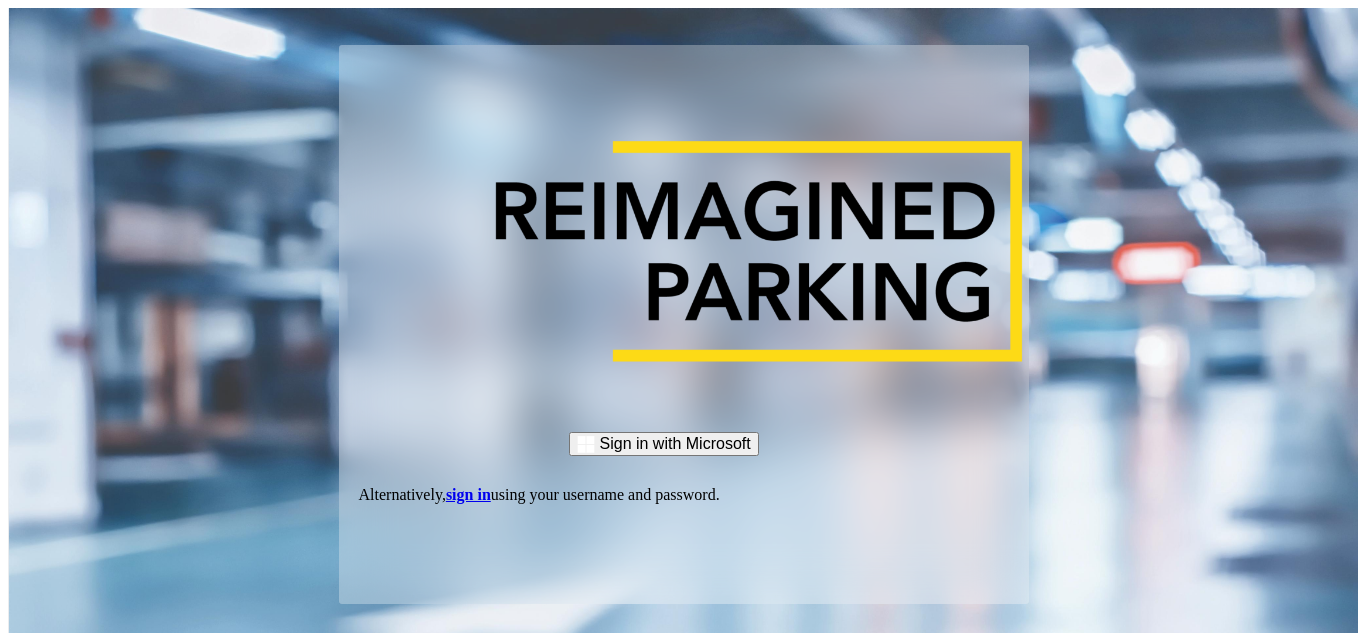scroll, scrollTop: 0, scrollLeft: 0, axis: both 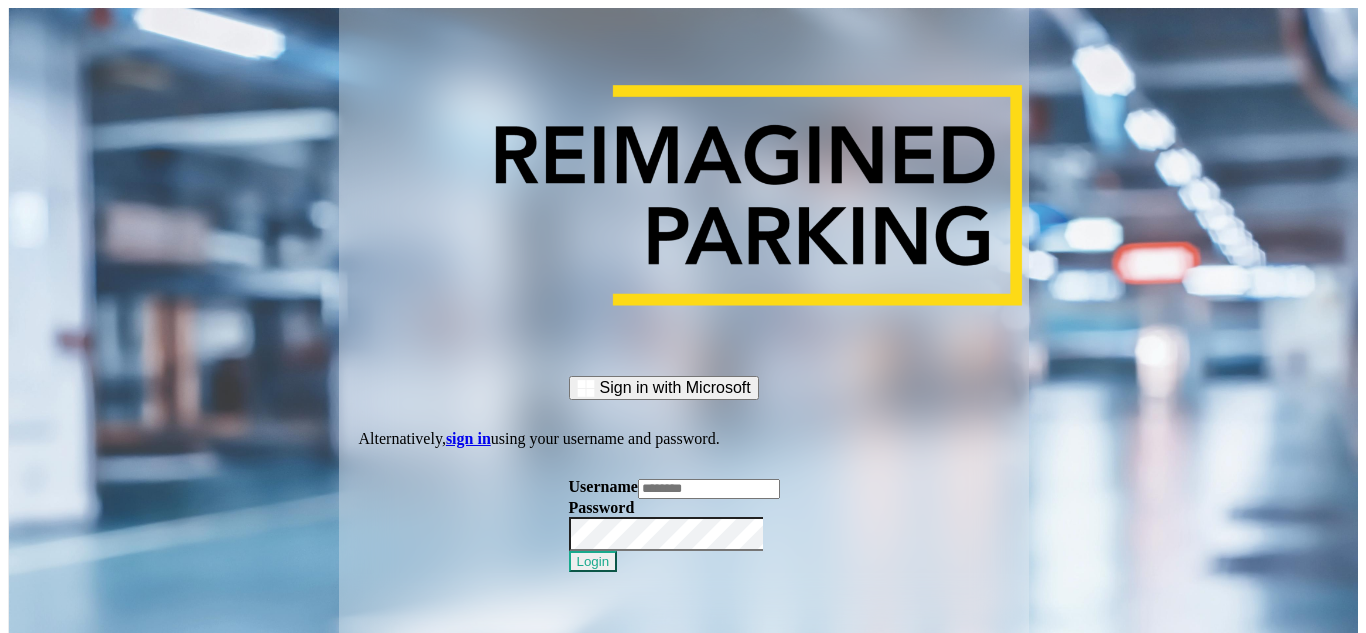 paste on "**********" 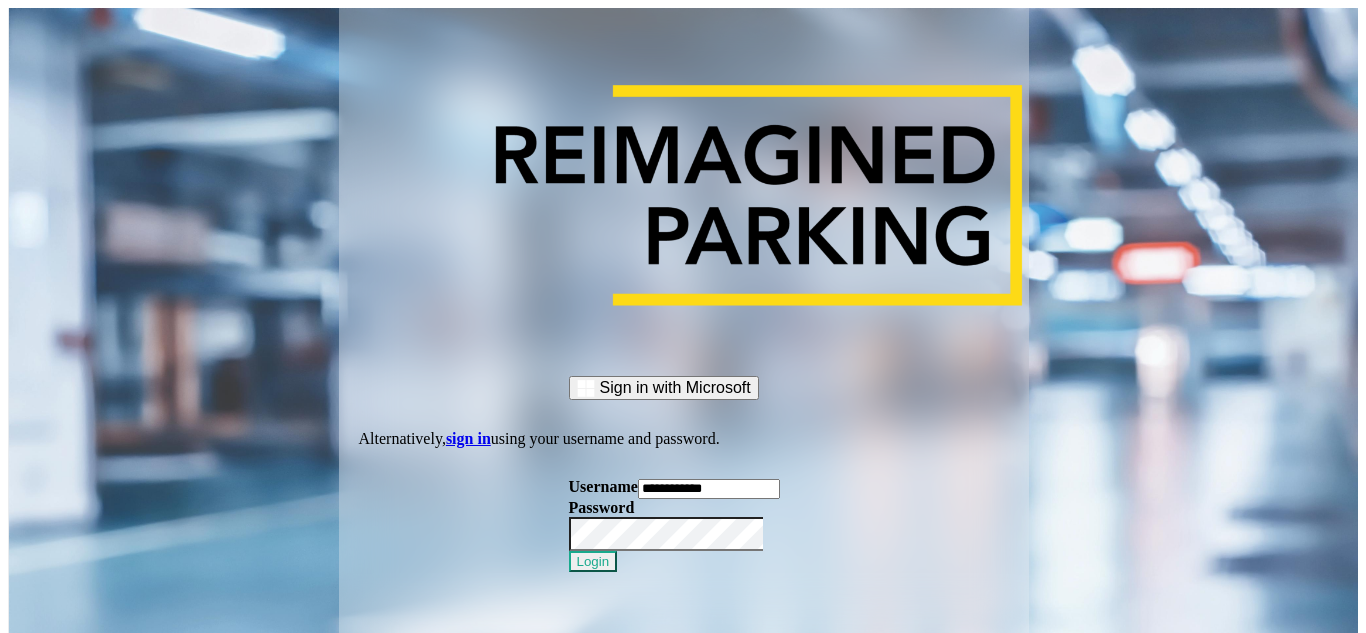 drag, startPoint x: 695, startPoint y: 435, endPoint x: 197, endPoint y: 442, distance: 498.0492 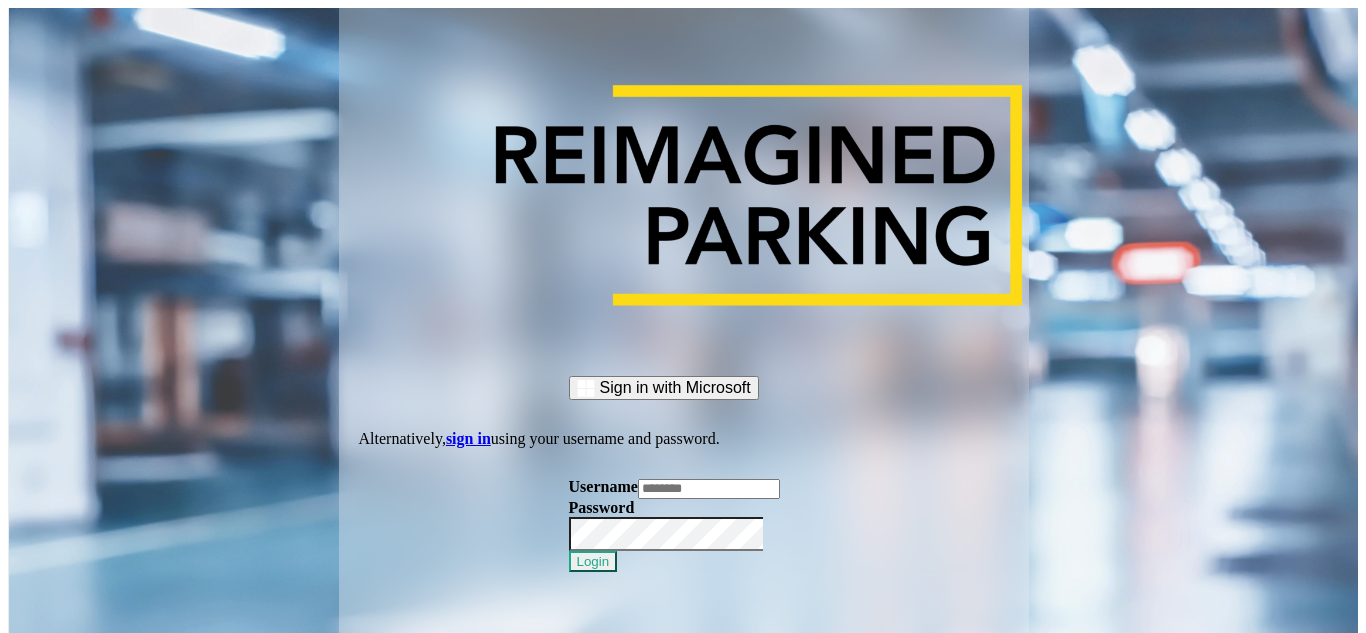 click at bounding box center (709, 489) 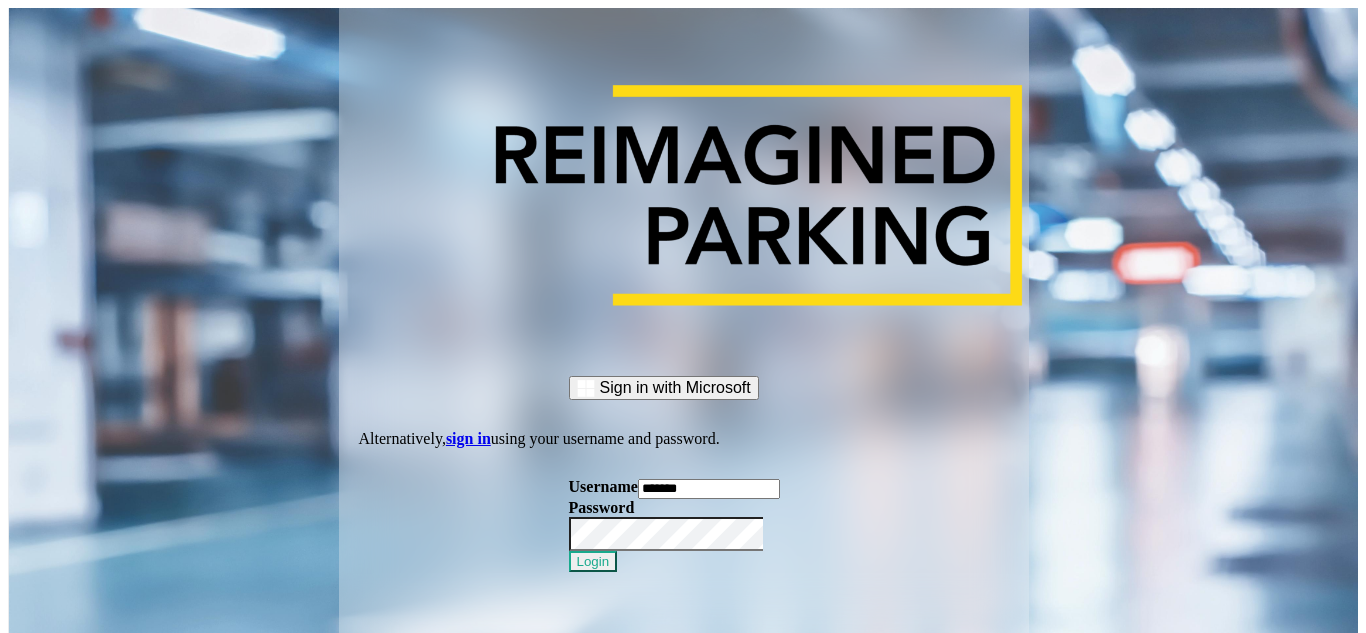 type on "*******" 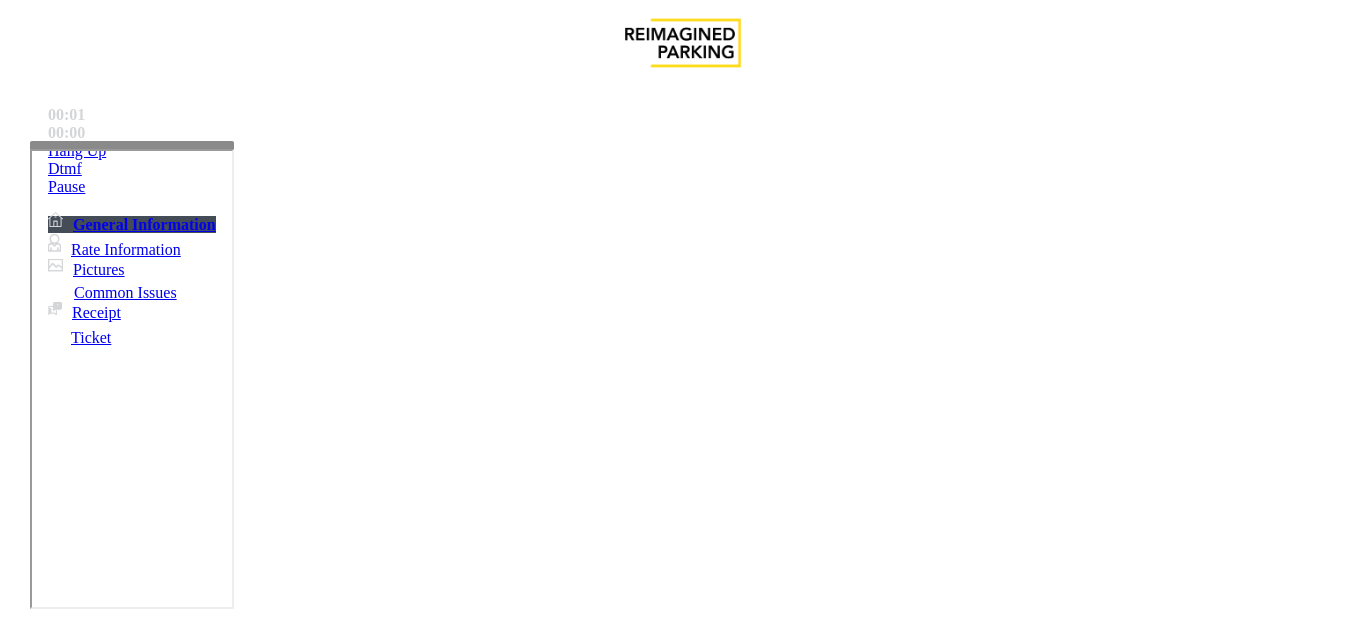 scroll, scrollTop: 200, scrollLeft: 0, axis: vertical 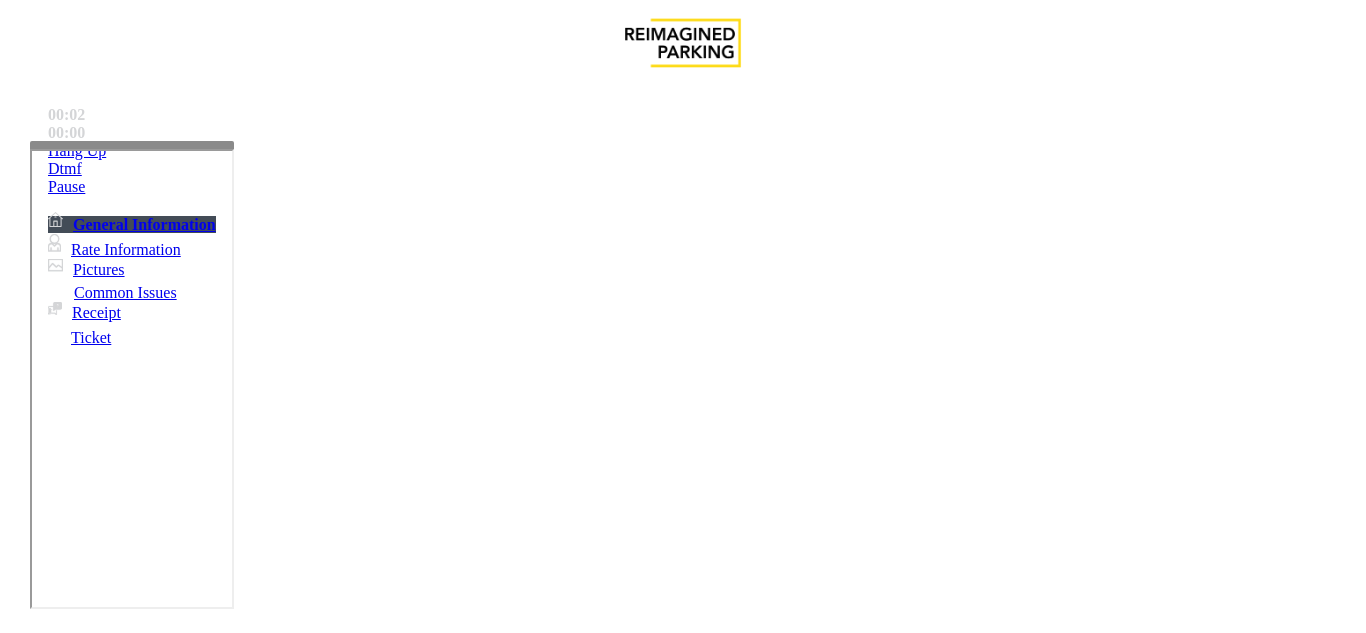click on "Equipment Issue" at bounding box center (483, 1286) 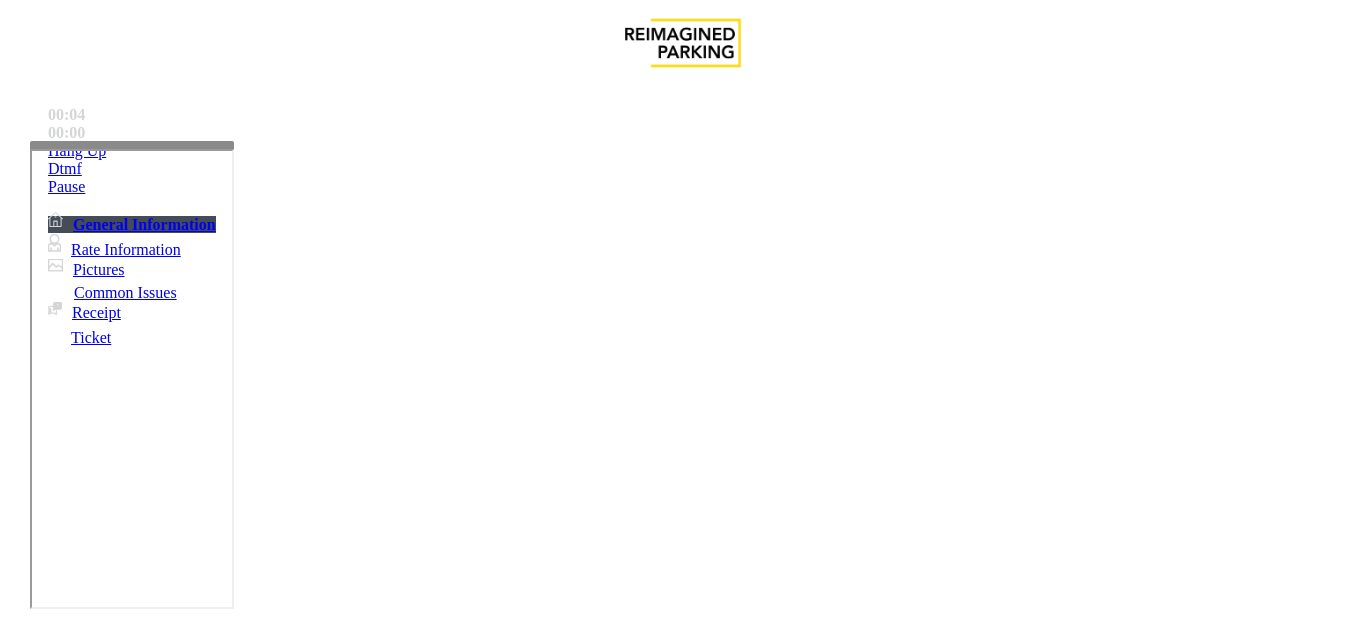 click on "Gate / Door Won't Open" at bounding box center [575, 1286] 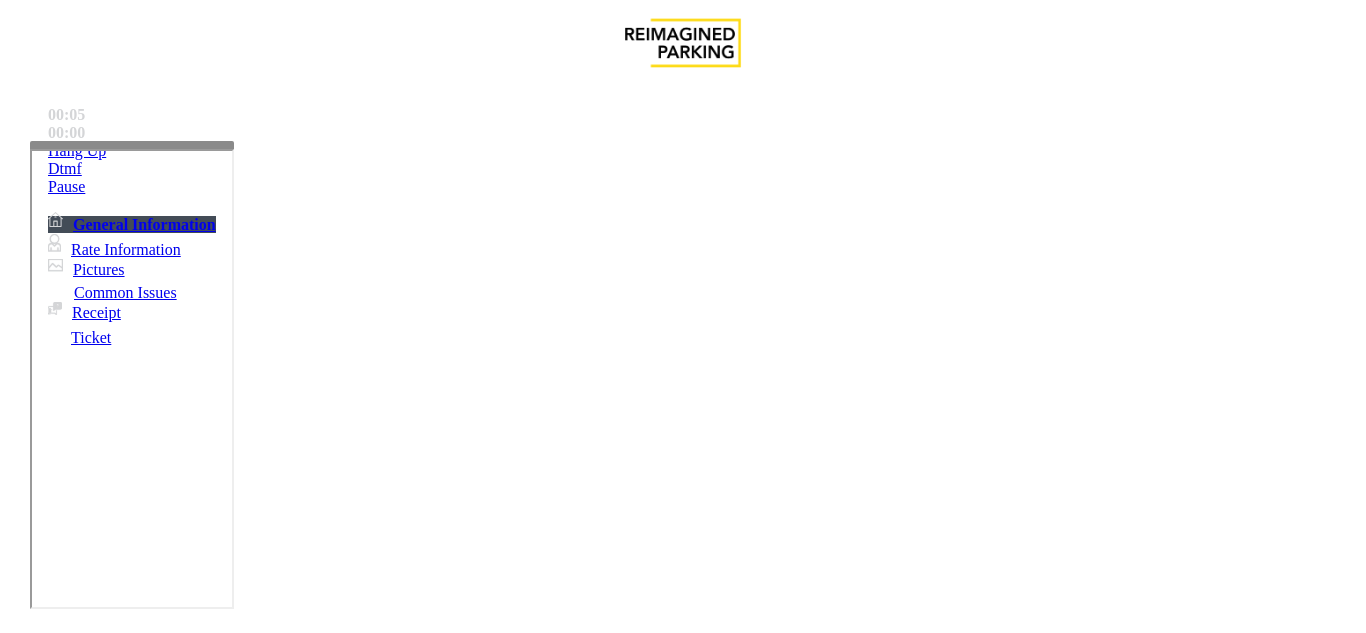 click on "Gate / Door Won't Open" at bounding box center [682, 1271] 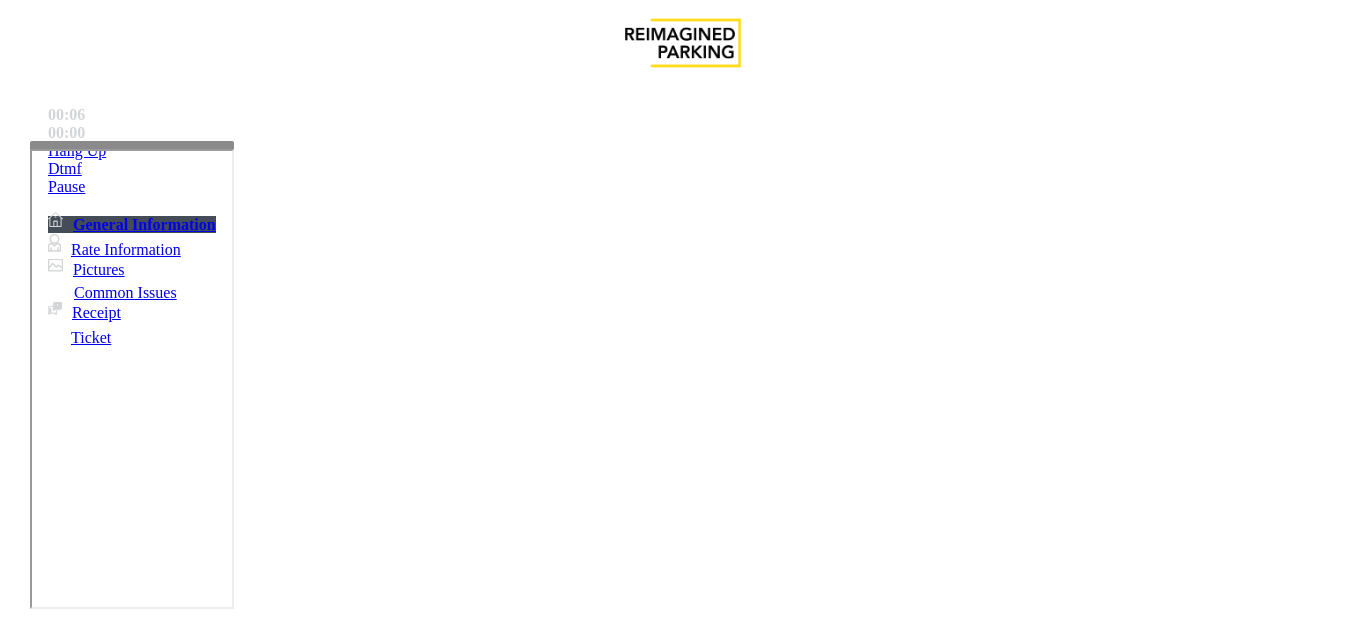 scroll, scrollTop: 400, scrollLeft: 0, axis: vertical 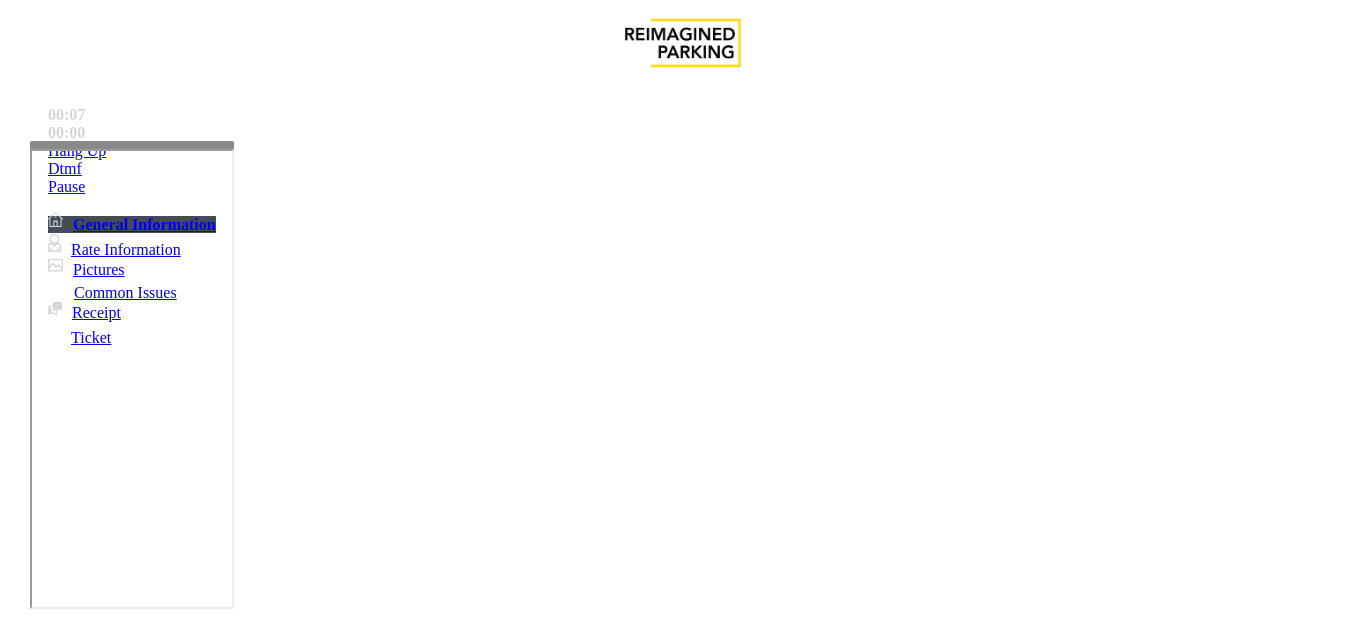 click on "Vend until further notice without asking any questions" at bounding box center [683, 2622] 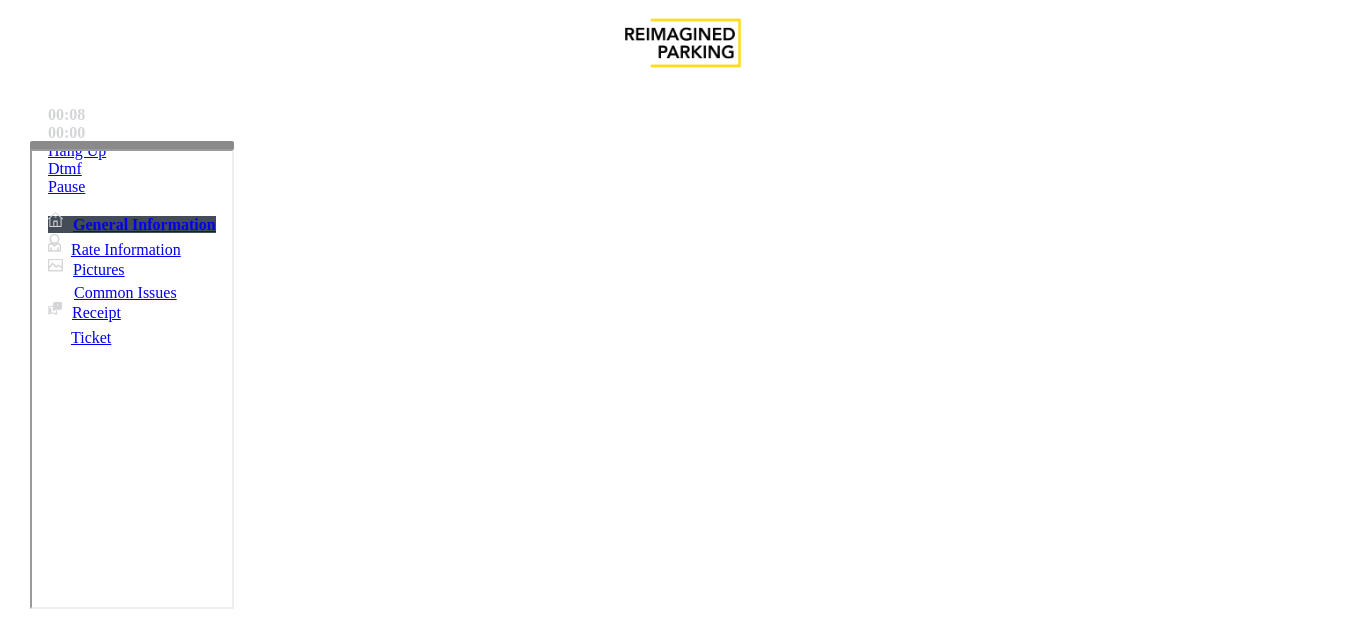 copy on "Vend until further notice without asking any questions" 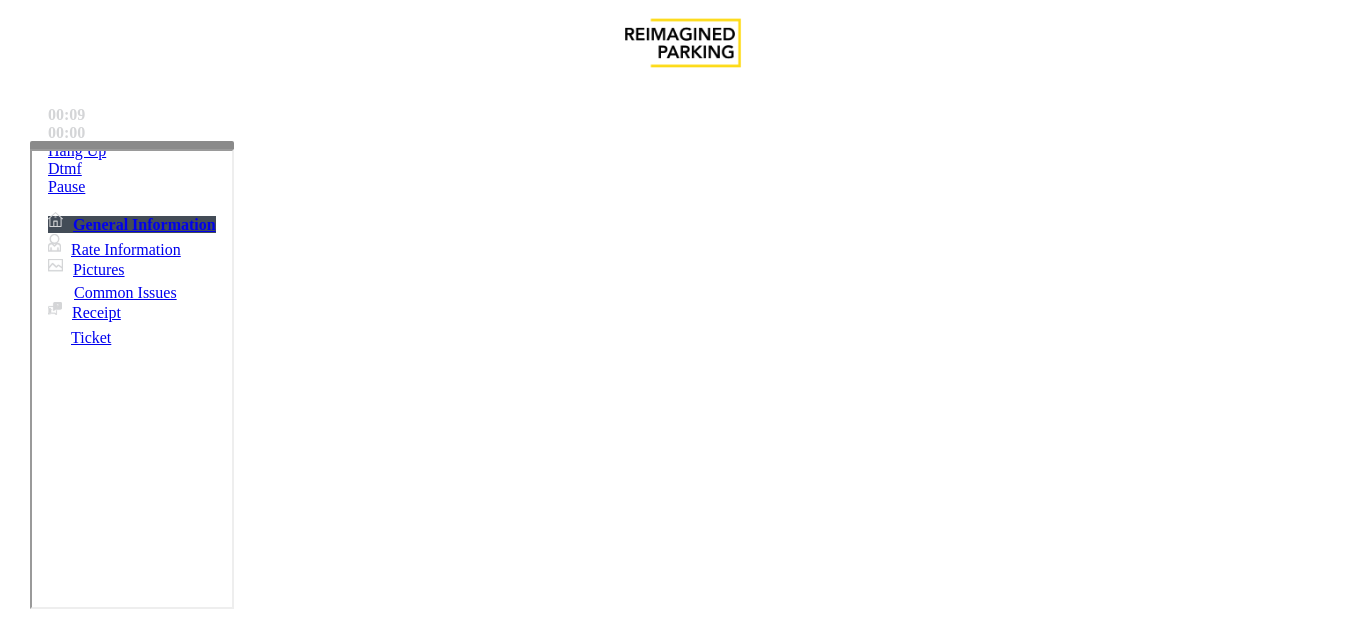 scroll, scrollTop: 700, scrollLeft: 0, axis: vertical 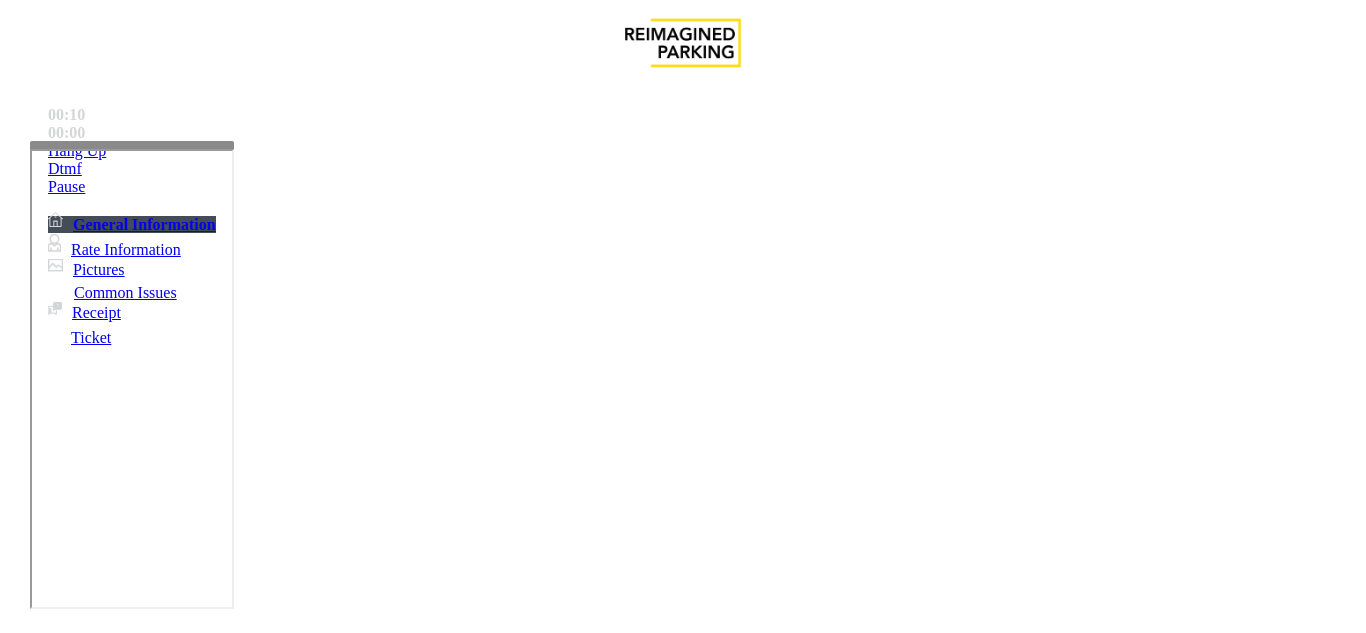 click on "Vend Gate" at bounding box center [69, 1735] 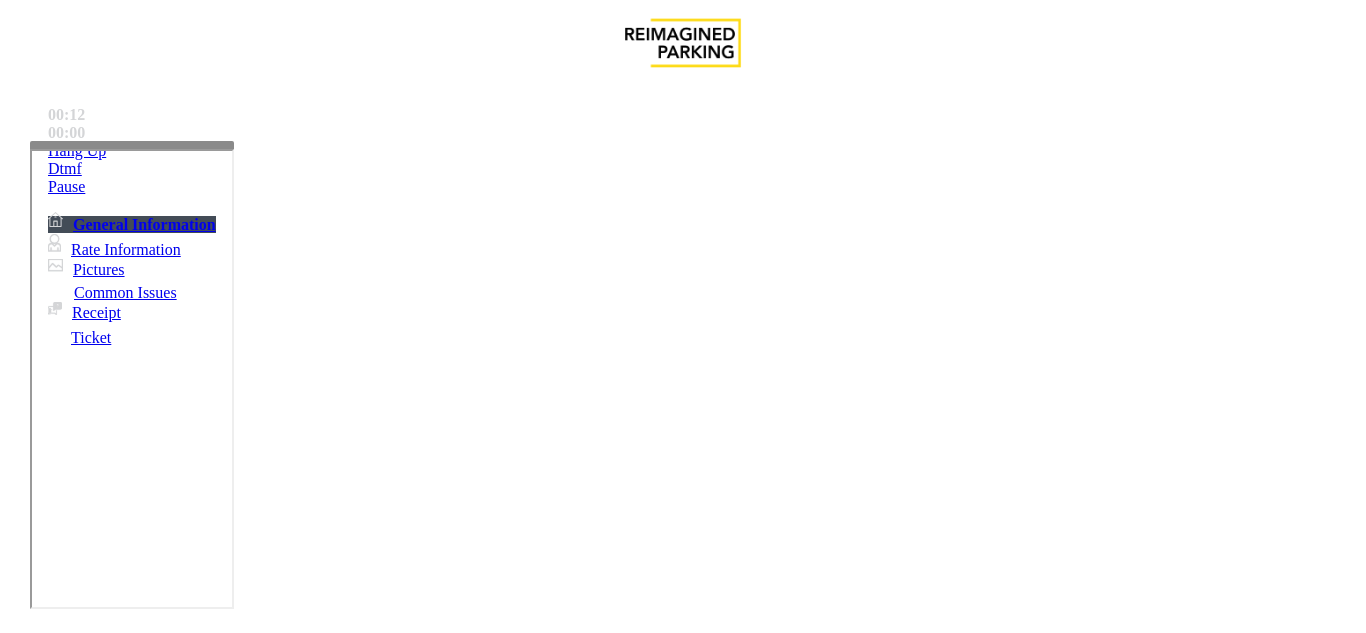paste on "**********" 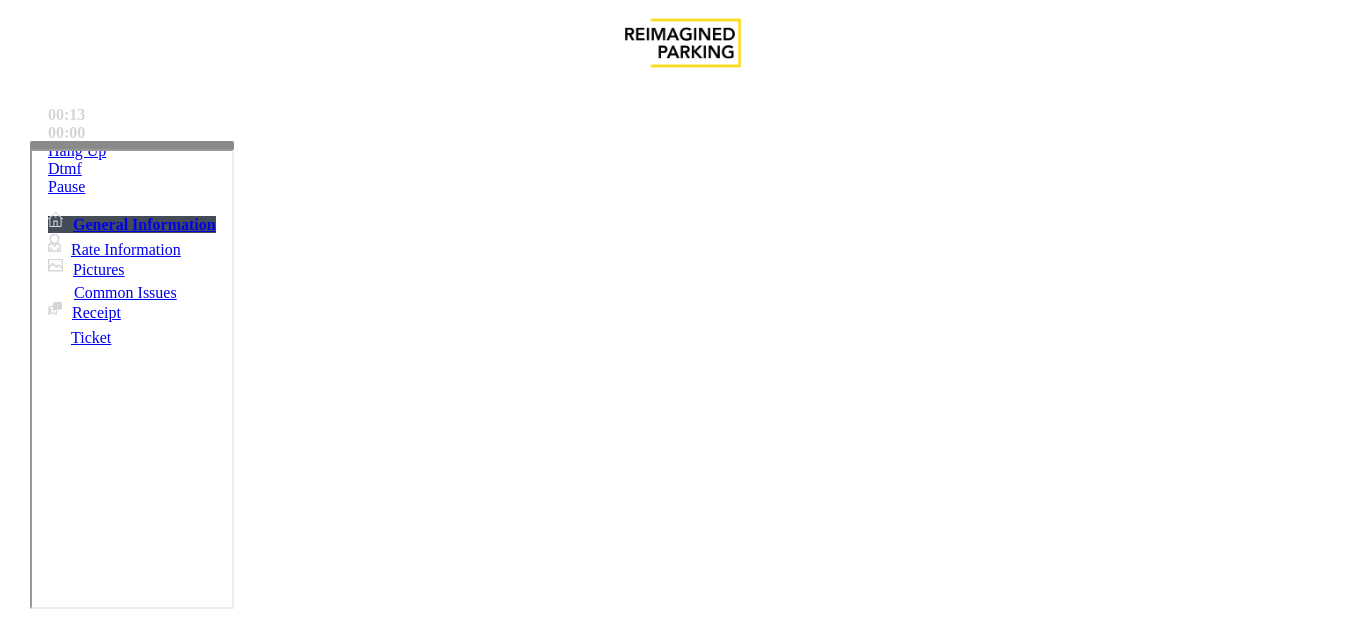 scroll, scrollTop: 0, scrollLeft: 0, axis: both 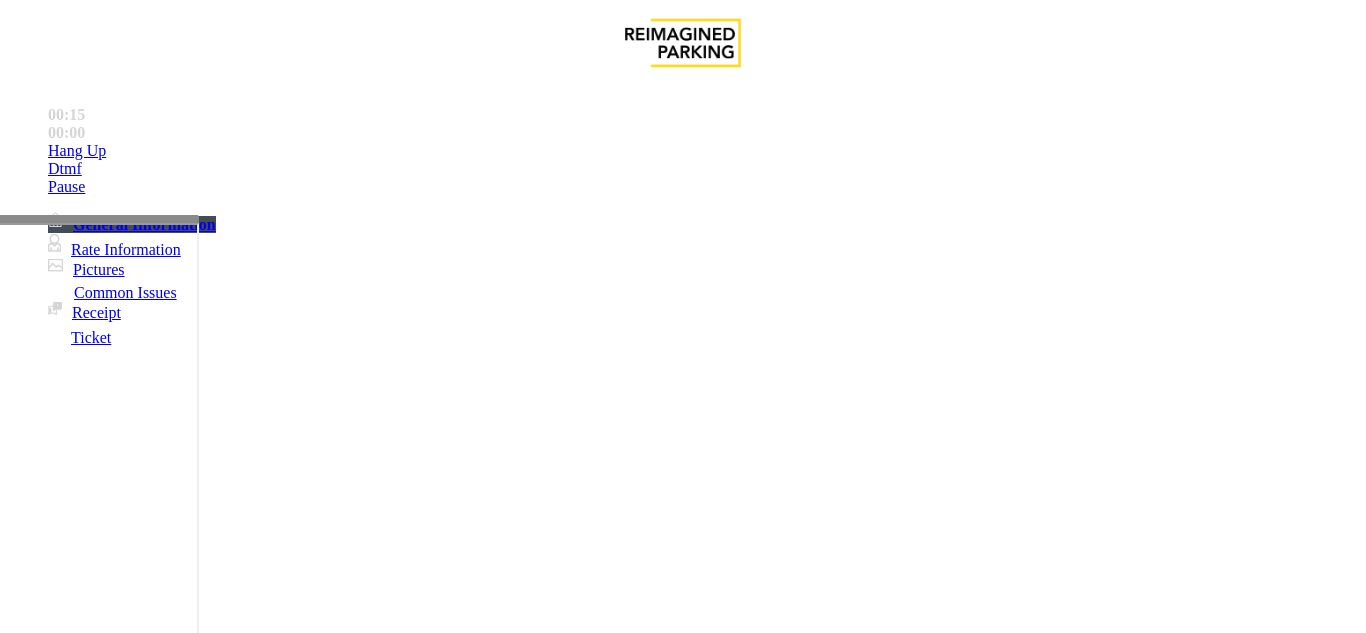 click at bounding box center [97, 451] 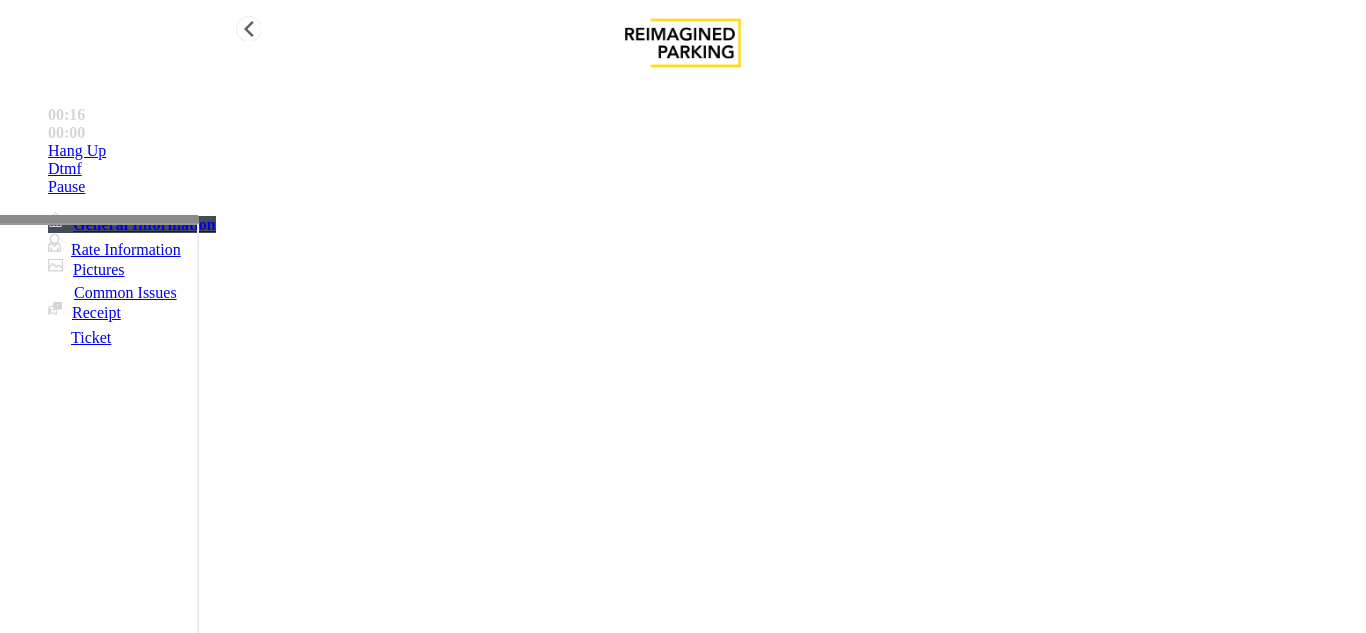 type on "**********" 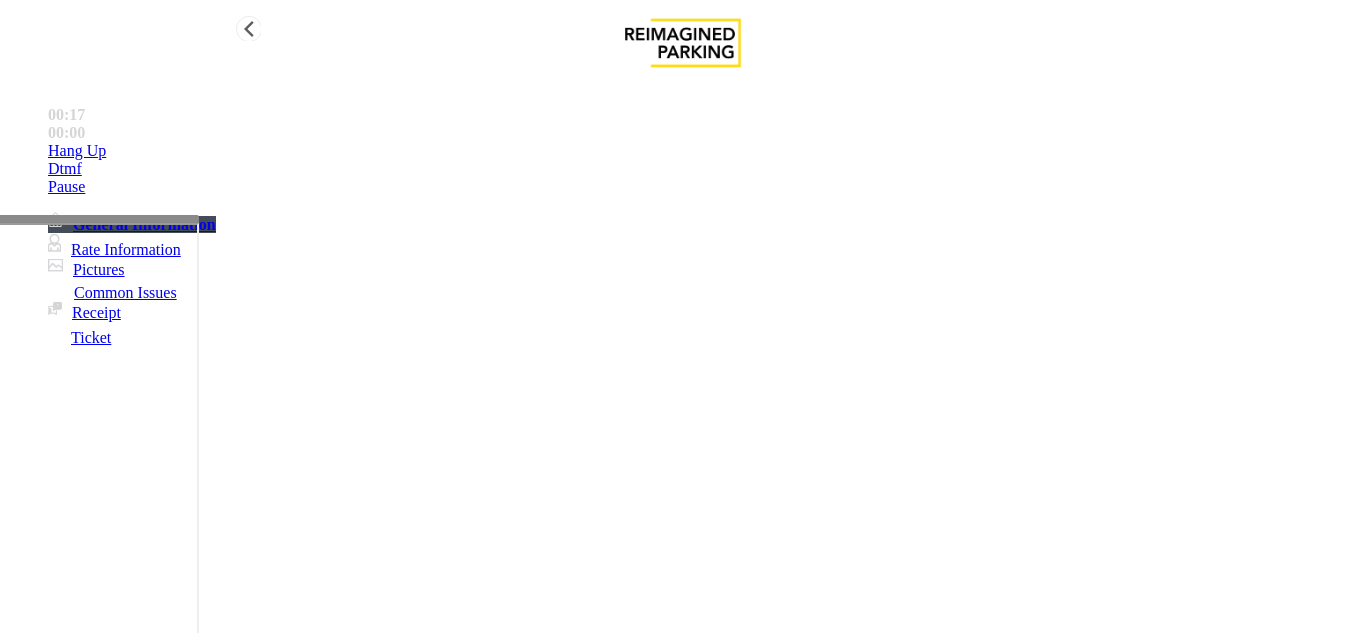 click on "Hang Up" at bounding box center [703, 151] 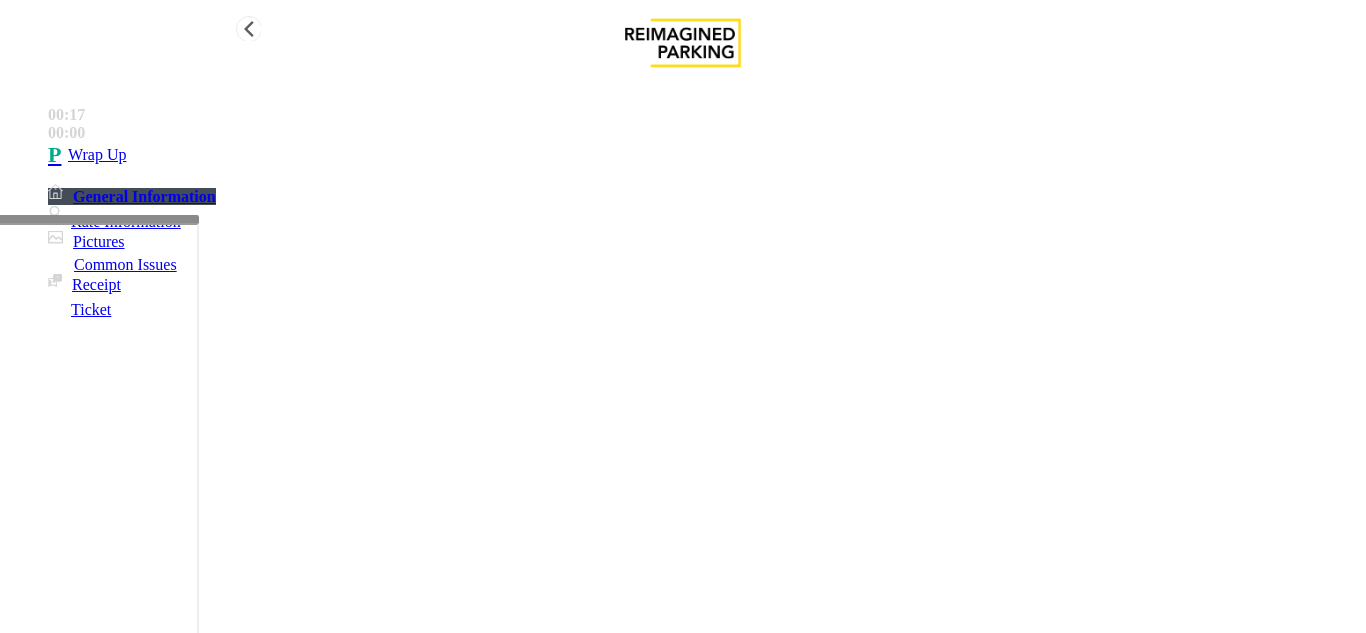 click on "Wrap Up" at bounding box center [703, 155] 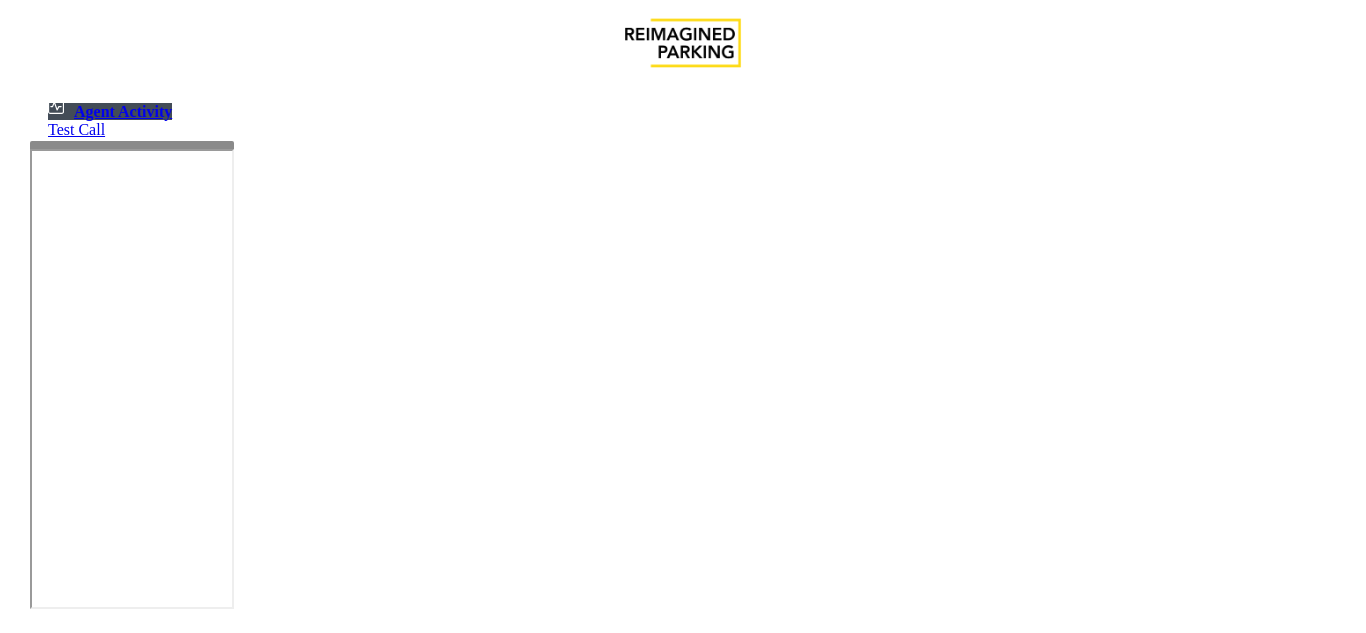 scroll, scrollTop: 0, scrollLeft: 0, axis: both 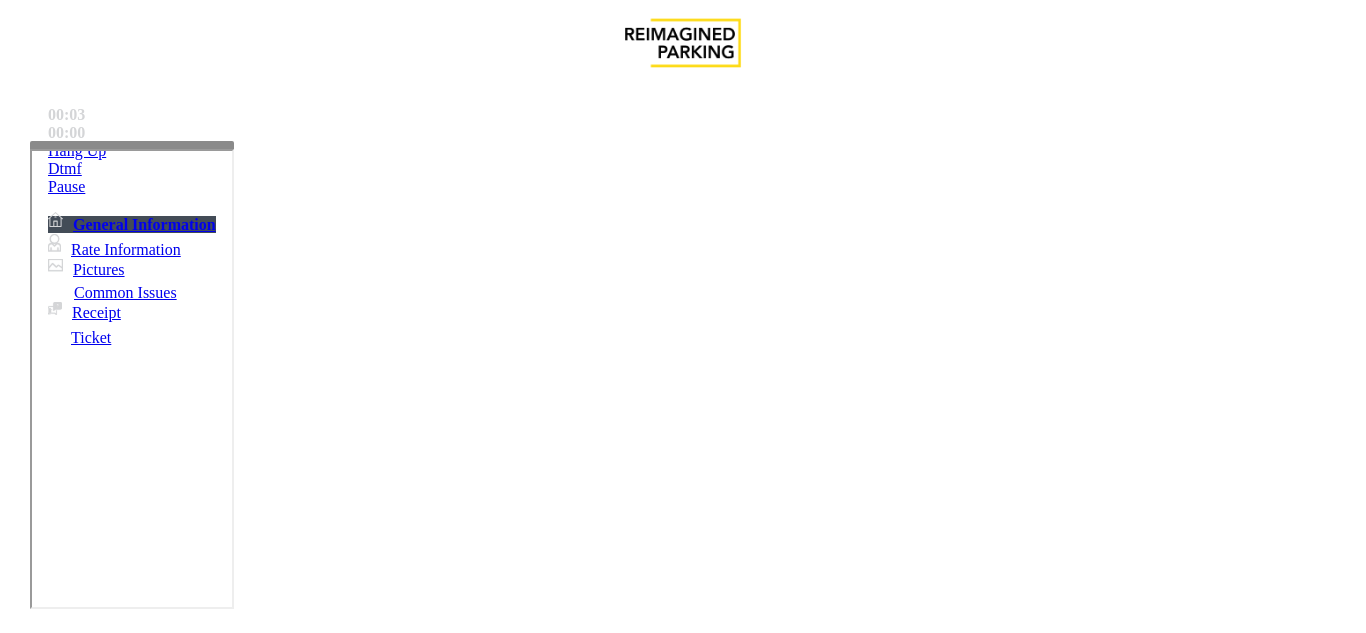 click on "Ticket Issue" at bounding box center (71, 1286) 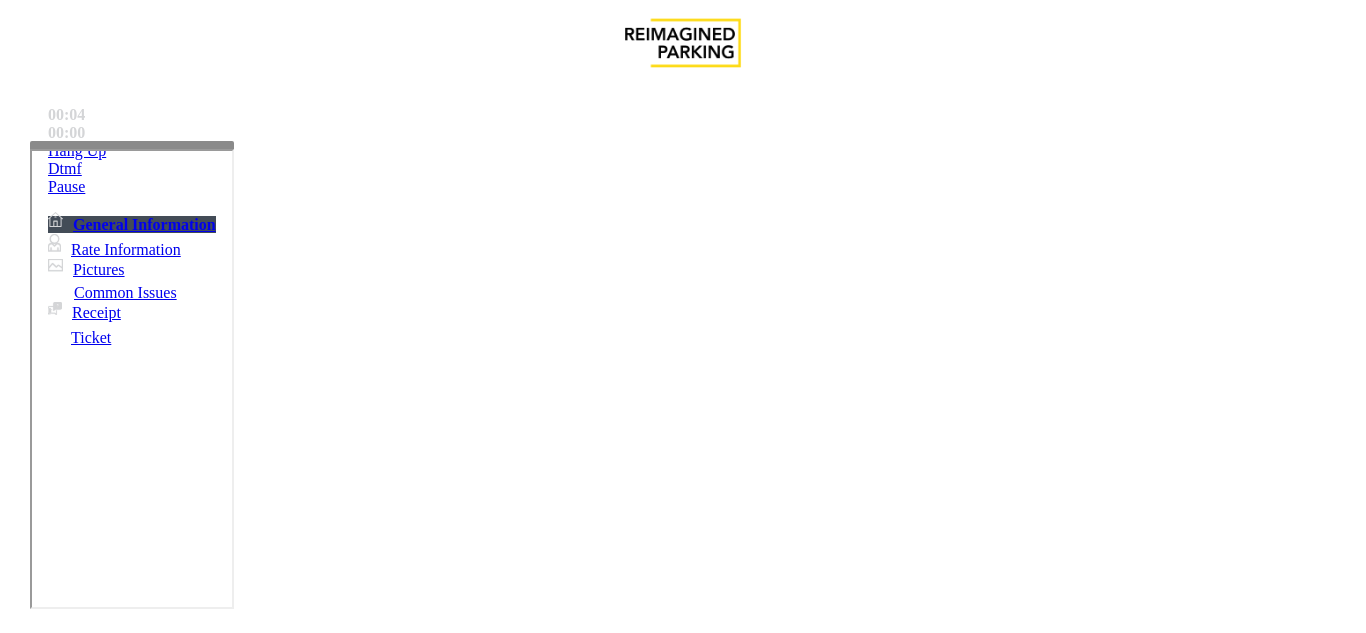 click on "Lost Ticket" at bounding box center [198, 1286] 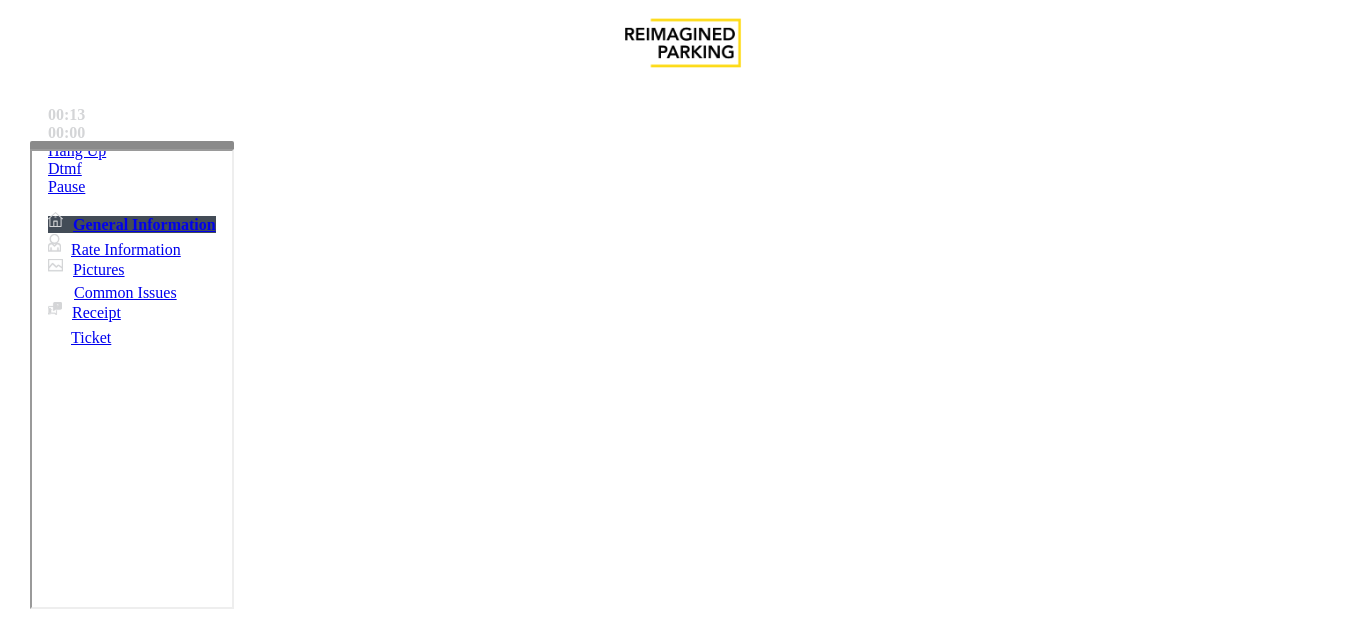 paste on "**********" 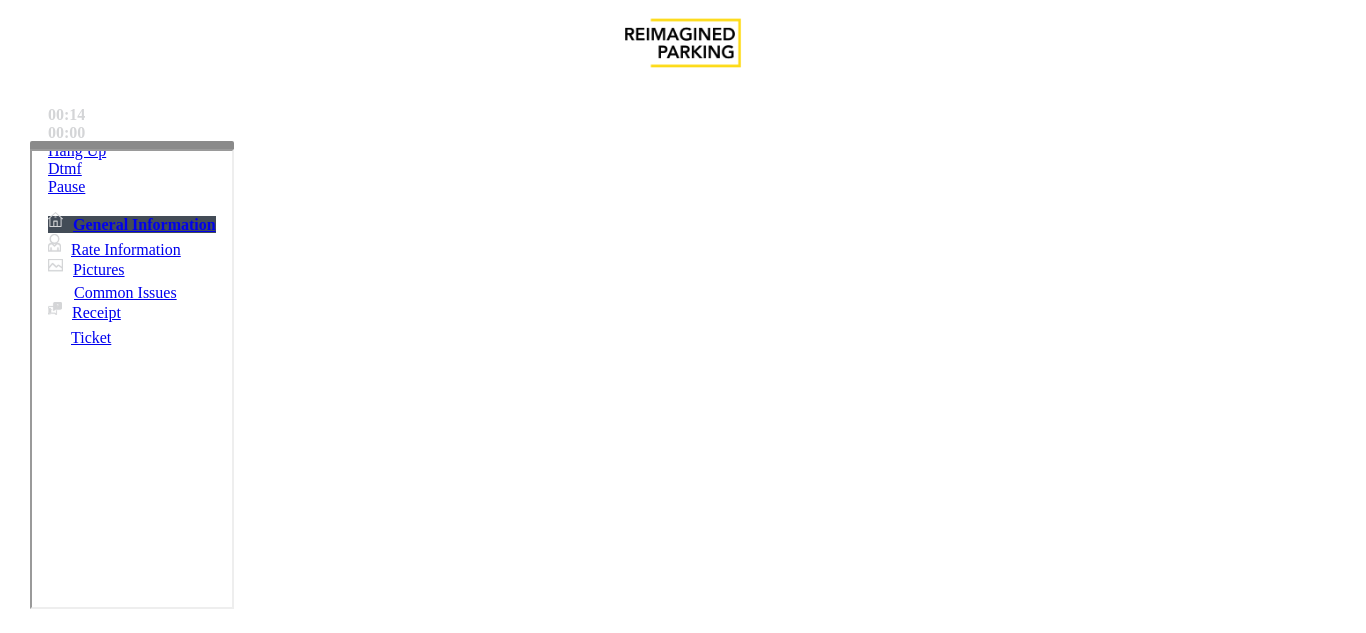 click on "Lost Ticket" at bounding box center [682, 1271] 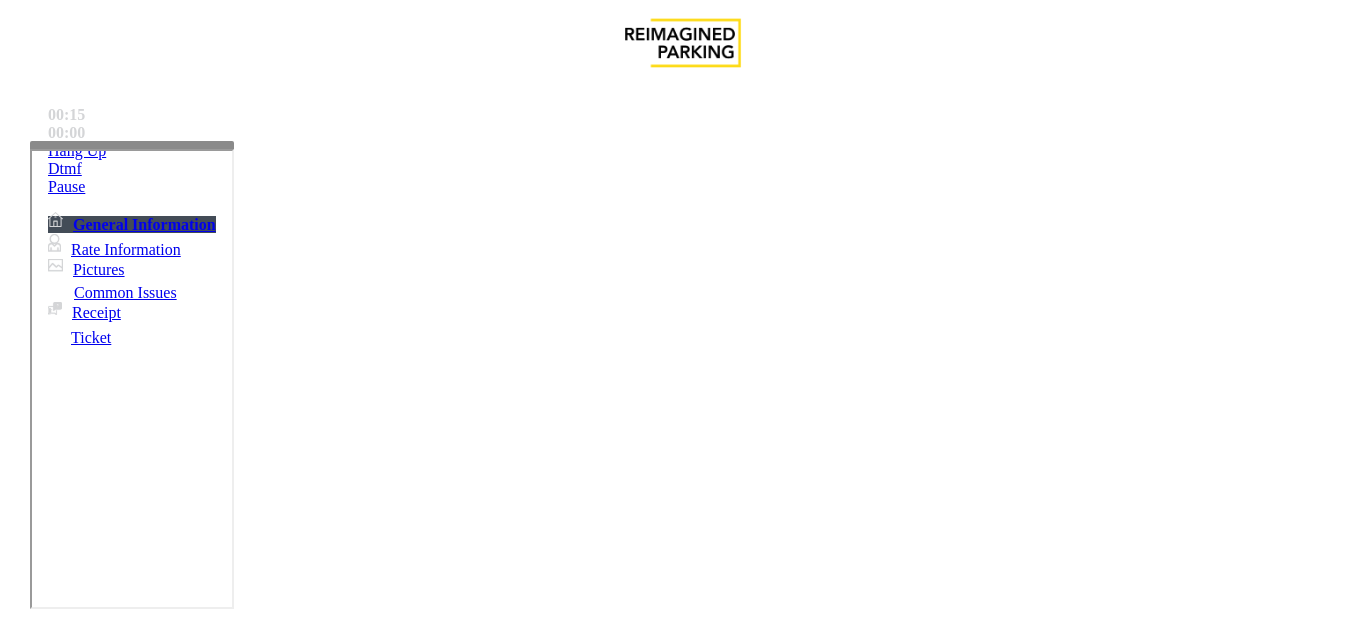 drag, startPoint x: 336, startPoint y: 215, endPoint x: 342, endPoint y: 413, distance: 198.09088 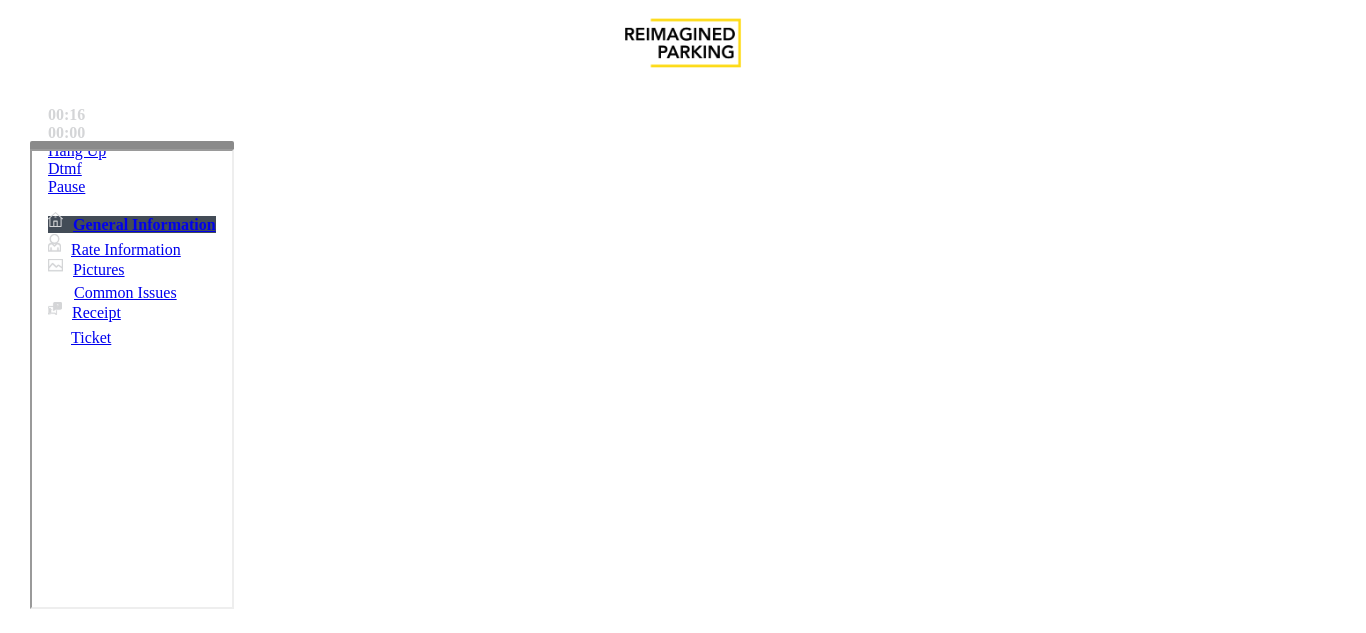 click at bounding box center [132, 145] 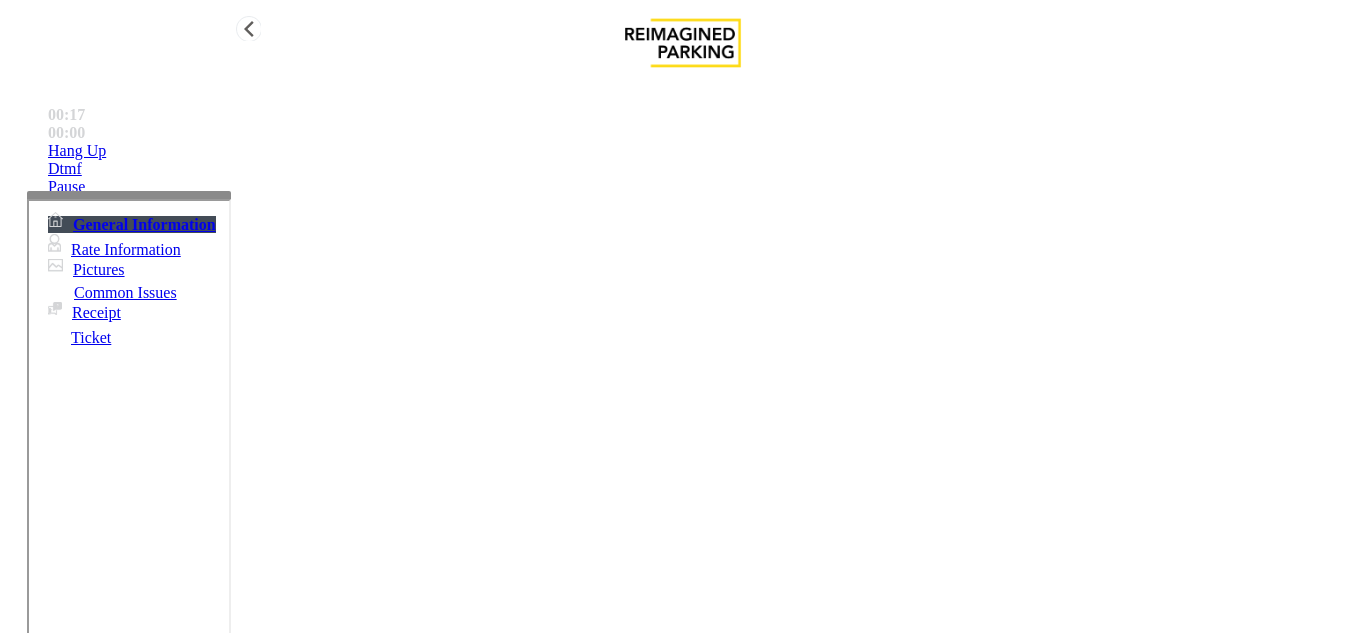 click on "Hang Up" at bounding box center (703, 151) 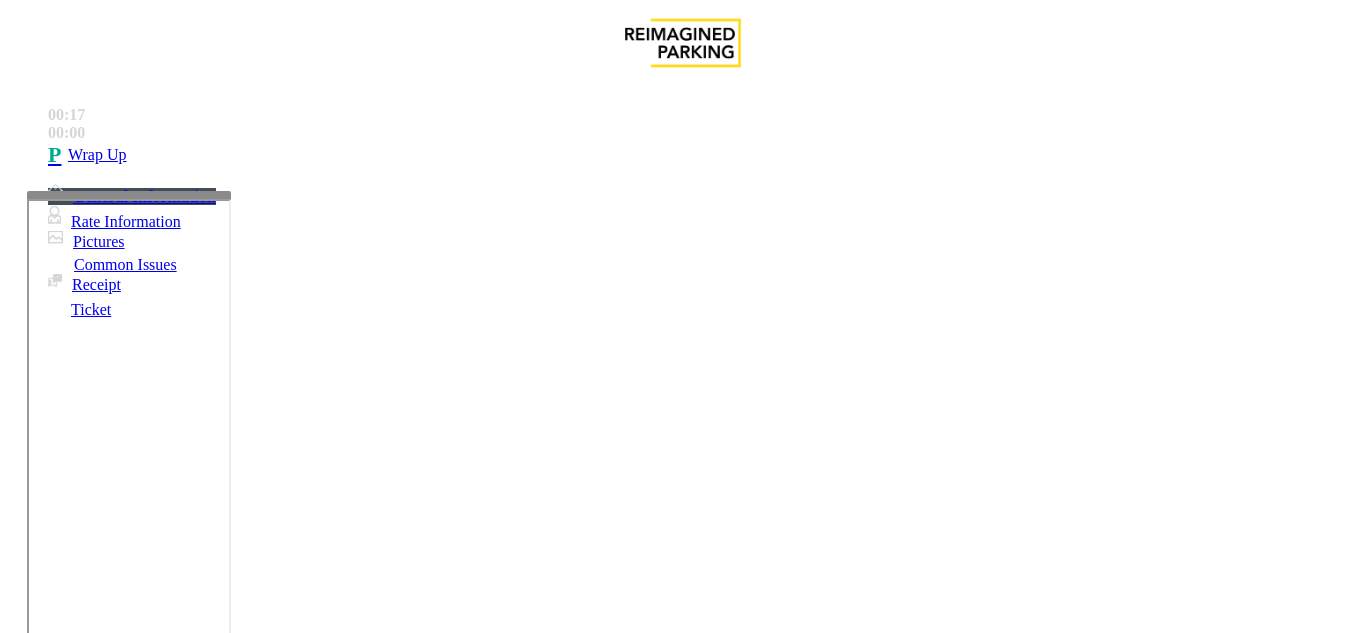 drag, startPoint x: 289, startPoint y: 178, endPoint x: 423, endPoint y: 176, distance: 134.01492 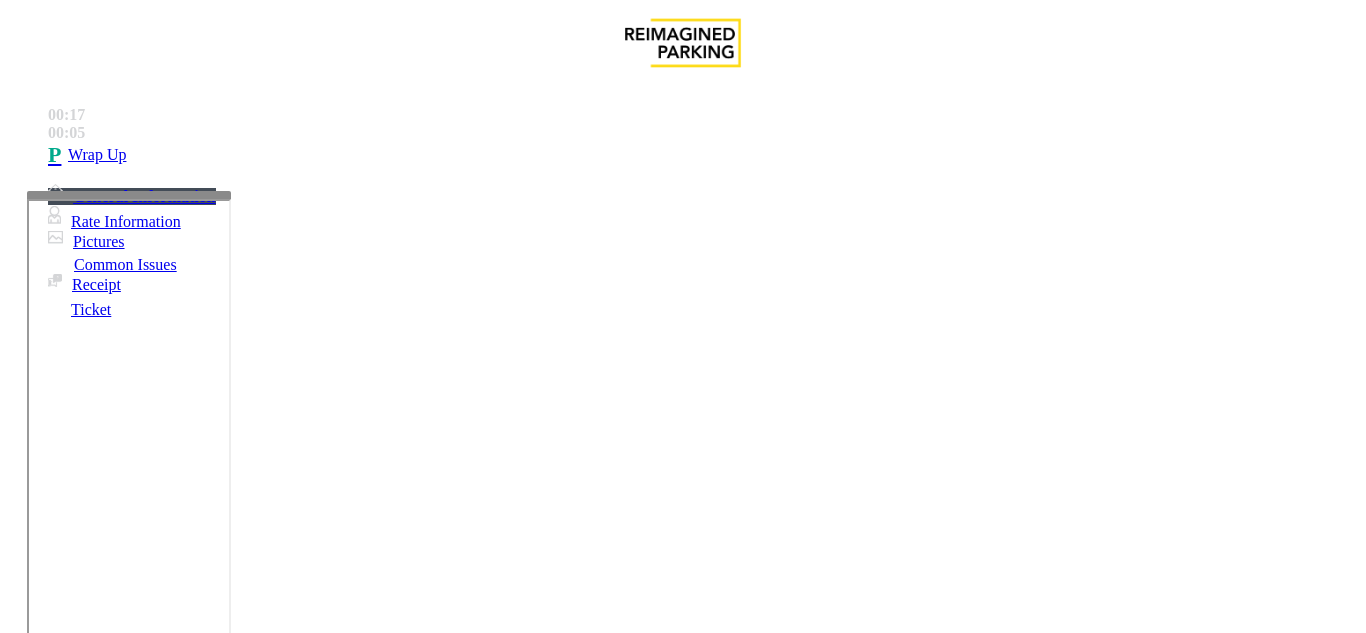 type on "**********" 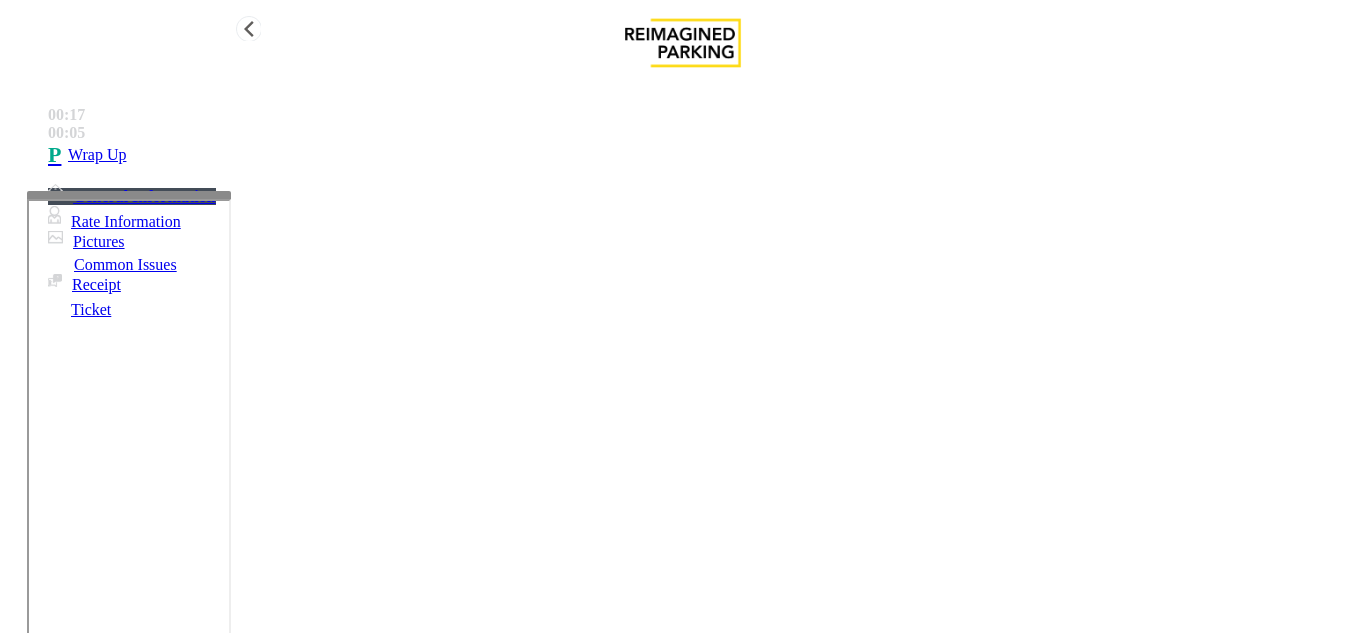 click on "Wrap Up" at bounding box center [703, 155] 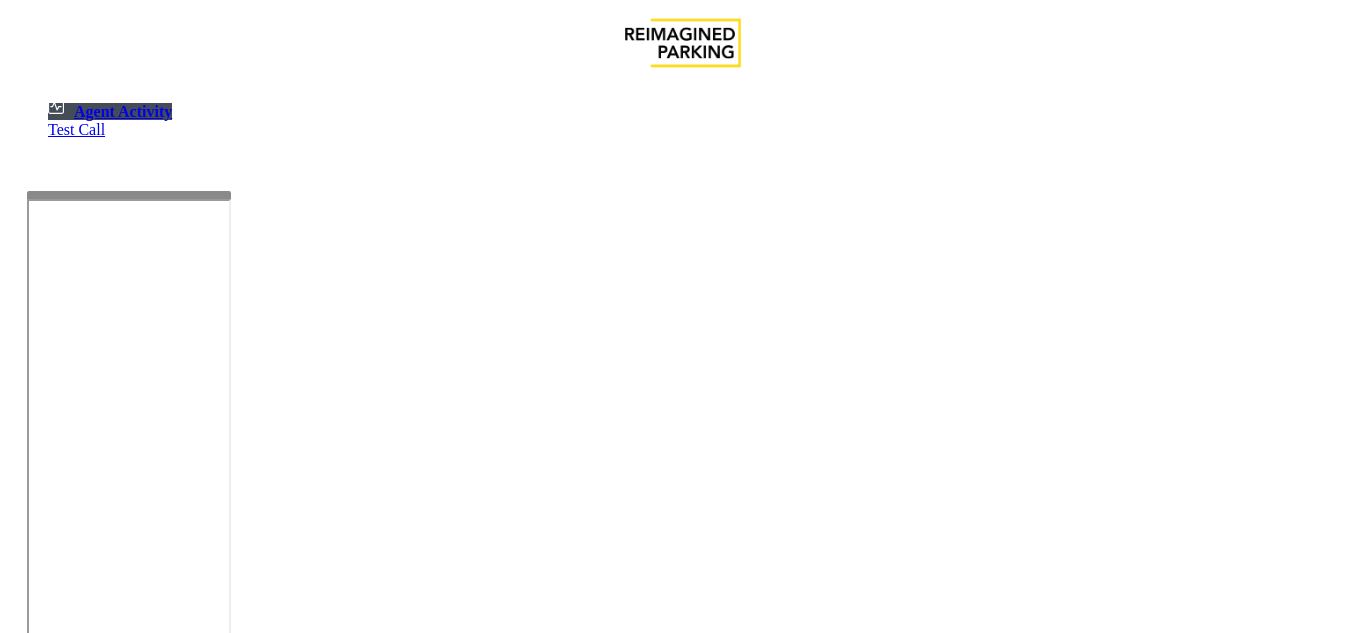 click at bounding box center (129, 195) 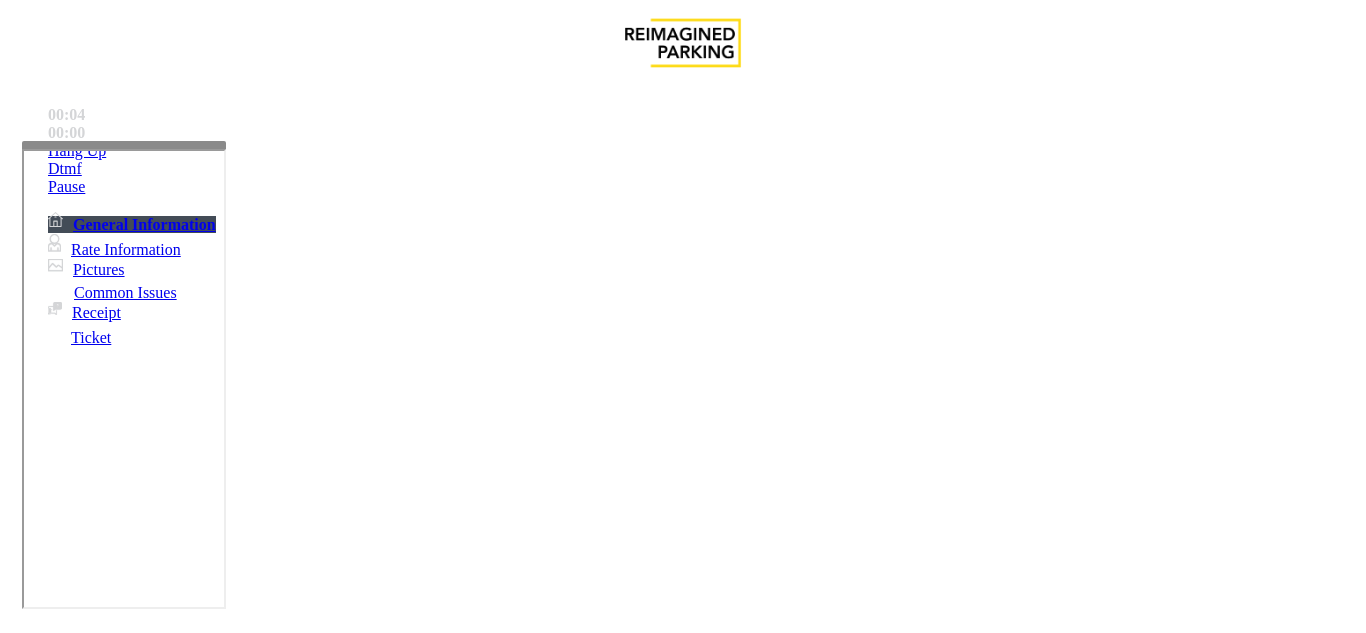 click on "Intercom Issue/No Response" at bounding box center (929, 1286) 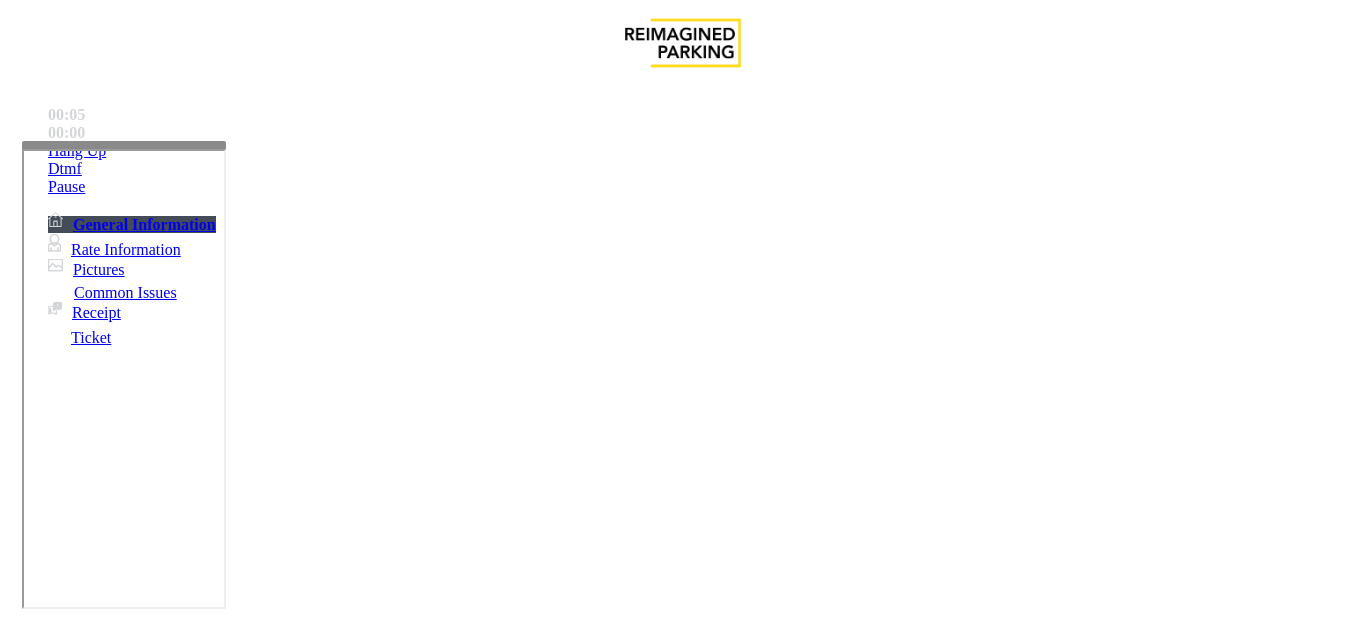 click on "No Response/Unable to hear parker" at bounding box center [142, 1286] 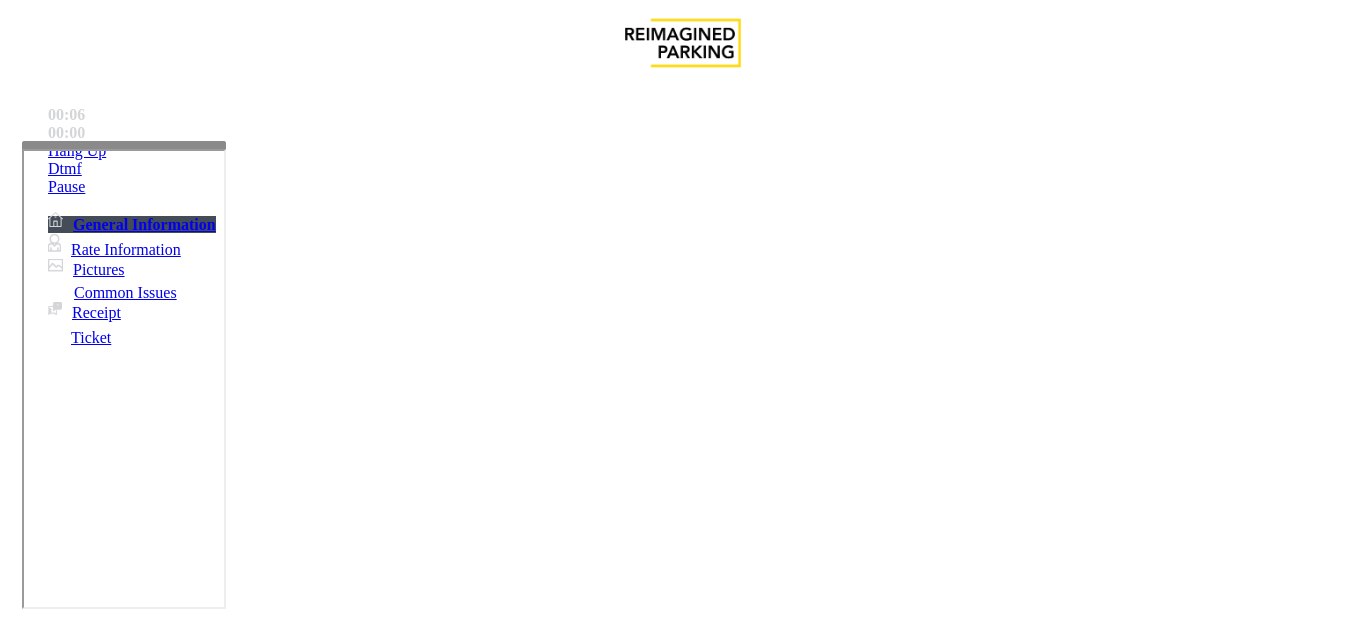 click on "No Response/Unable to hear parker" at bounding box center (682, 1271) 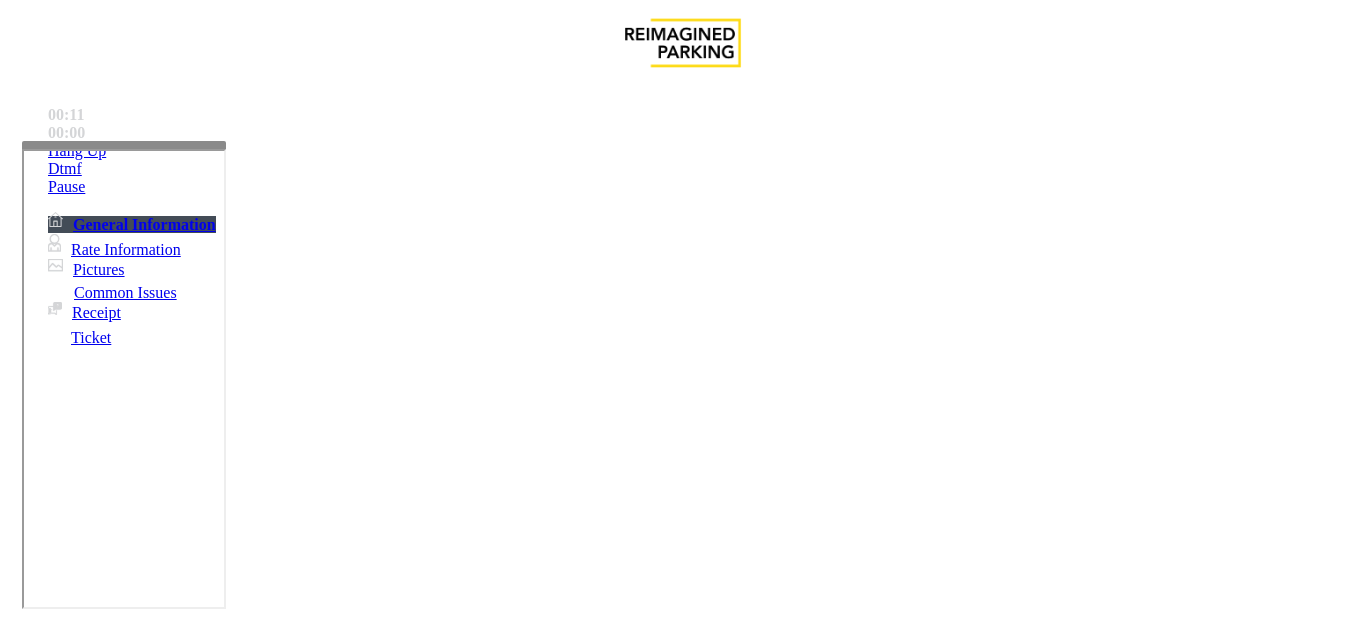 click at bounding box center [124, 145] 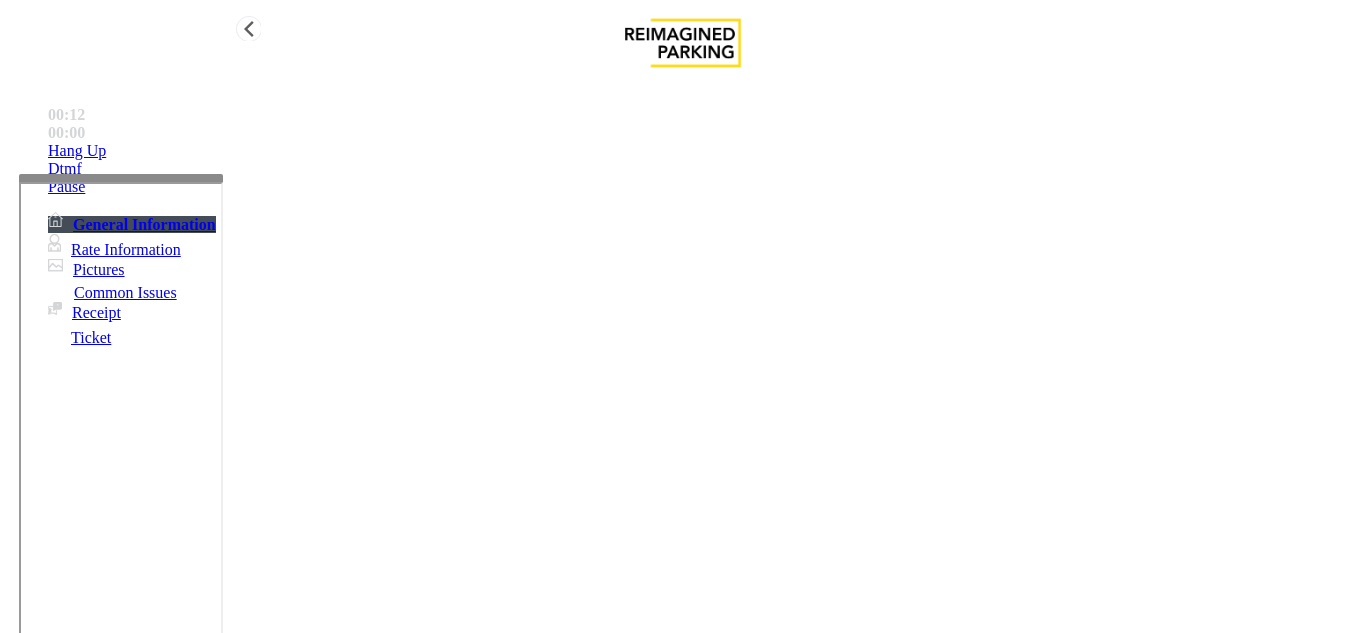 type on "**********" 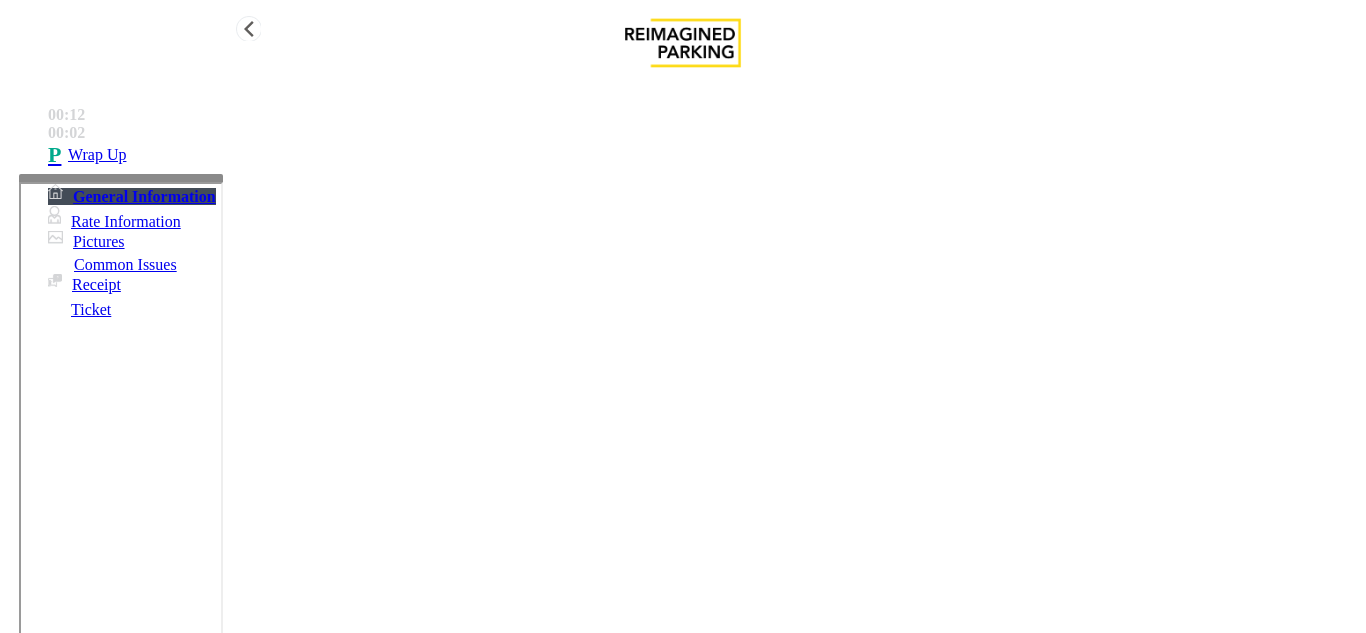 click on "Wrap Up" at bounding box center [97, 155] 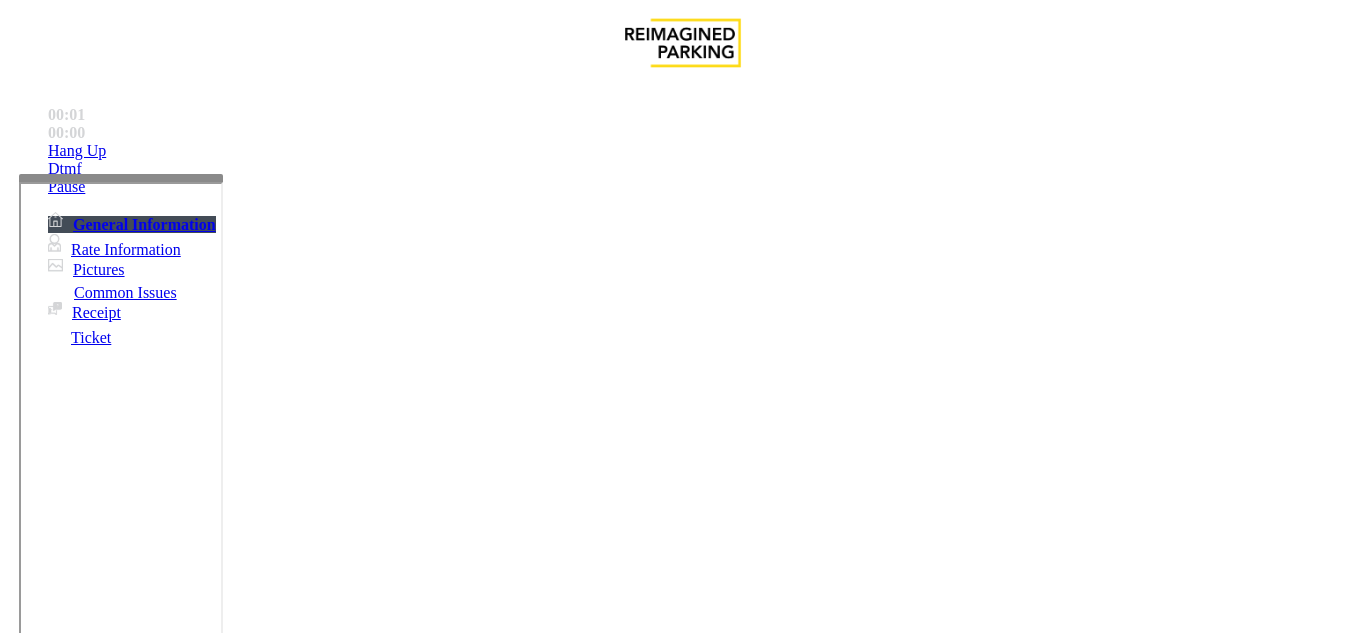 scroll, scrollTop: 500, scrollLeft: 0, axis: vertical 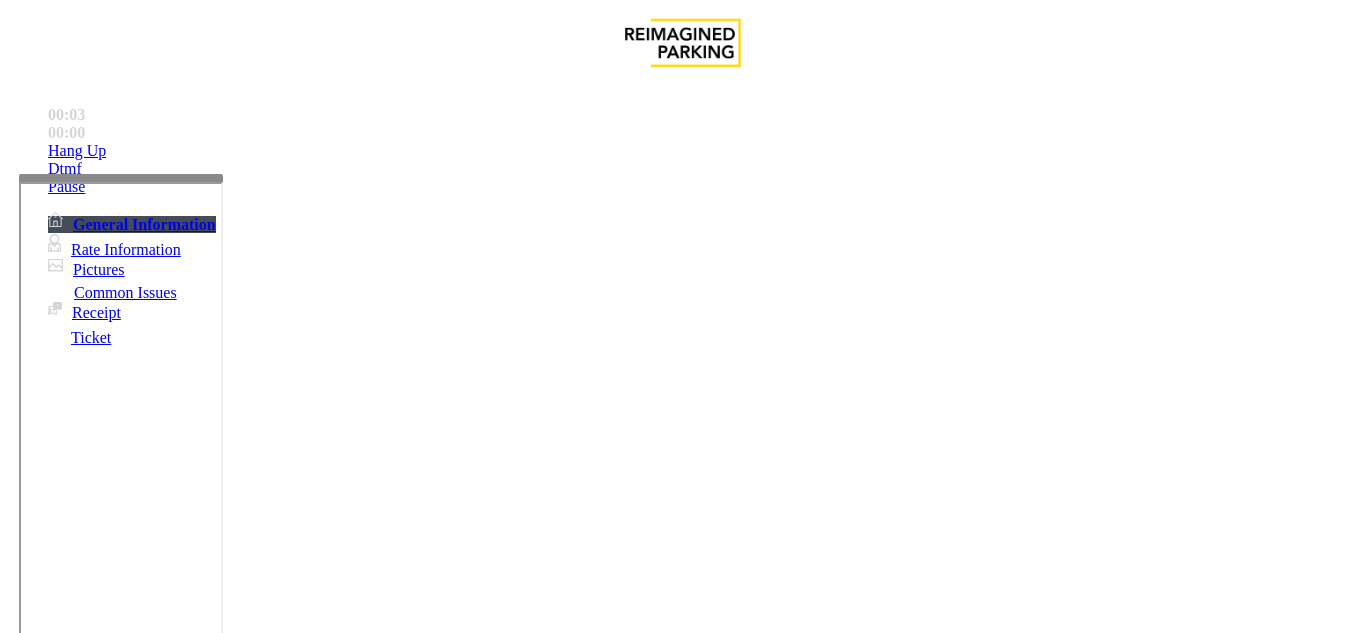 click on "Equipment Issue" at bounding box center [483, 1286] 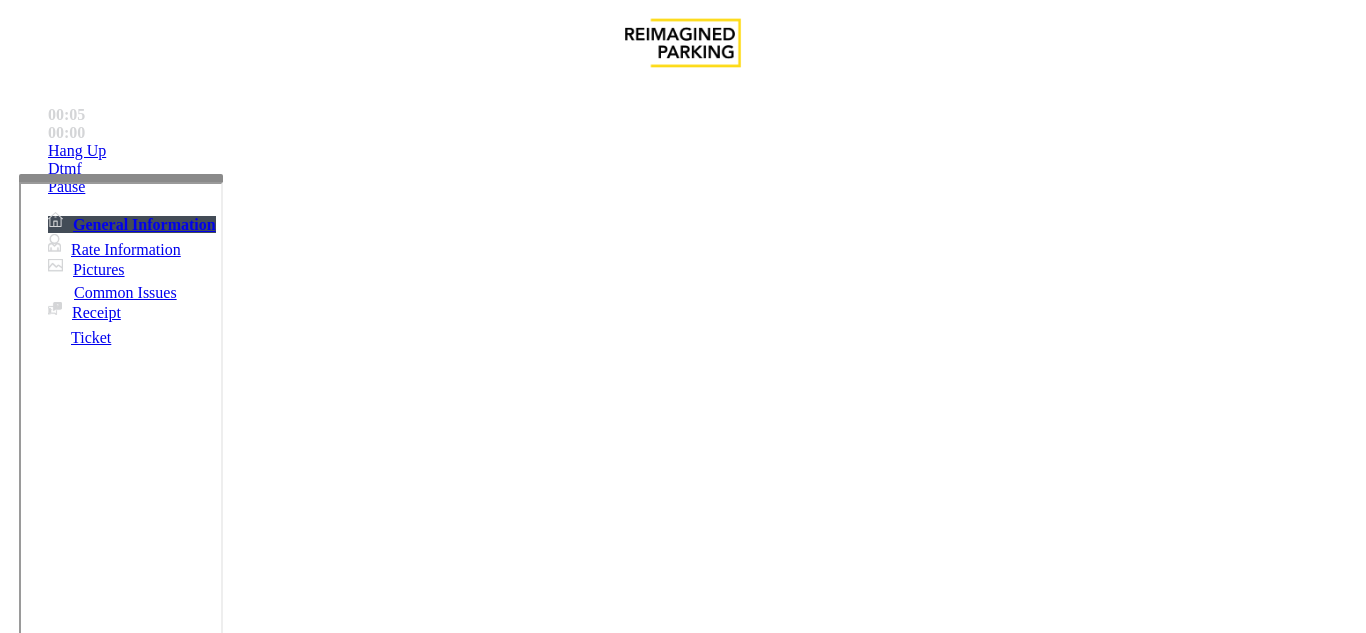 click on "Gate / Door Won't Open" at bounding box center [575, 1286] 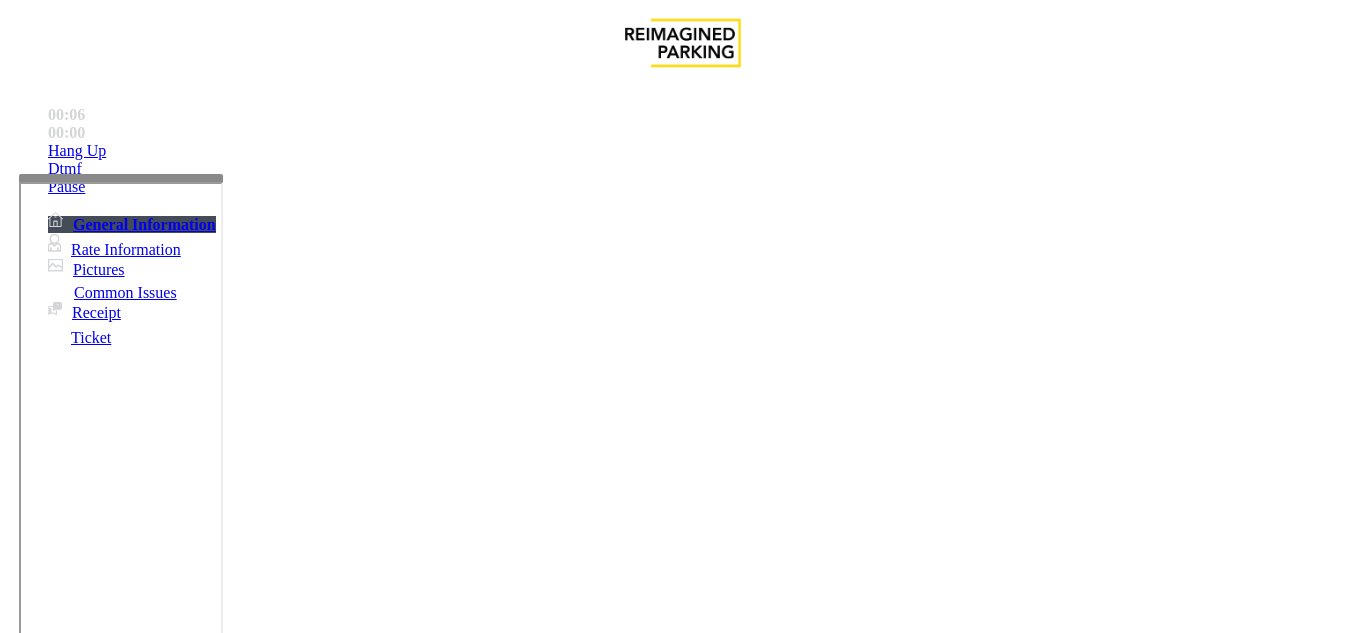 click on "Vend until further notice without asking any questions" at bounding box center [683, 2622] 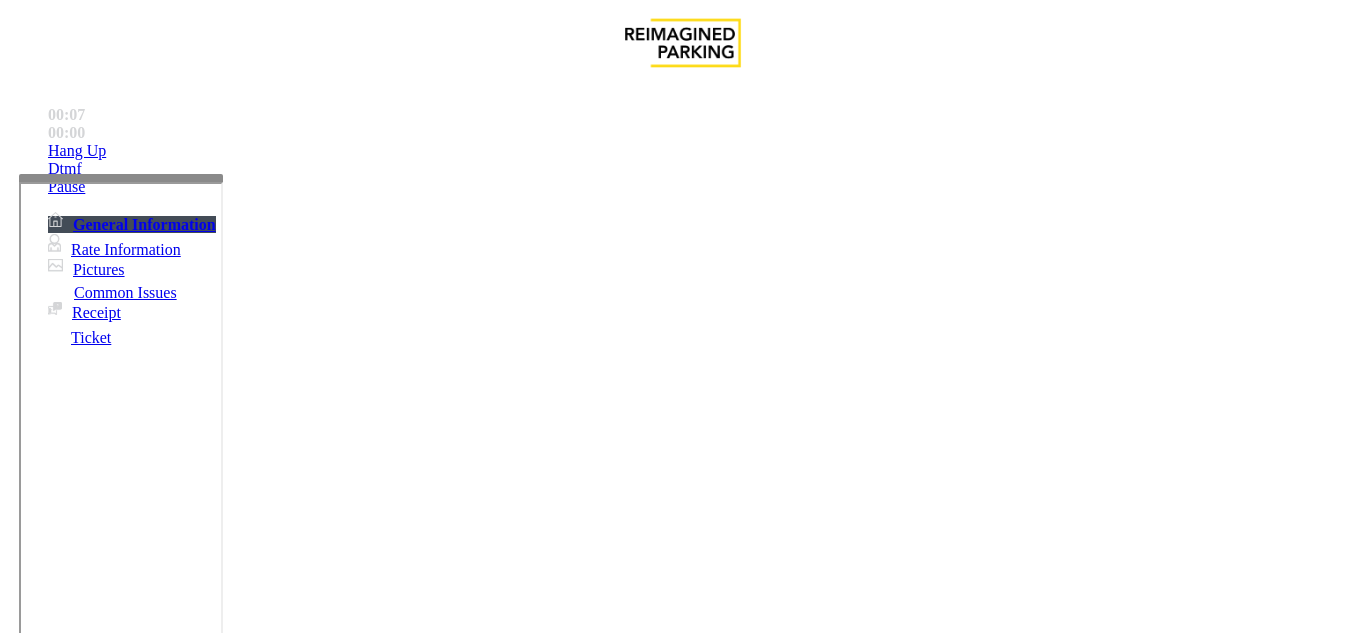 click on "Vend until further notice without asking any questions" at bounding box center [683, 2622] 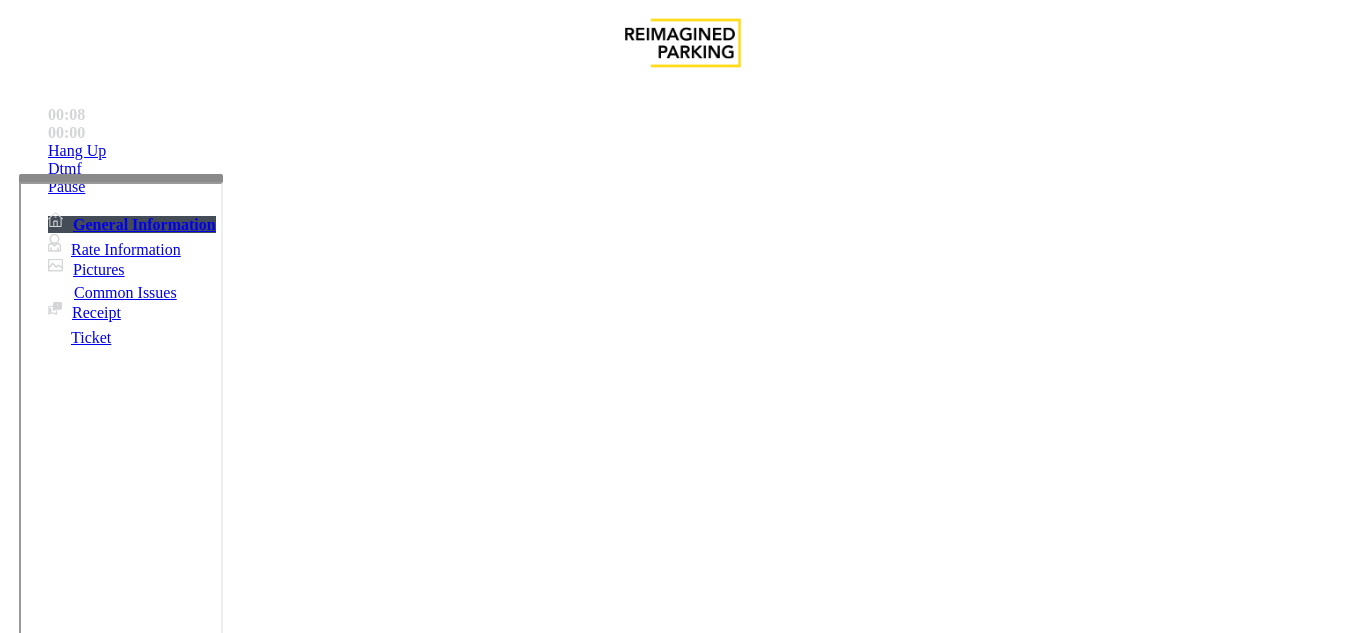 scroll, scrollTop: 300, scrollLeft: 0, axis: vertical 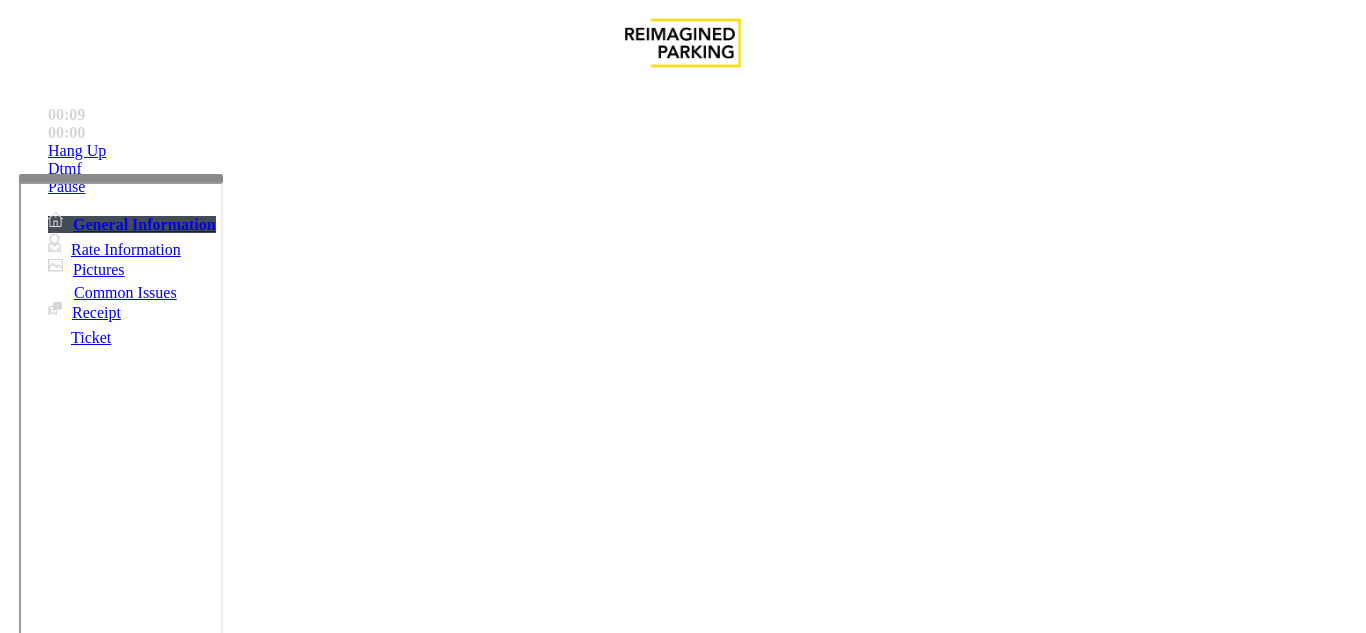 click on "Vend Gate" at bounding box center [69, 1735] 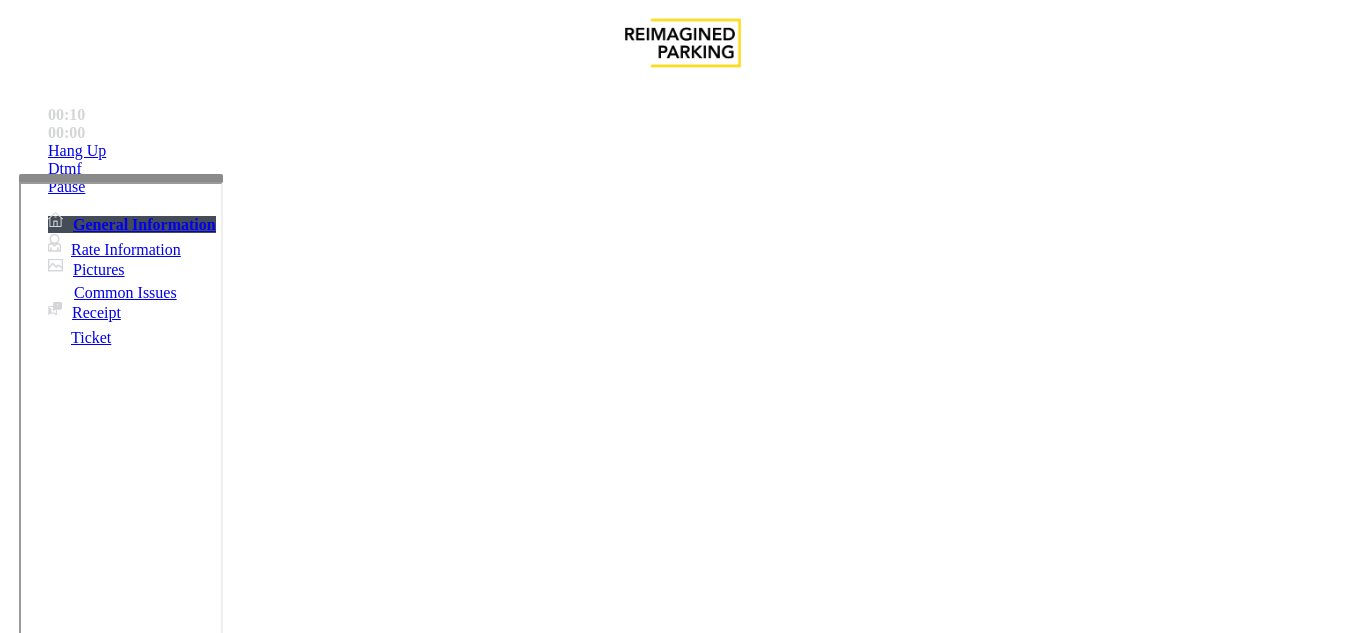 paste on "**********" 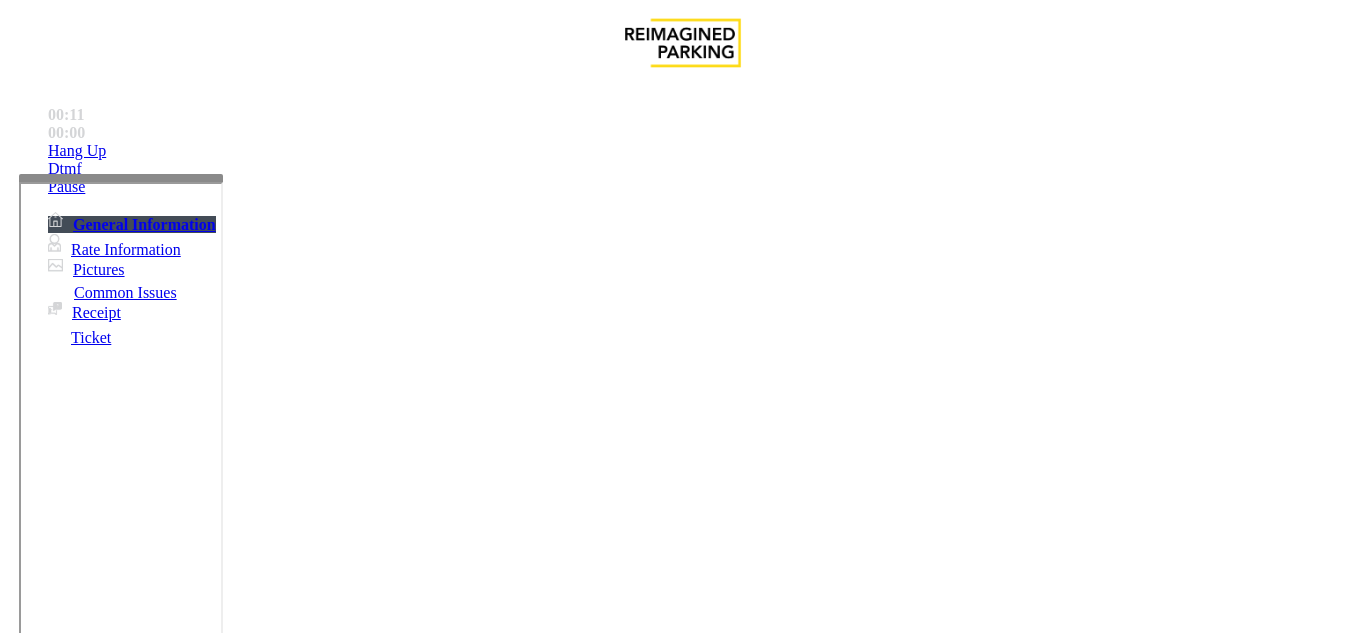 scroll, scrollTop: 0, scrollLeft: 0, axis: both 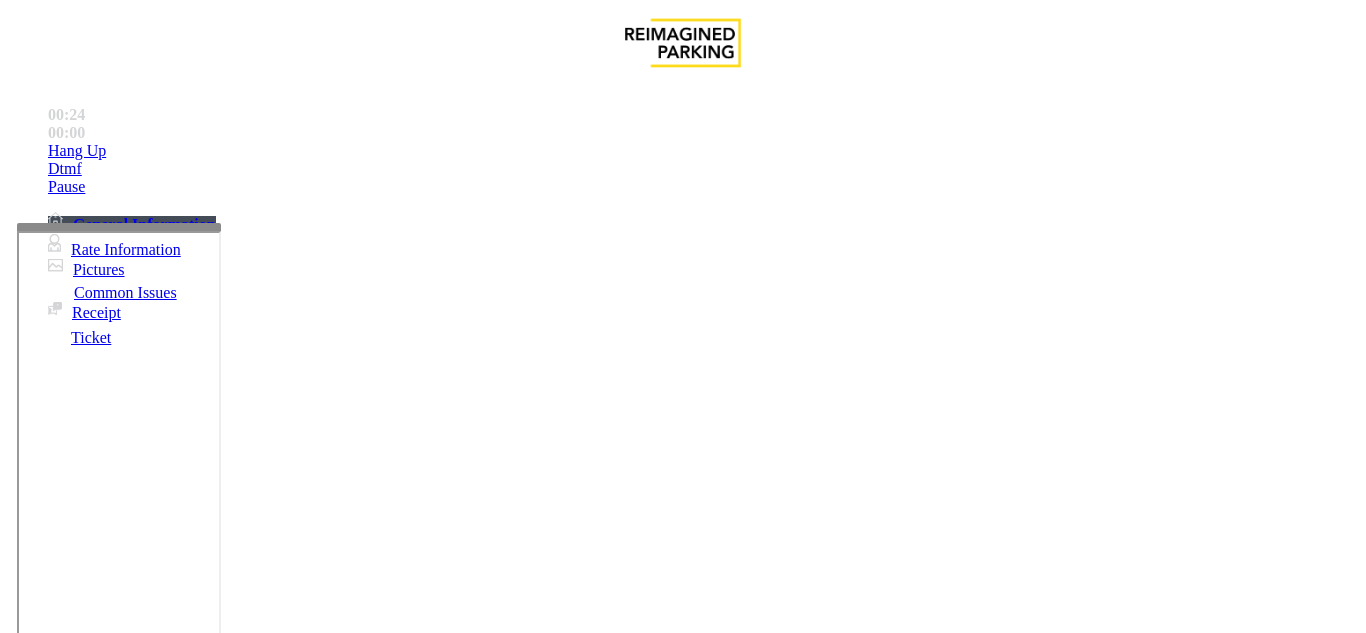 click at bounding box center (119, 227) 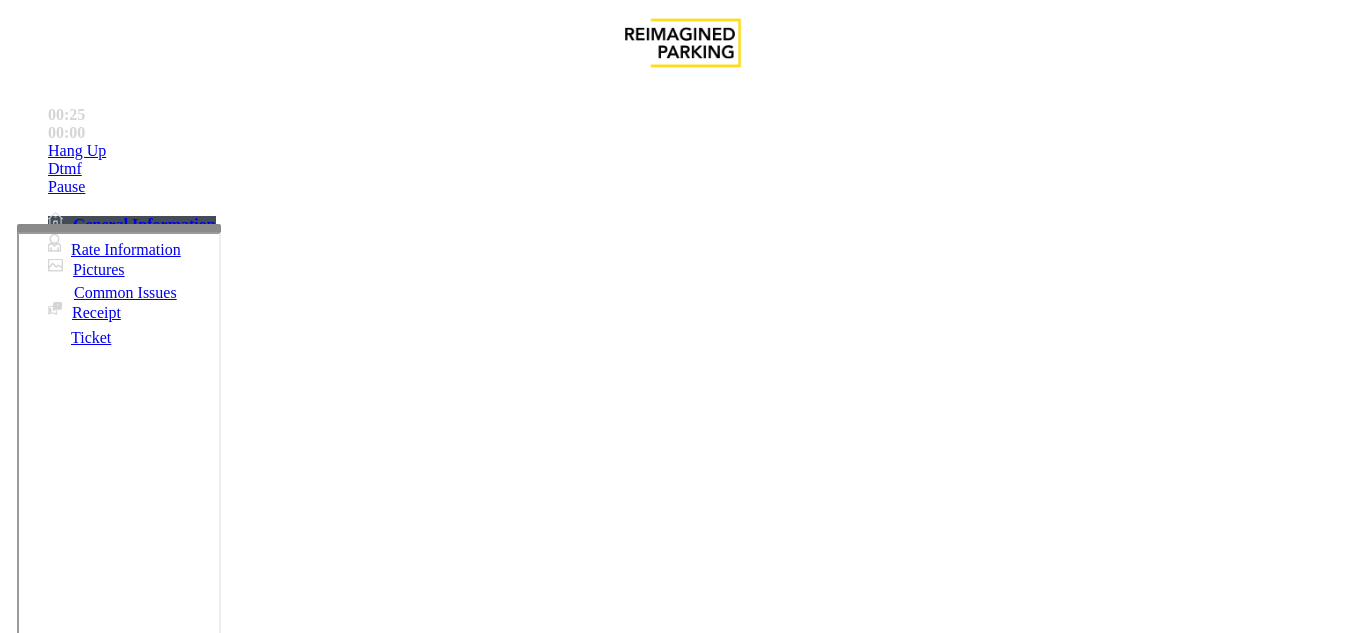 scroll, scrollTop: 400, scrollLeft: 0, axis: vertical 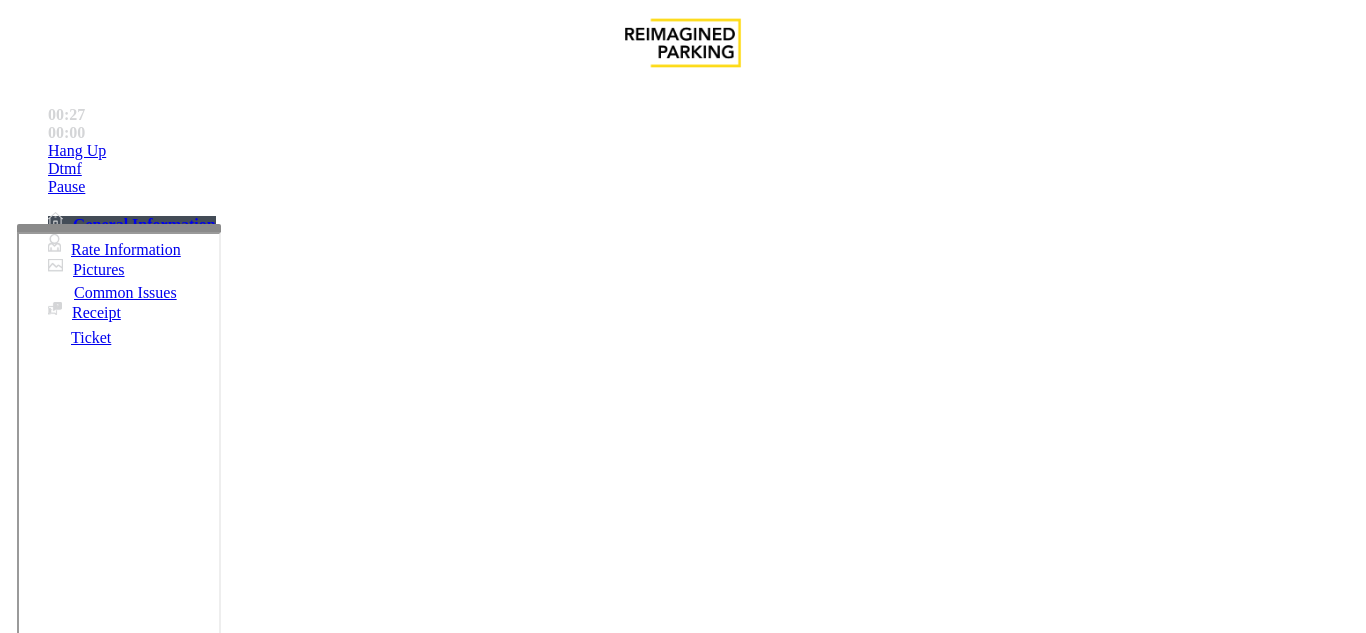 type on "**********" 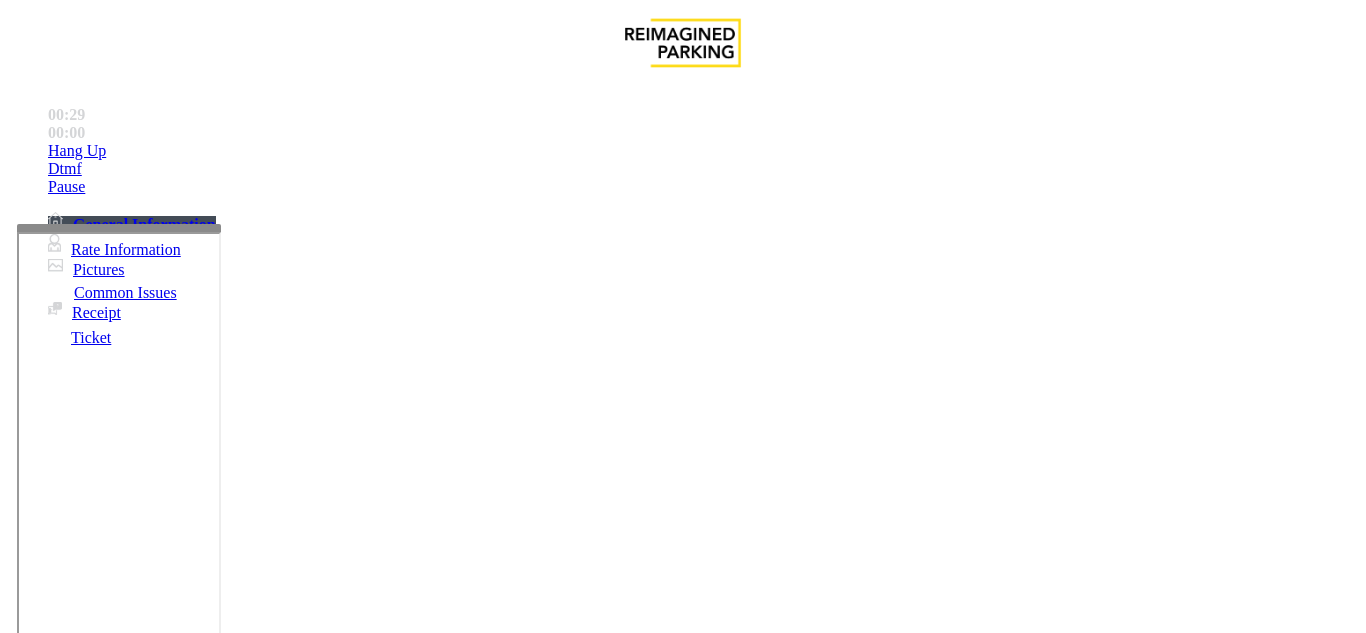 scroll, scrollTop: 0, scrollLeft: 0, axis: both 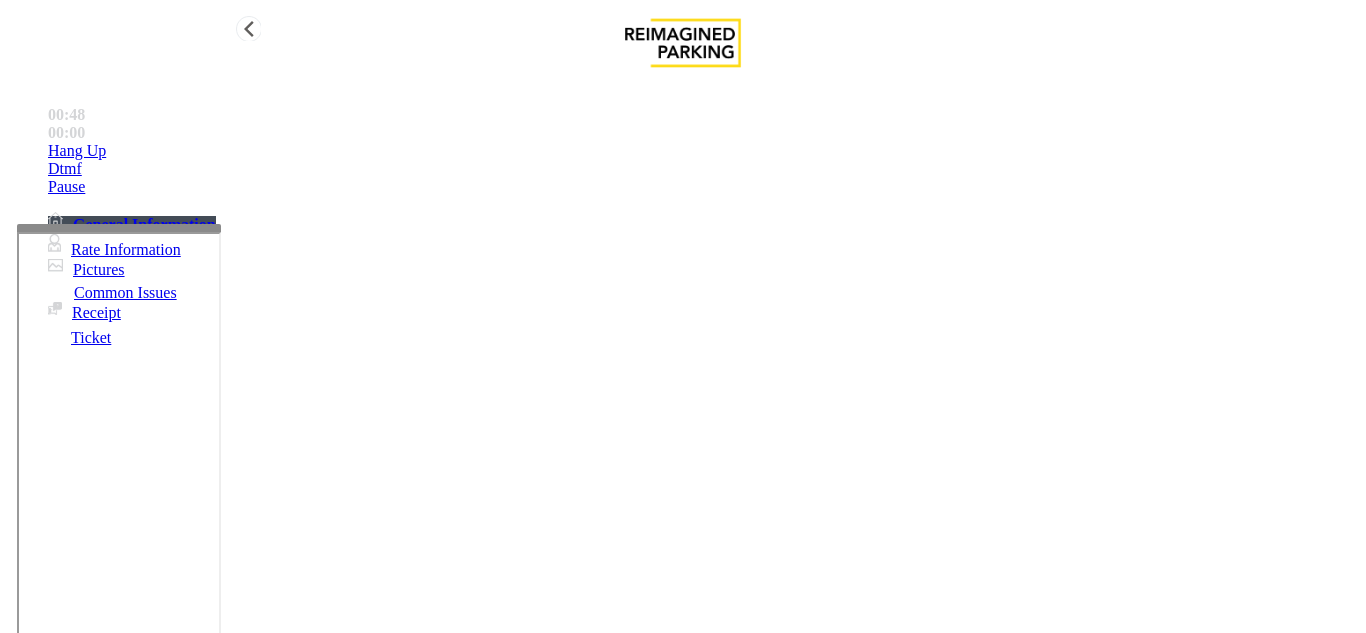 click on "Hang Up" at bounding box center (703, 151) 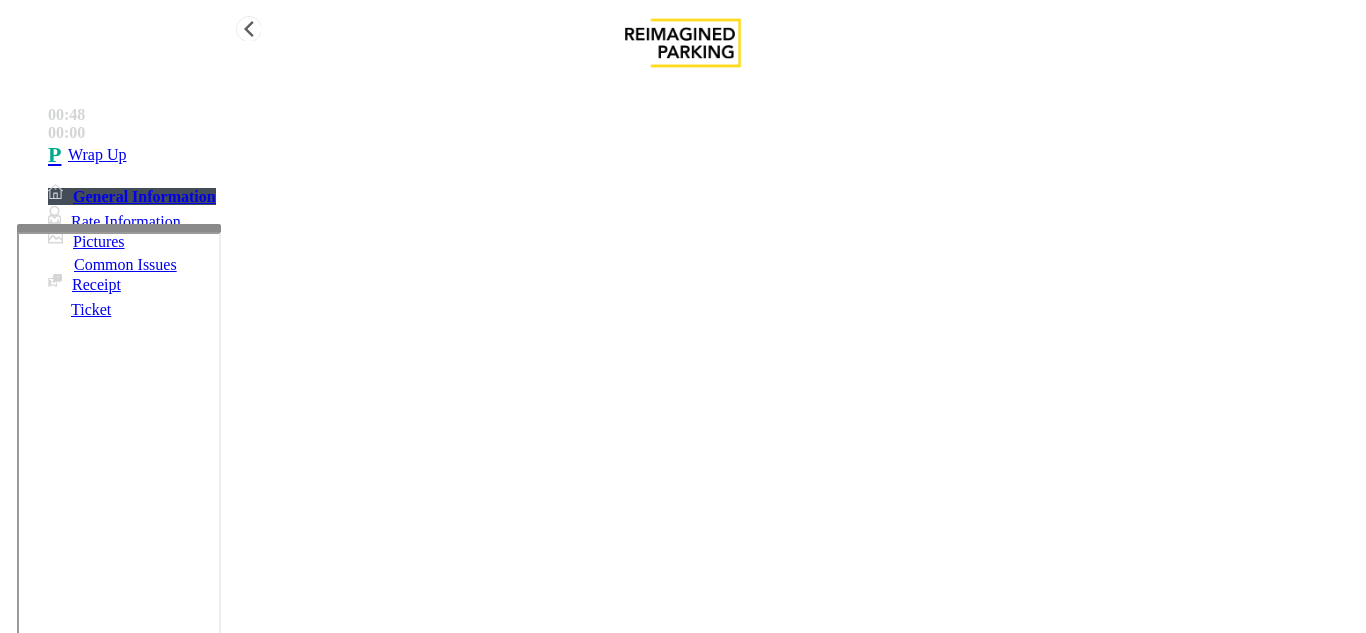 click on "Wrap Up" at bounding box center (703, 155) 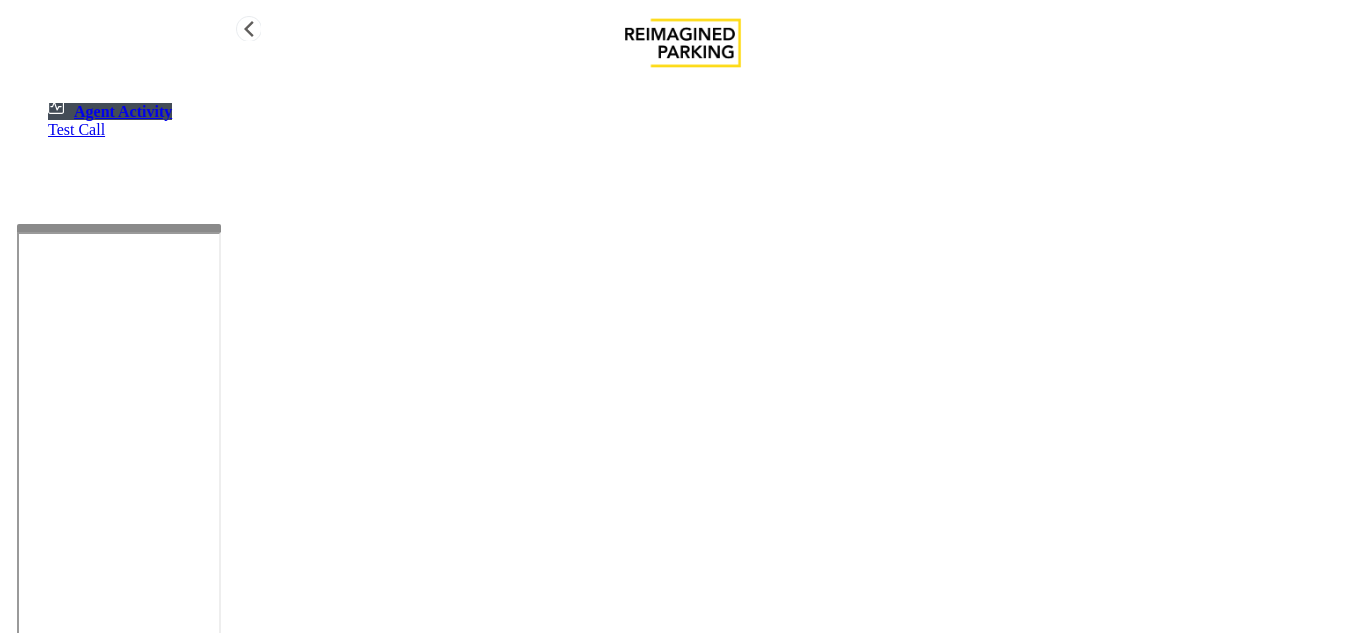 click on "Agent Activity Test Call" at bounding box center [683, 118] 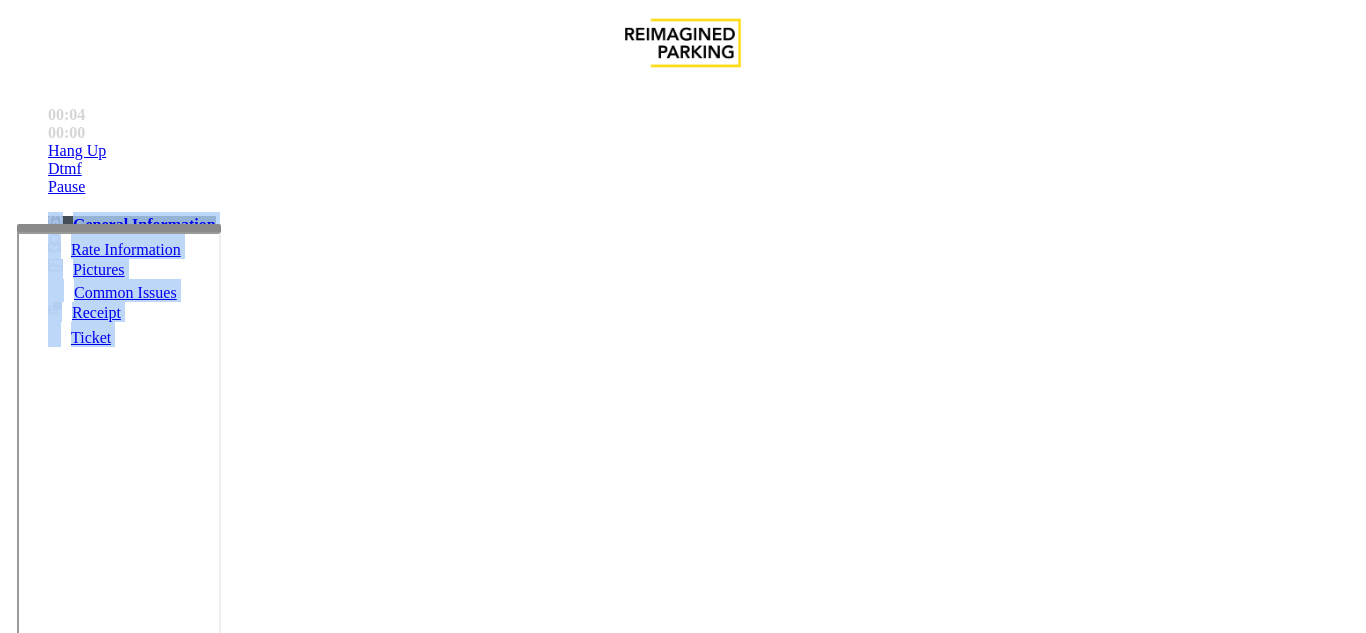 scroll, scrollTop: 2700, scrollLeft: 0, axis: vertical 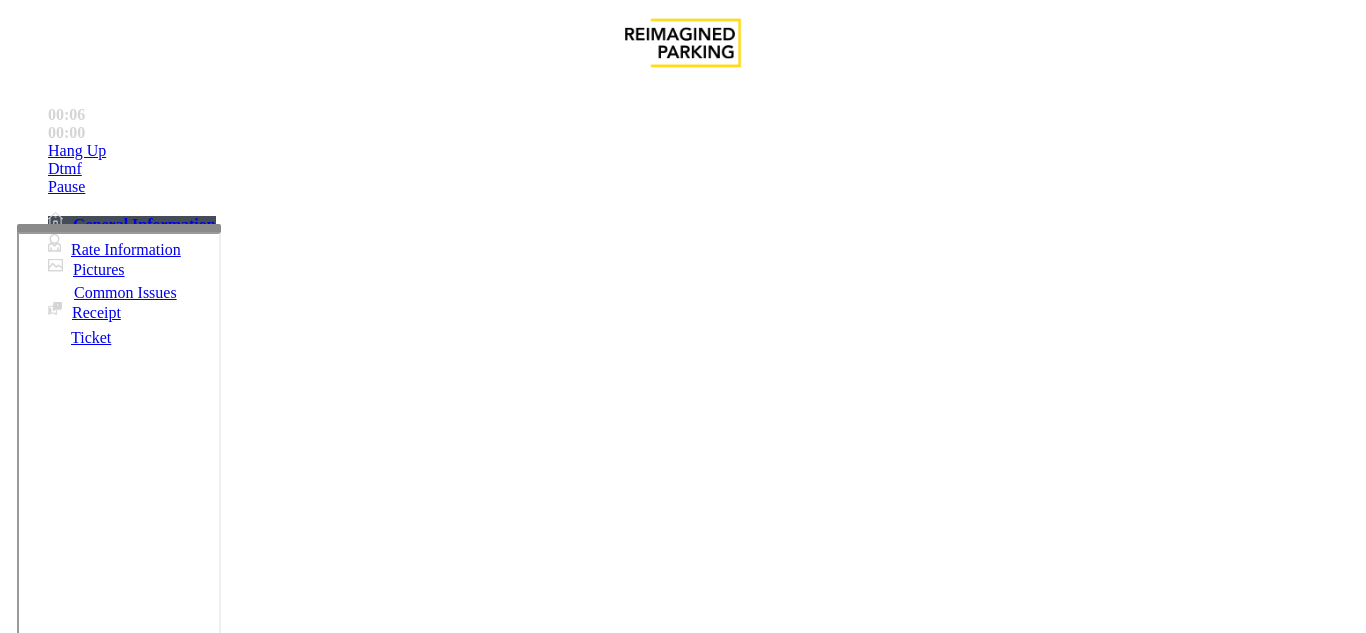 click on "ZTE-777BAY-WS" at bounding box center [73, 4725] 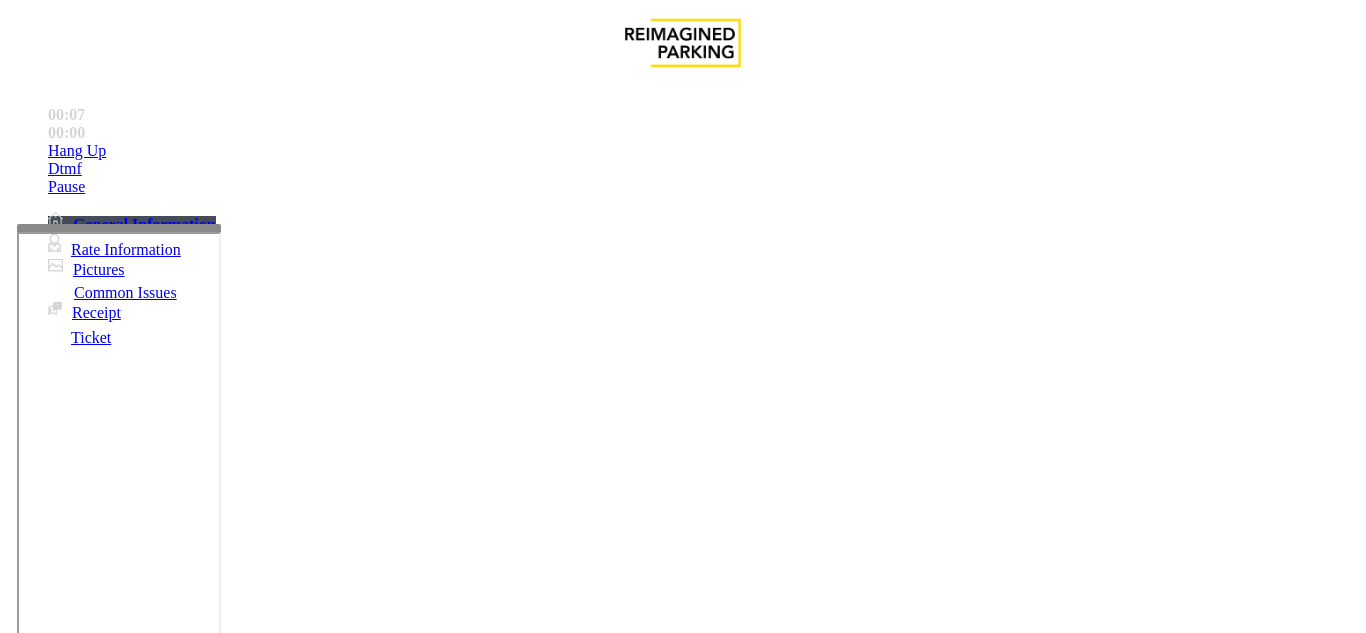 click on "ZTE-777BAY-WS" at bounding box center [73, 4725] 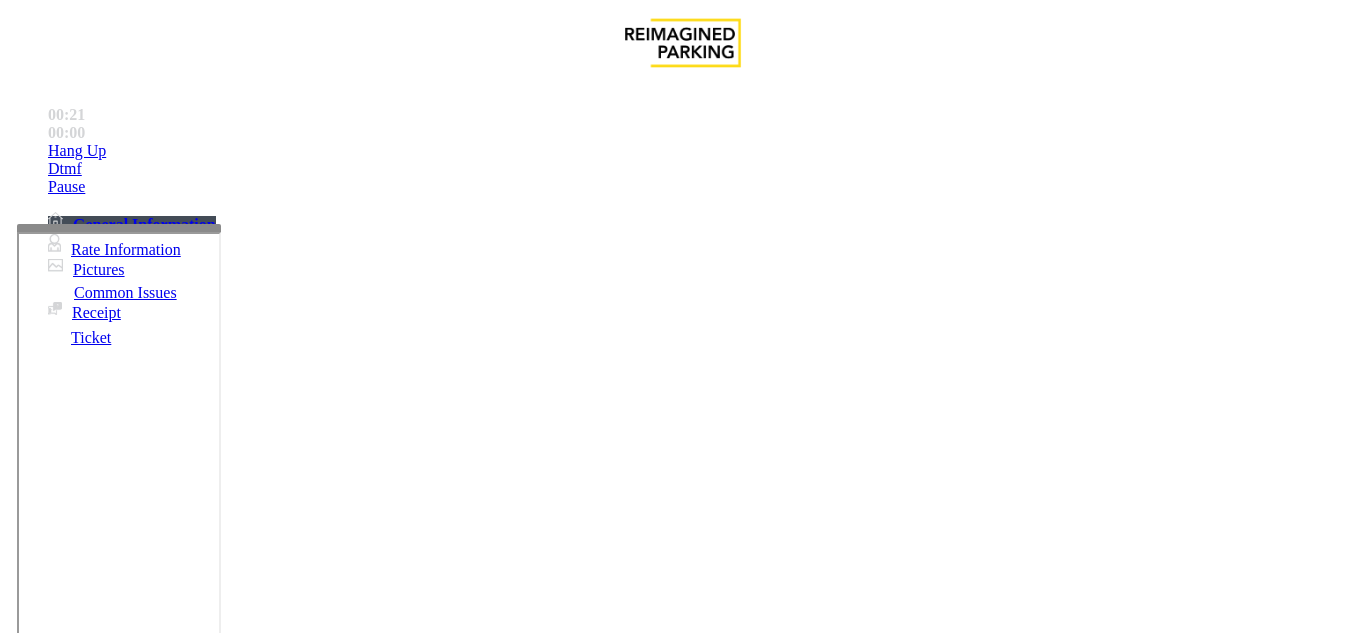 scroll, scrollTop: 2200, scrollLeft: 0, axis: vertical 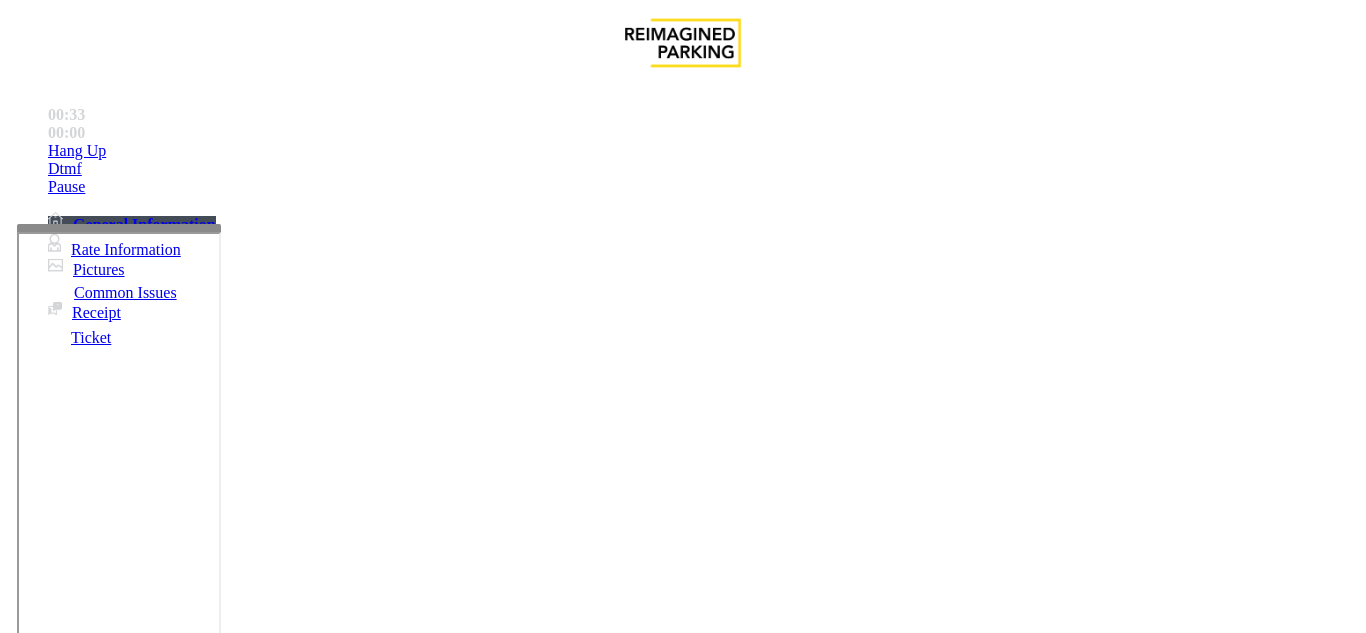 click on "Ticket Issue" at bounding box center (71, 1286) 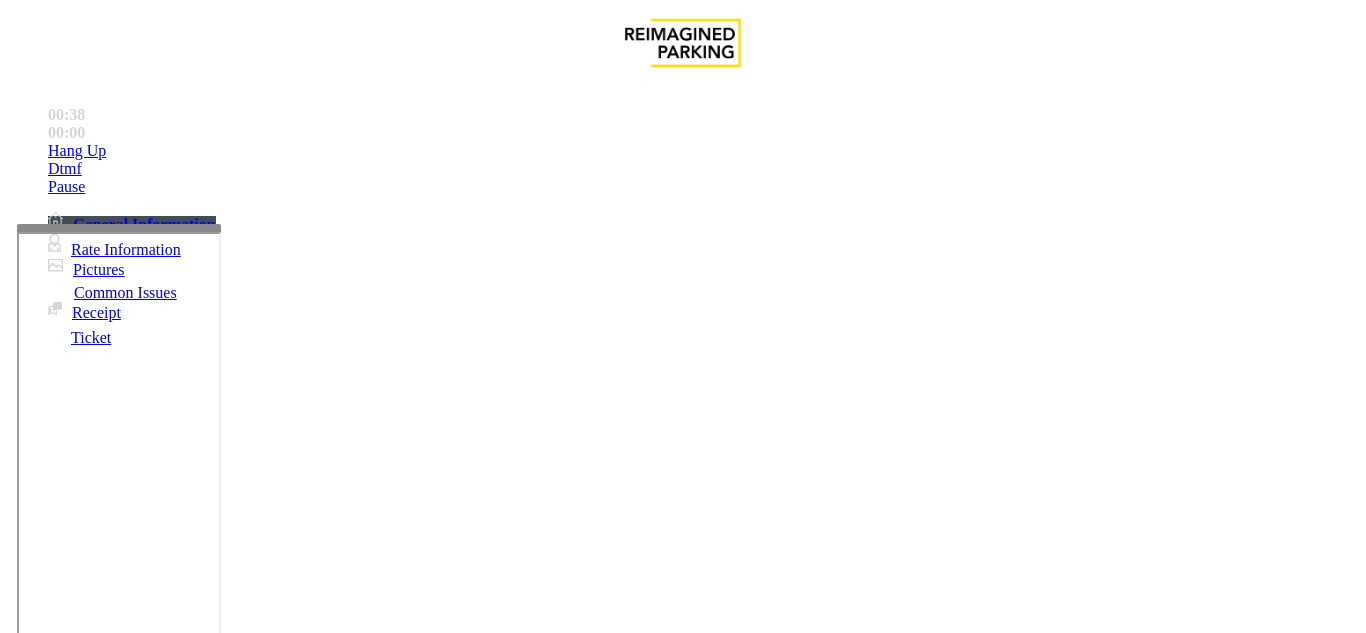 click on "Ticket Unreadable" at bounding box center [300, 1286] 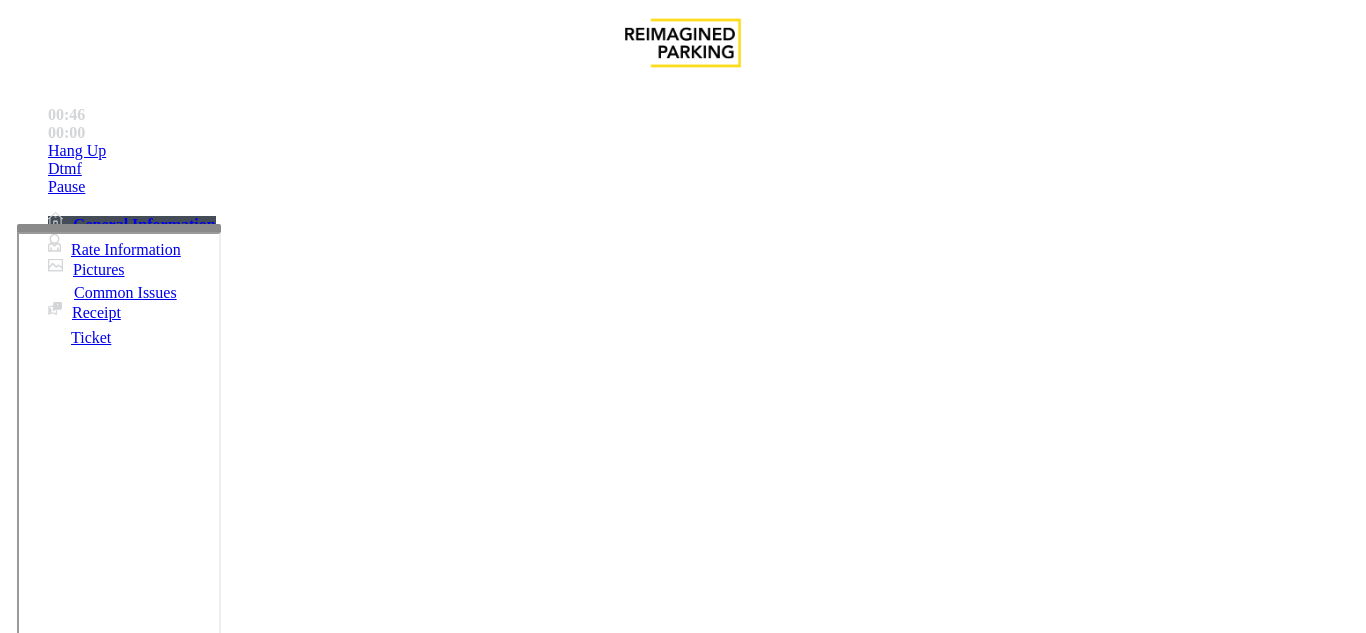 scroll, scrollTop: 100, scrollLeft: 0, axis: vertical 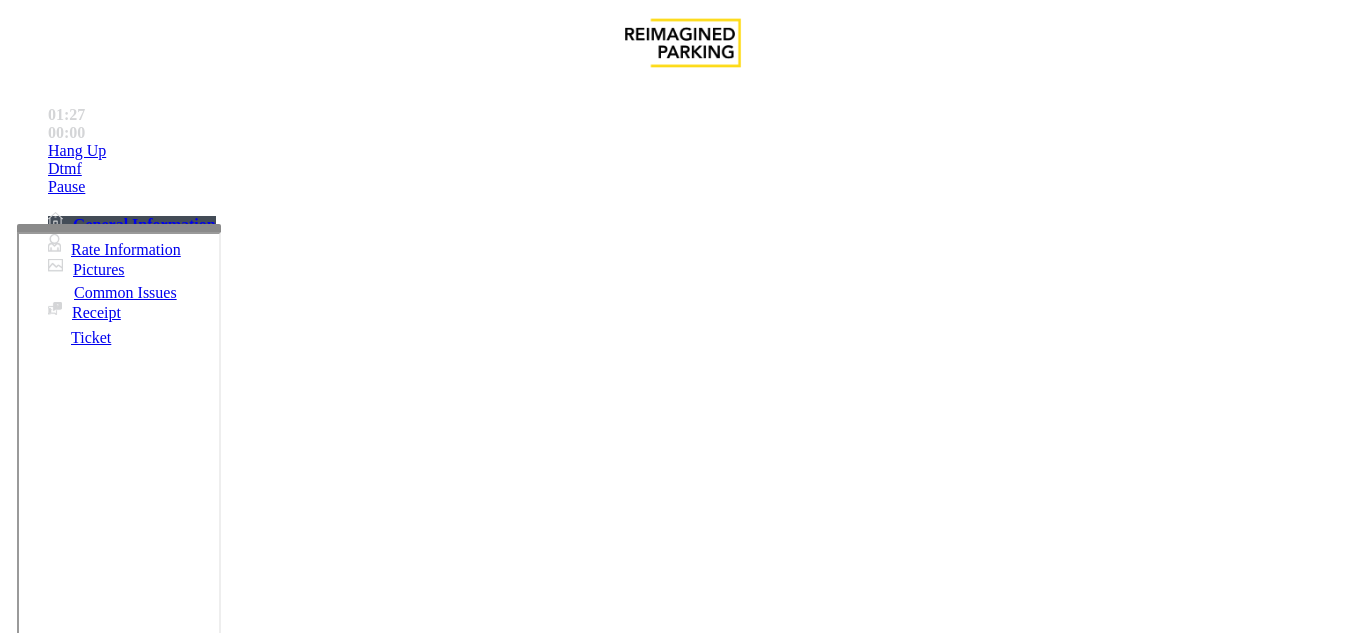 paste on "**********" 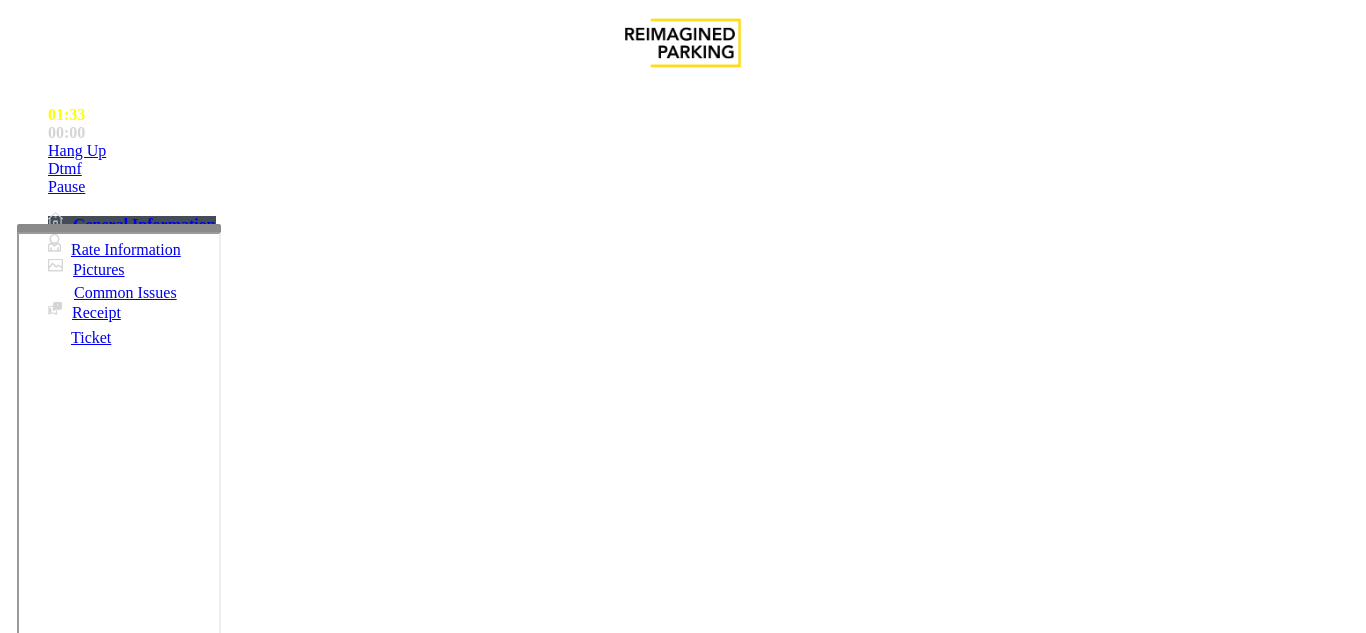 click on "Ticket Unreadable" at bounding box center (682, 1271) 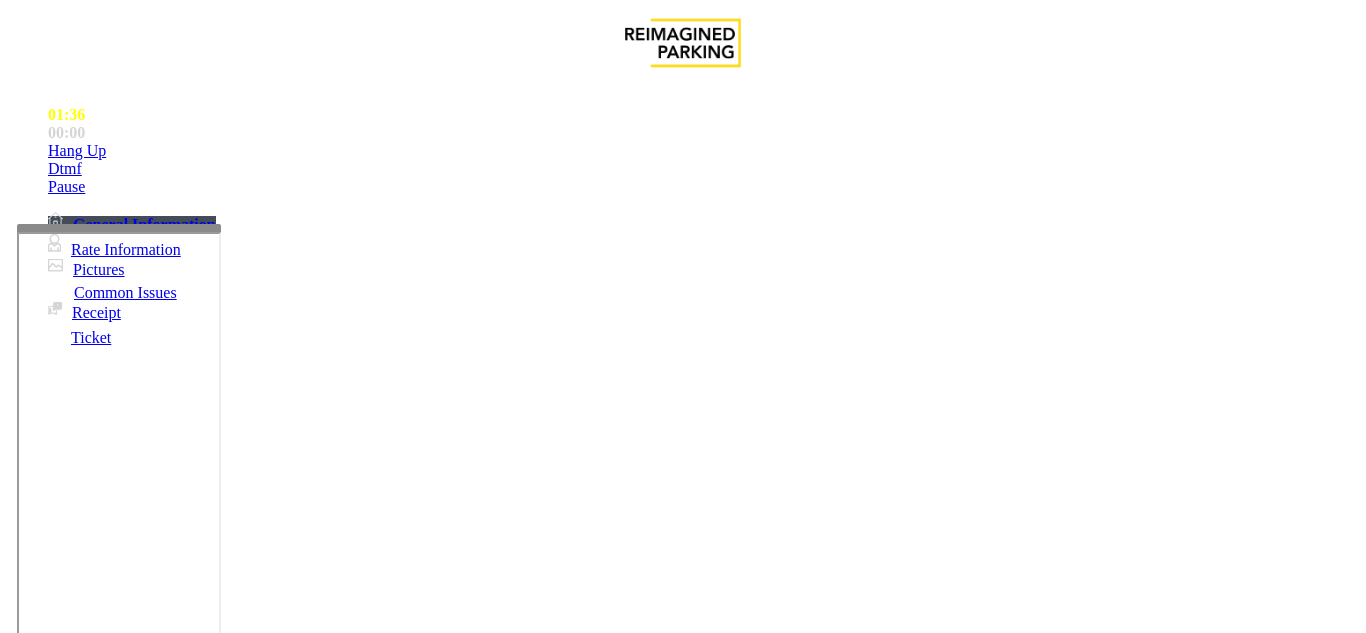 type on "**********" 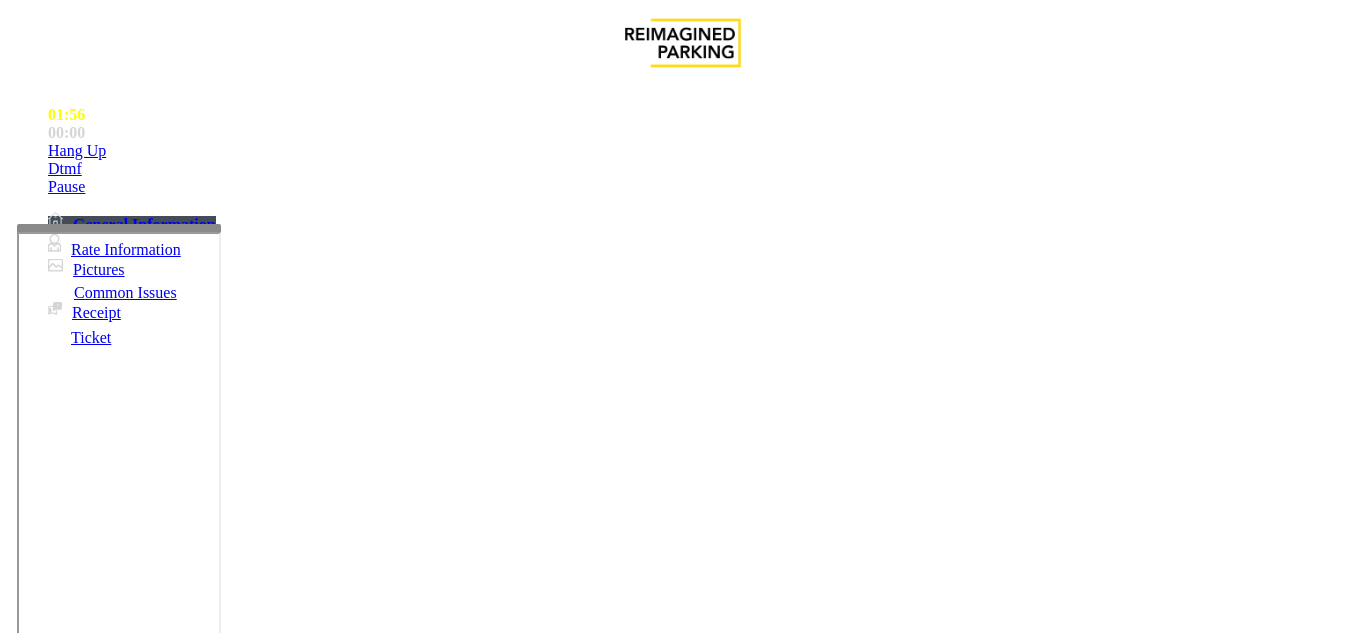click at bounding box center (96, 1362) 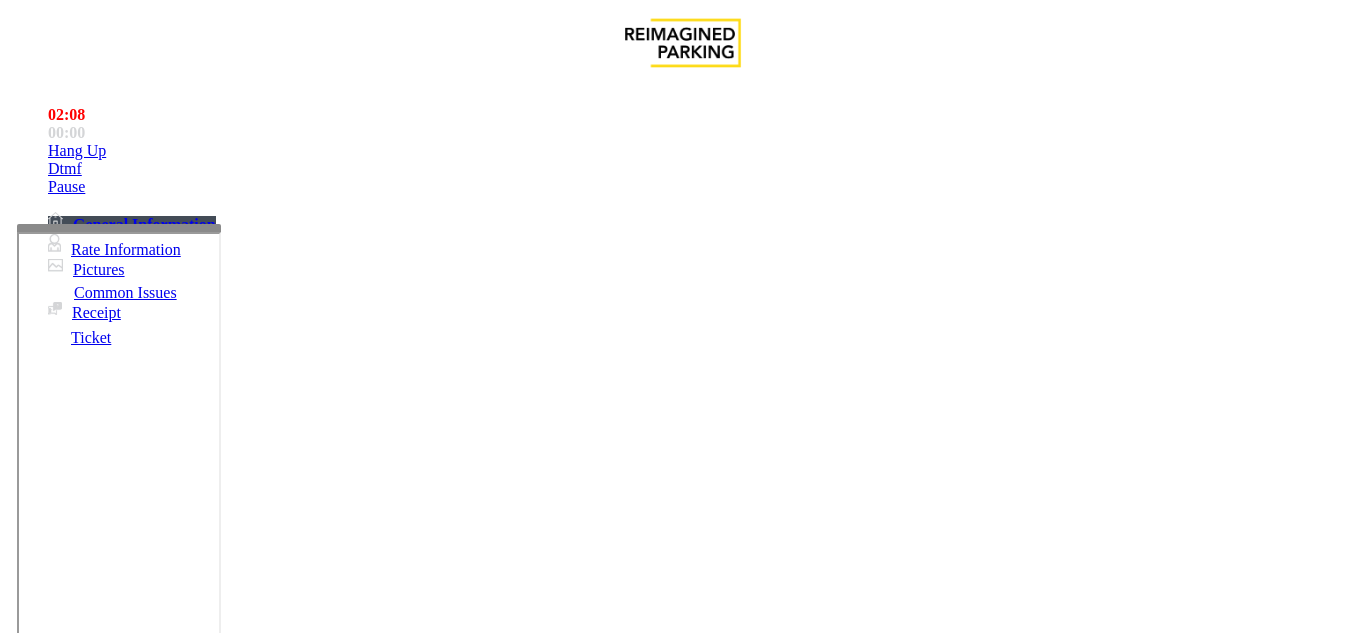 type on "********" 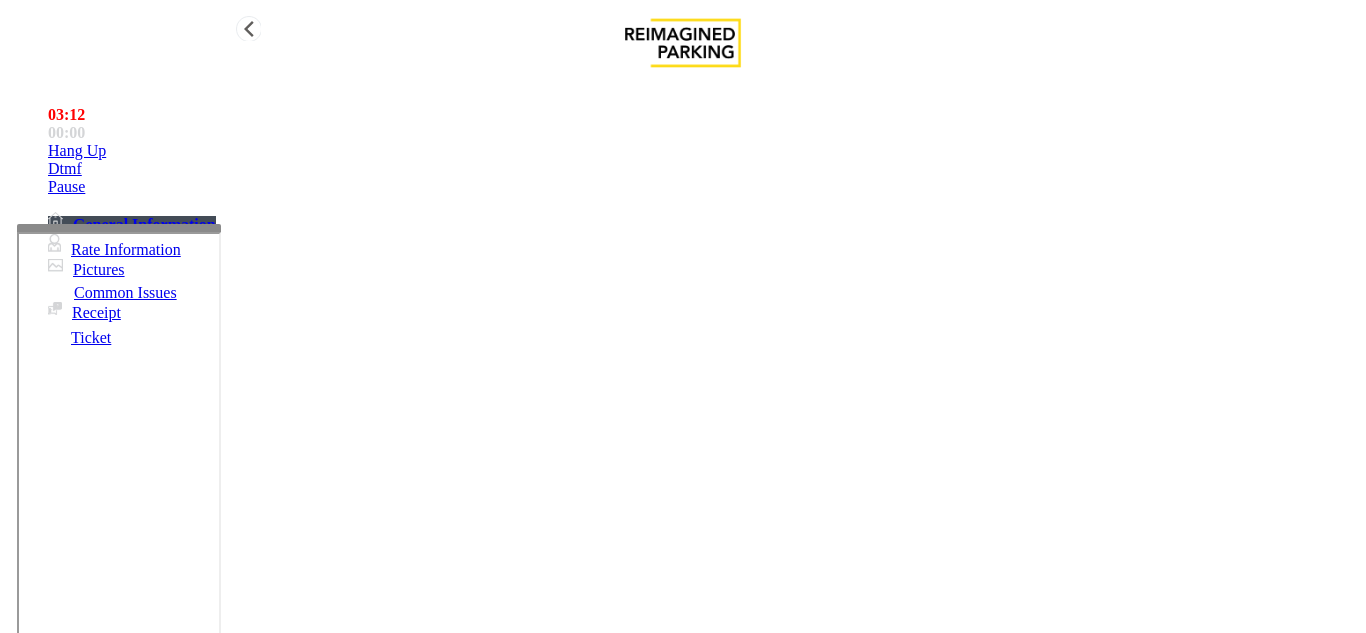 click on "Hang Up" at bounding box center [703, 151] 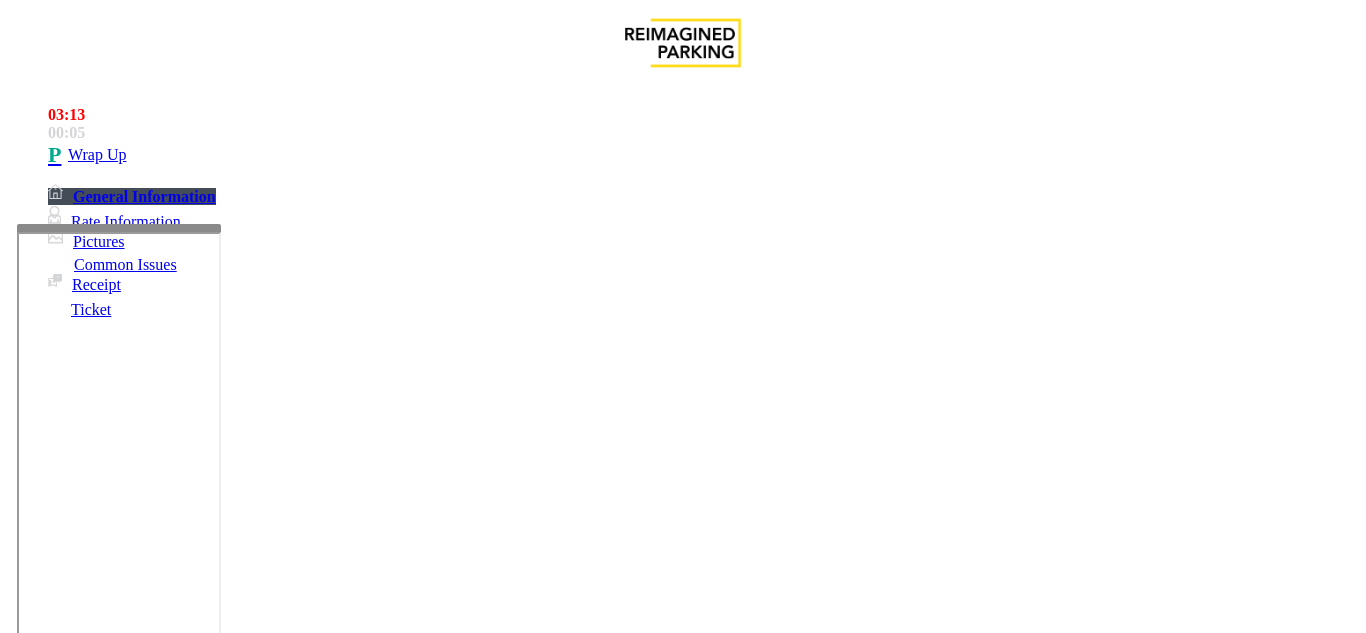 scroll, scrollTop: 0, scrollLeft: 0, axis: both 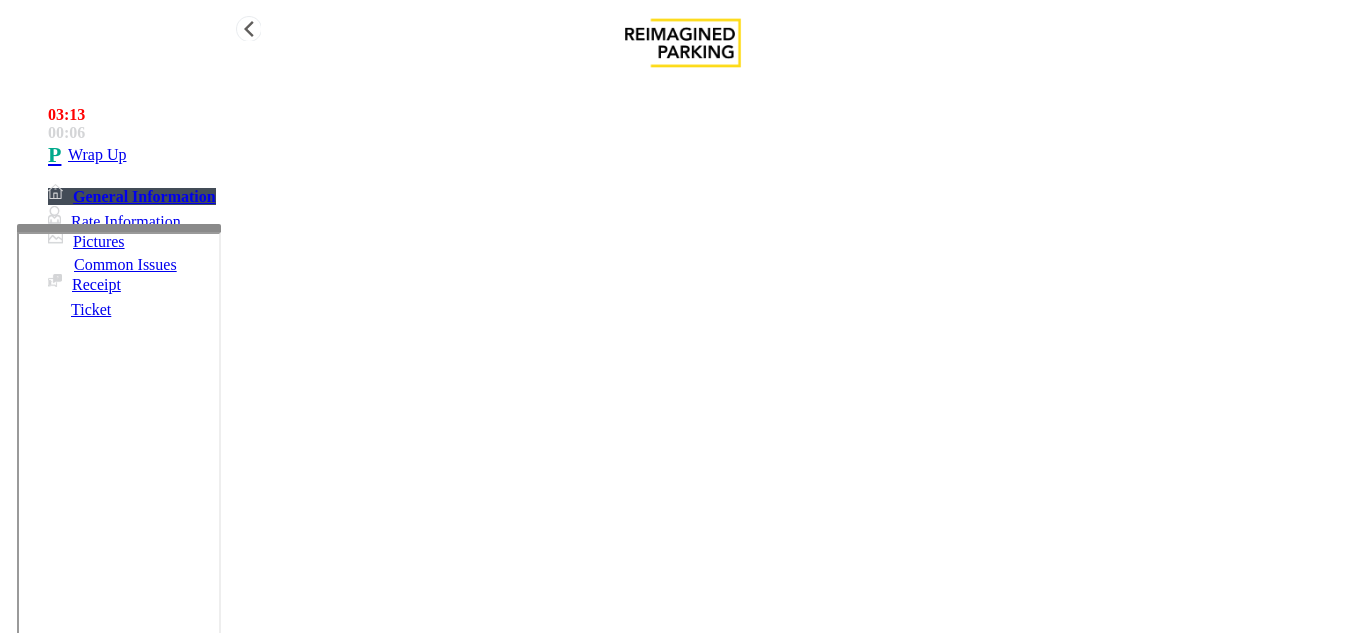 type on "**********" 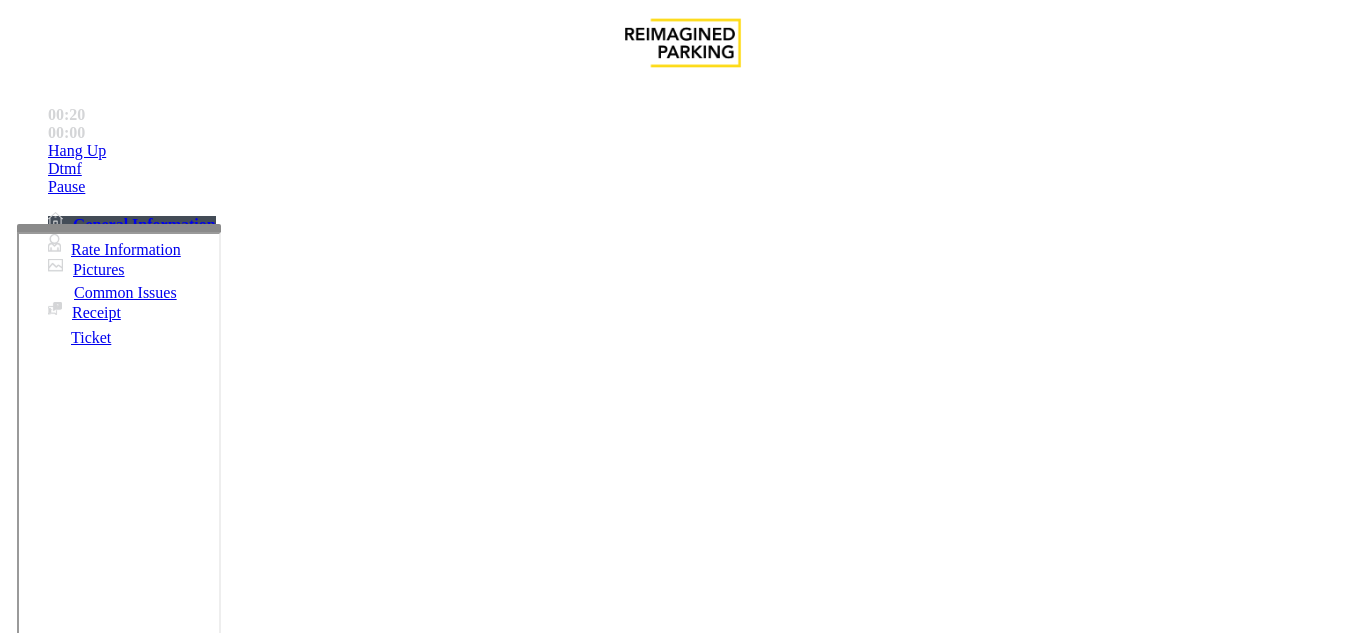 click on "Ticket Issue" at bounding box center [71, 1286] 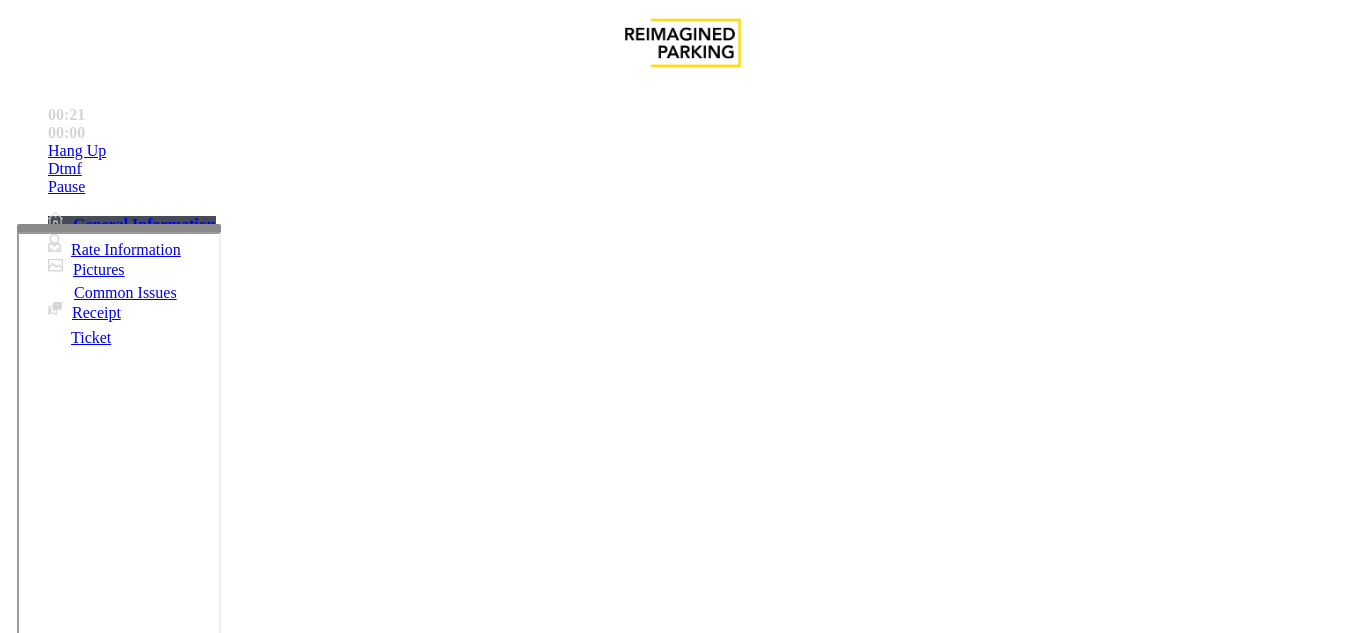 click on "Ticket Unreadable" at bounding box center [300, 1286] 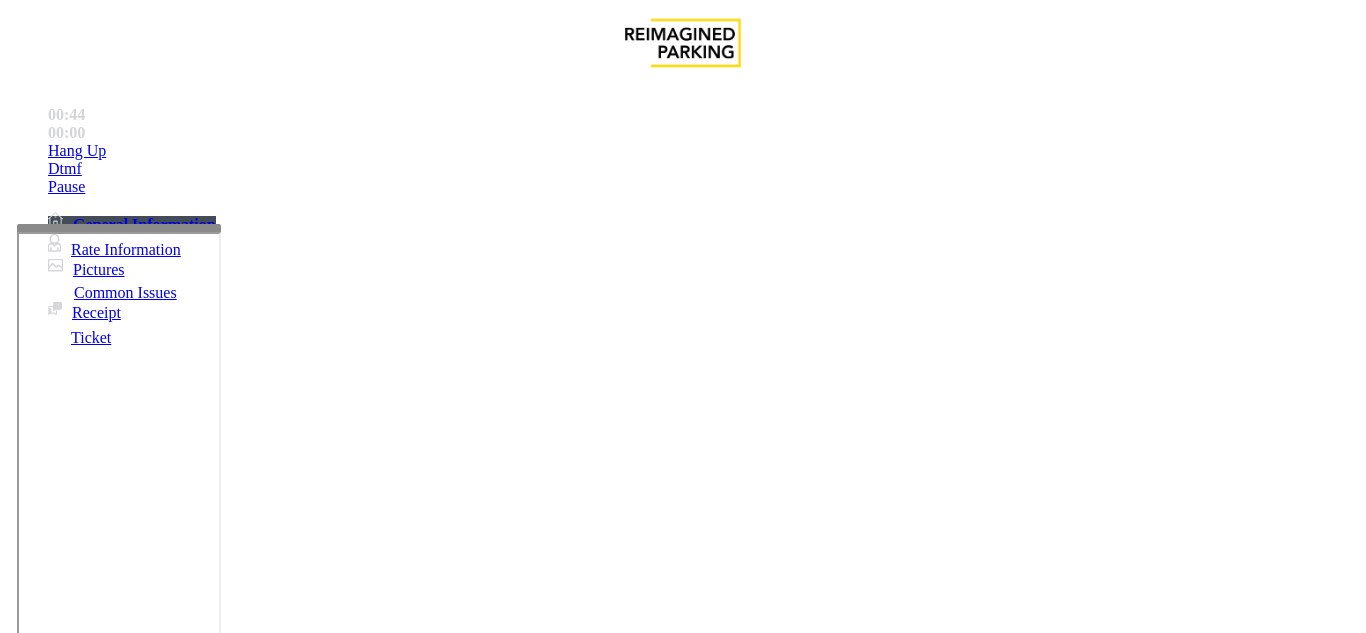click at bounding box center (221, 1580) 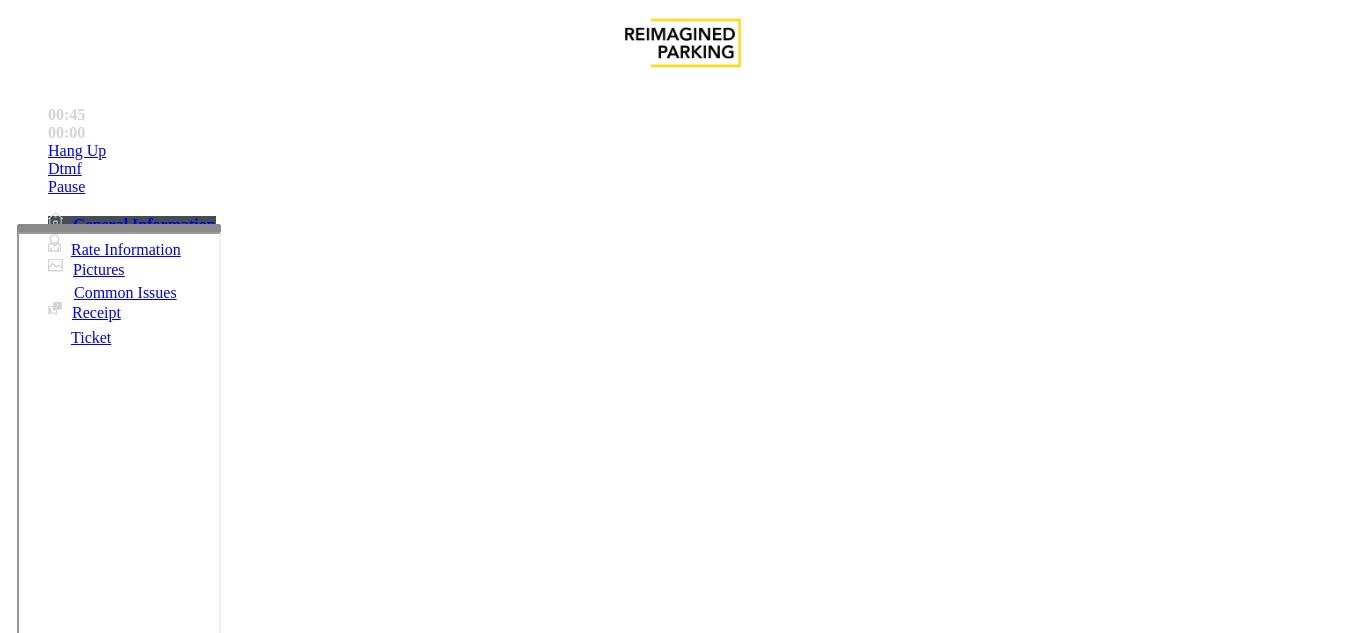 type on "**********" 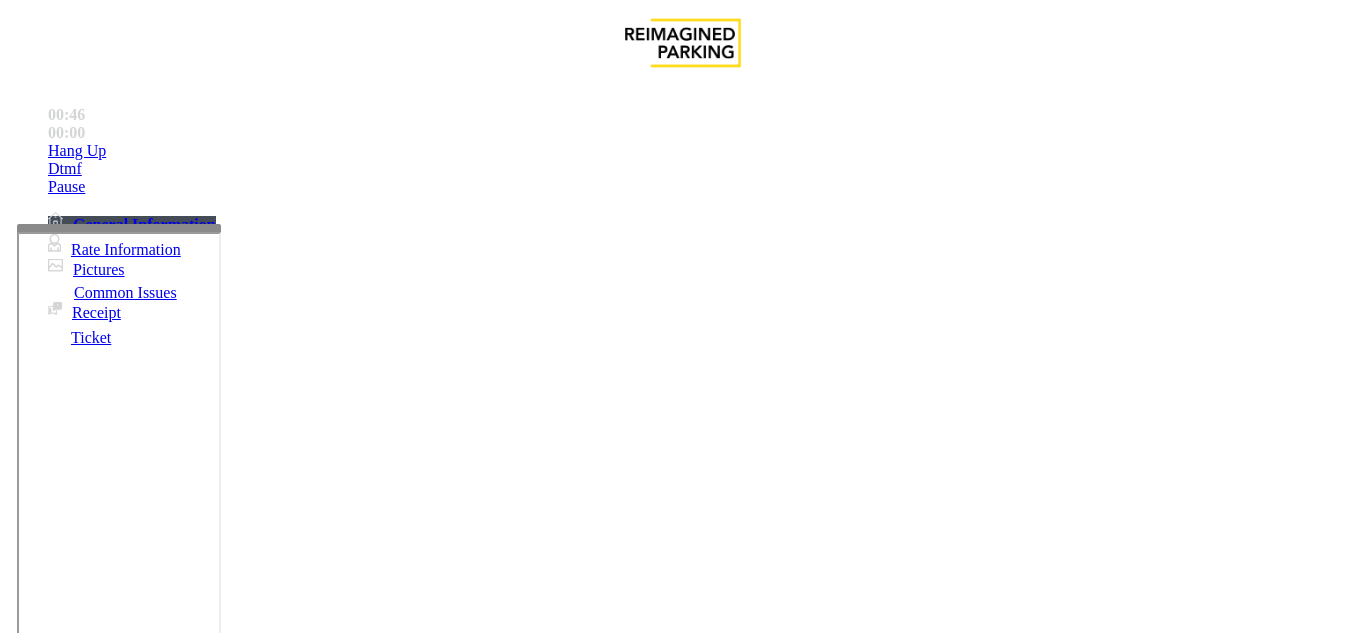 click on "Issue" at bounding box center [42, 1253] 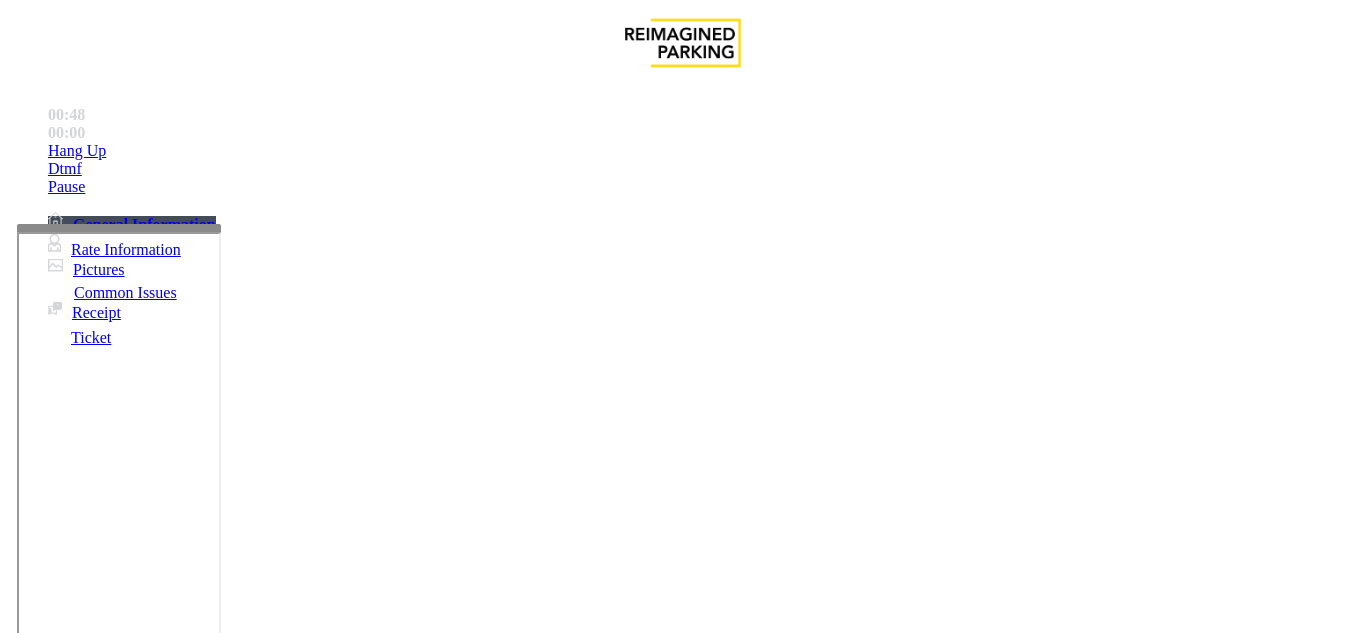 click on "Ticket Issue" at bounding box center (71, 1286) 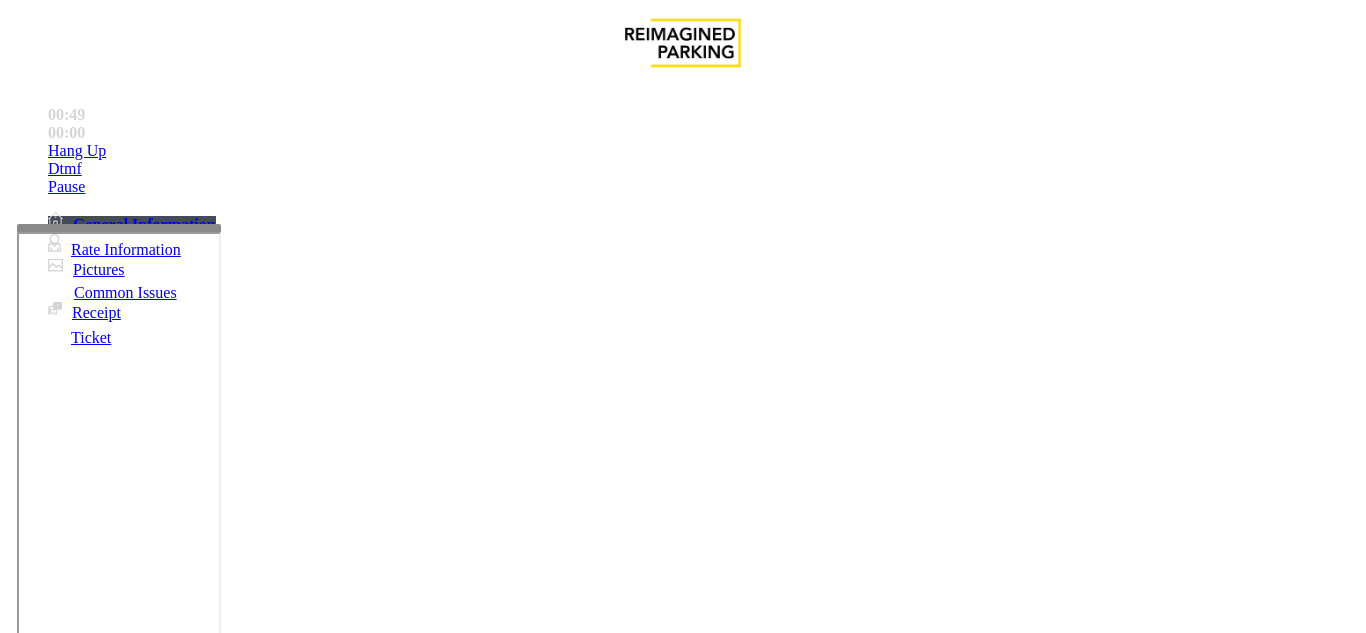 click on "Lost Ticket" at bounding box center (198, 1286) 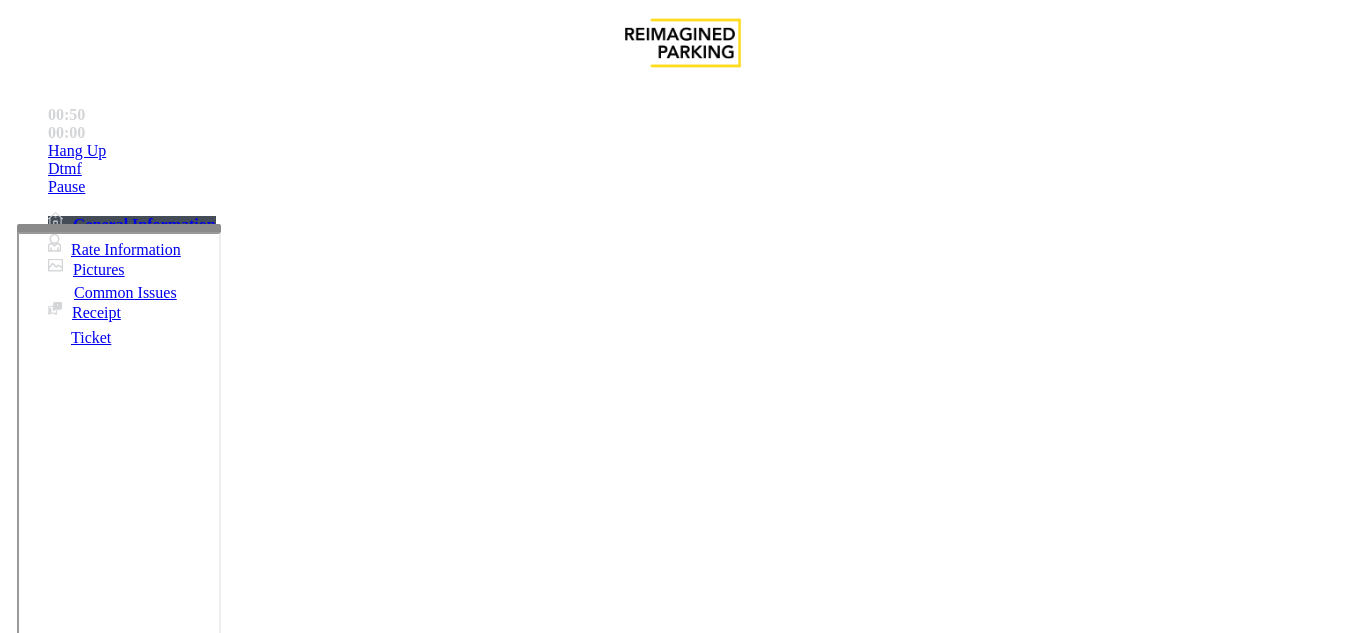 click on "Lost Ticket" at bounding box center [682, 1271] 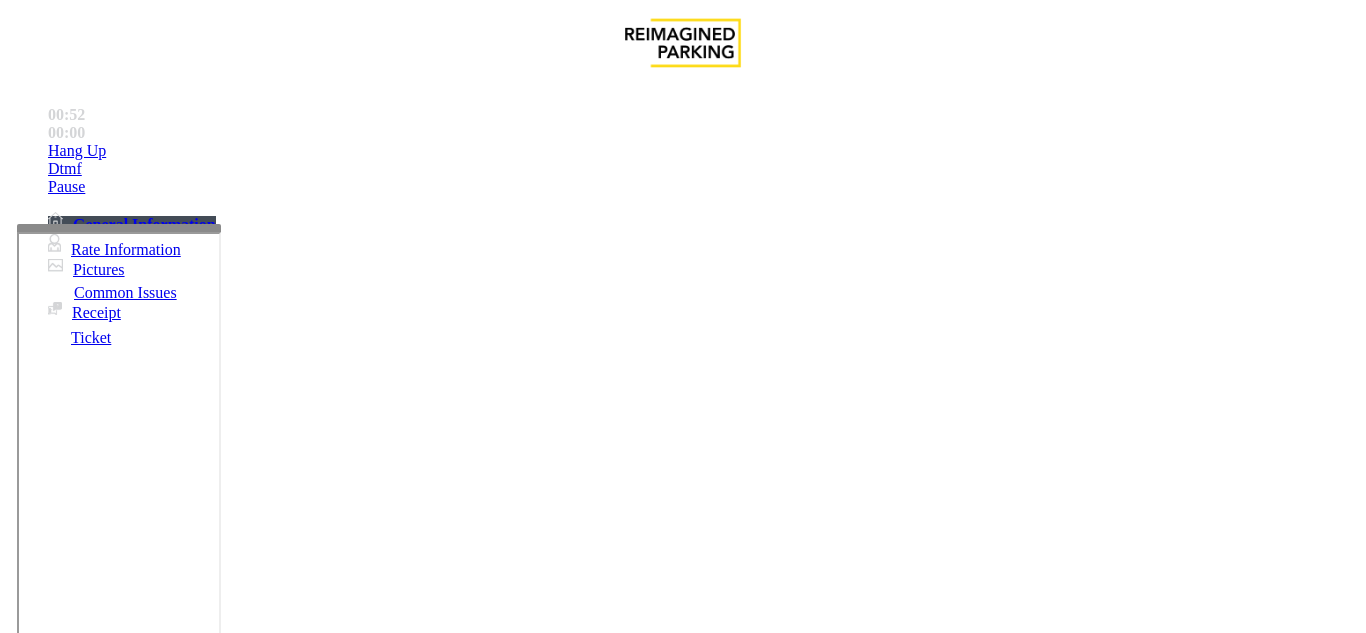 scroll, scrollTop: 0, scrollLeft: 0, axis: both 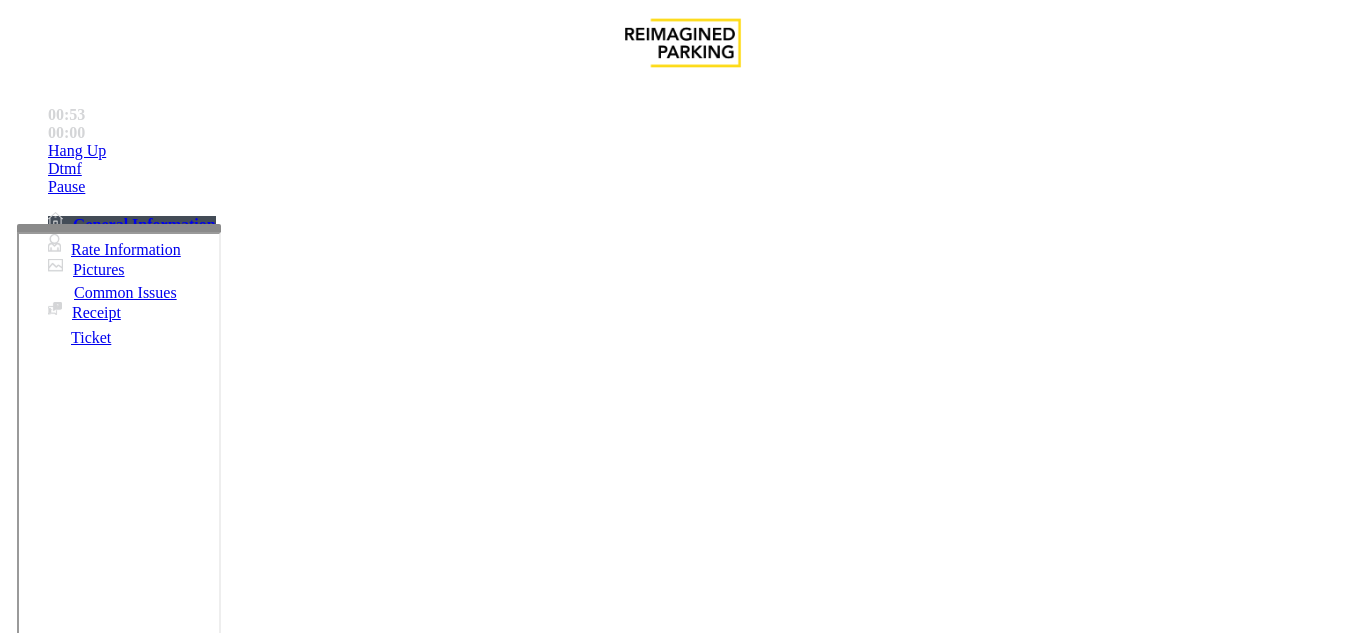 click at bounding box center (221, 1526) 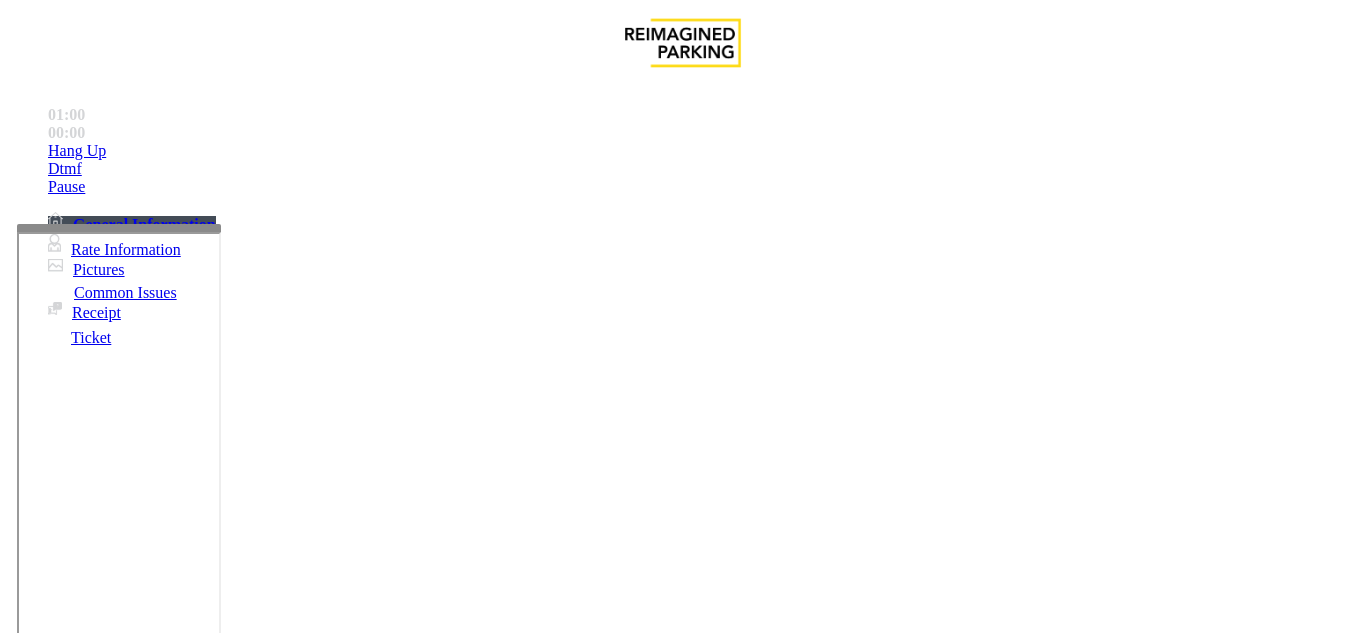 scroll, scrollTop: 21, scrollLeft: 0, axis: vertical 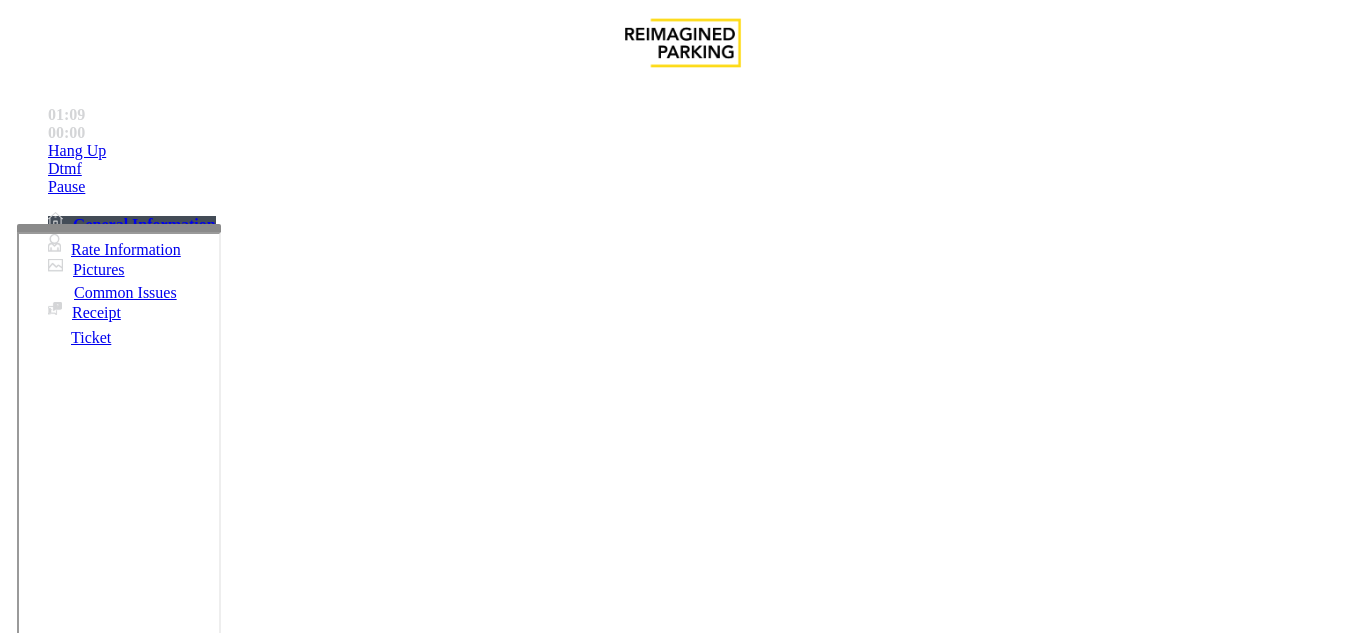click at bounding box center [221, 1526] 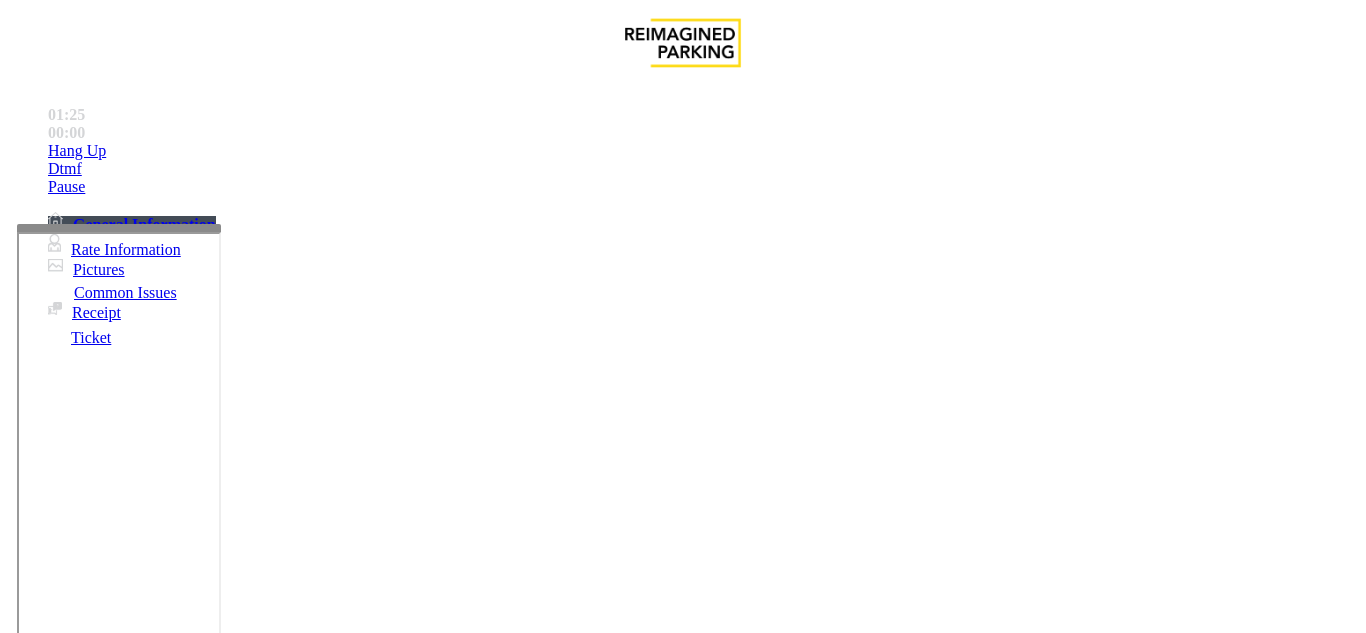 type on "**********" 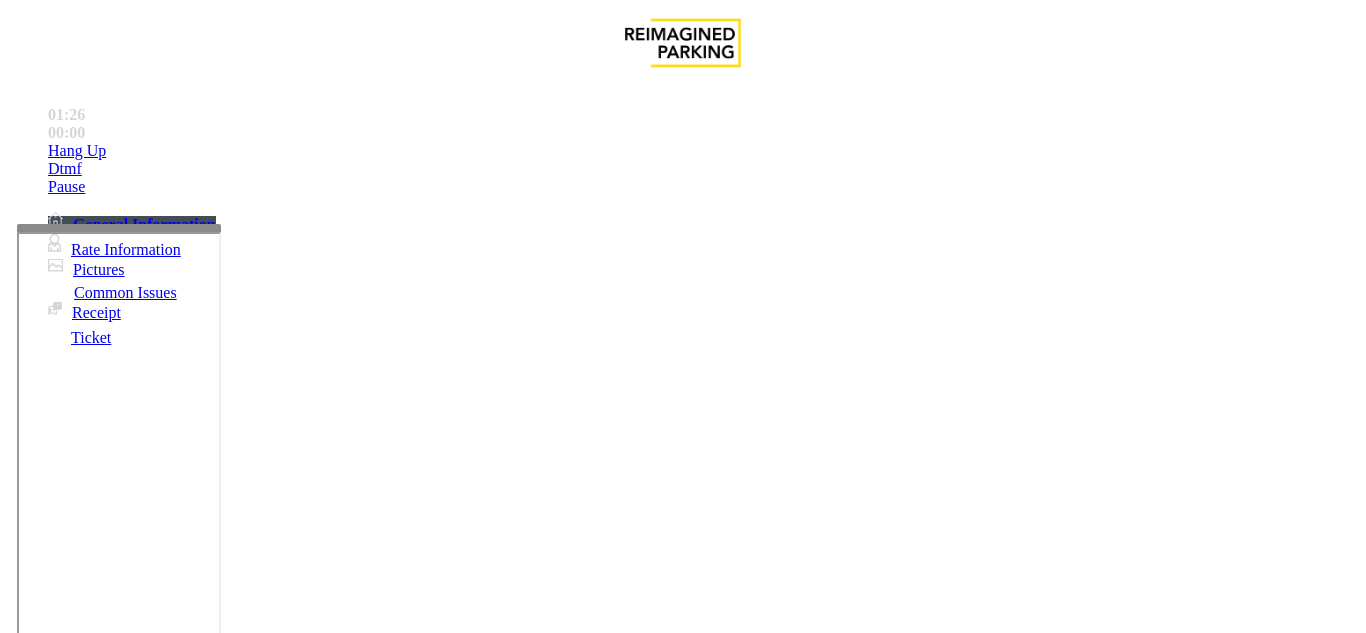click on "Ticket Issue" at bounding box center (95, 1253) 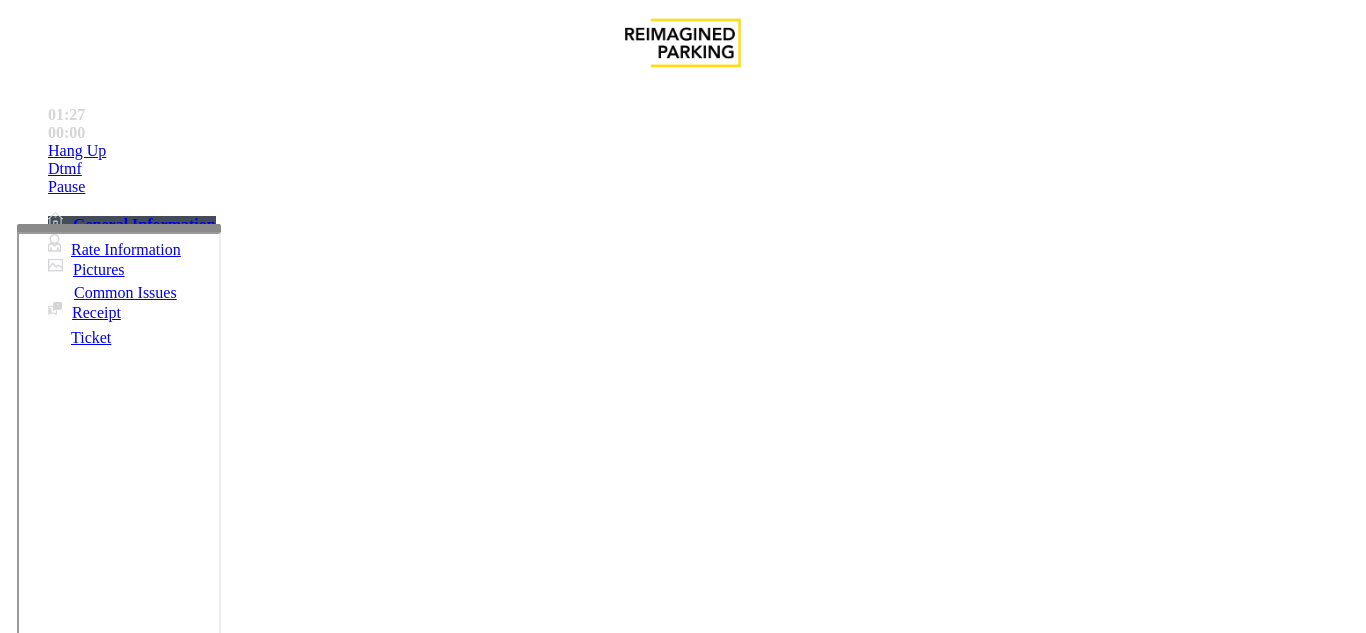 click on "Equipment Issue" at bounding box center [483, 1286] 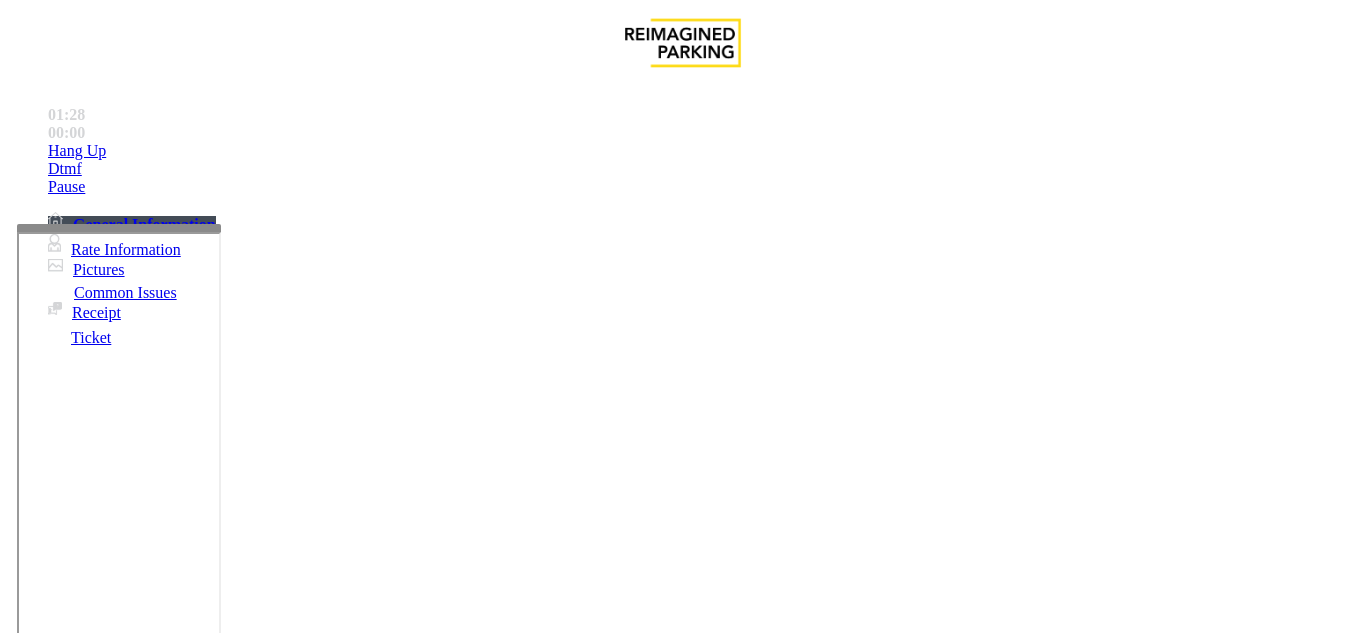 click on "Gate / Door Won't Open" at bounding box center [575, 1286] 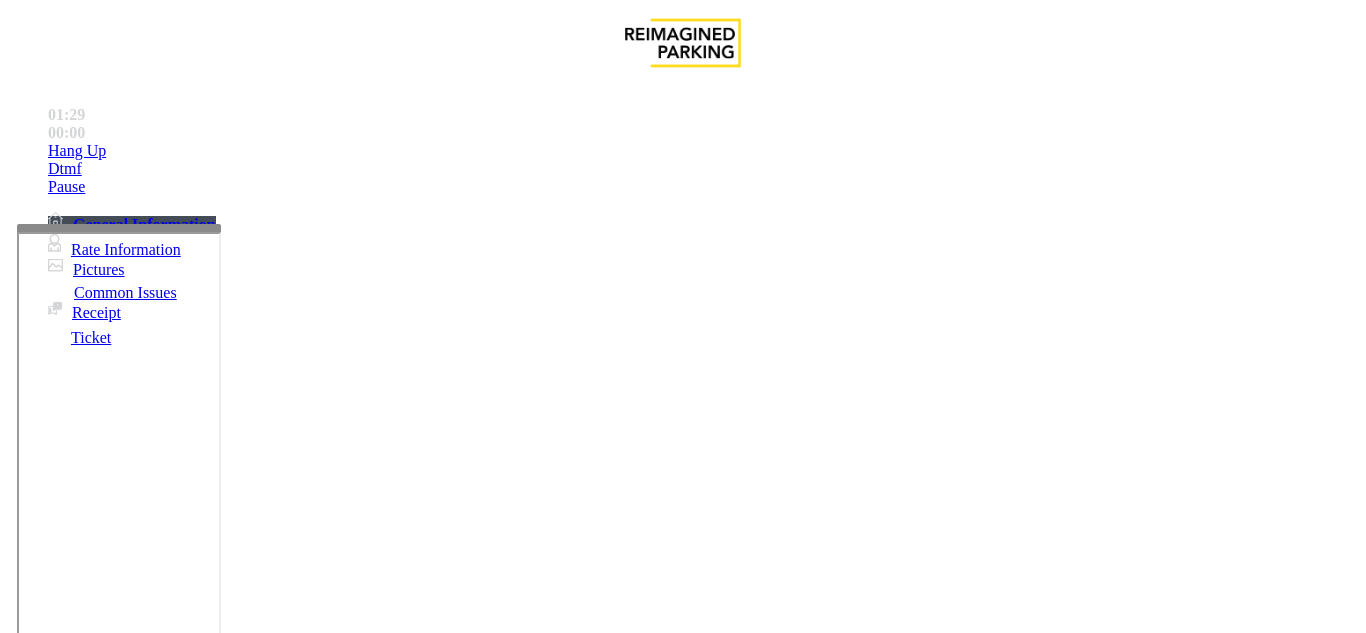 scroll, scrollTop: 200, scrollLeft: 0, axis: vertical 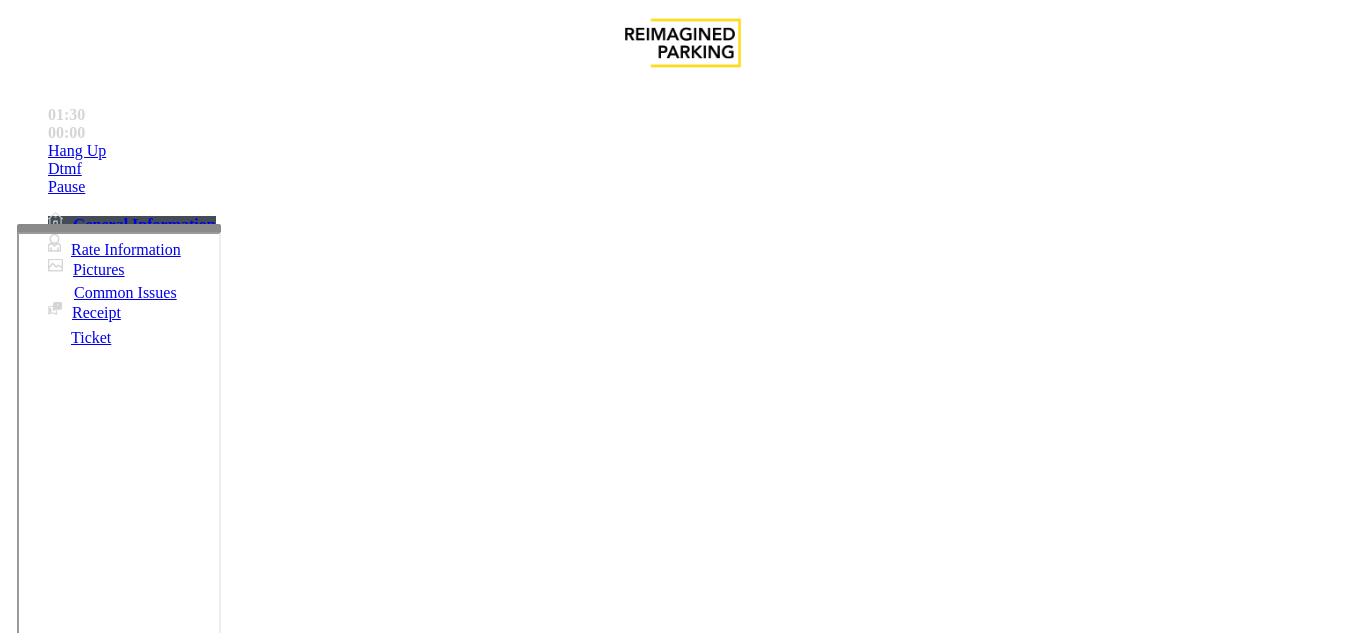 click on "Vend Gate" at bounding box center [69, 1735] 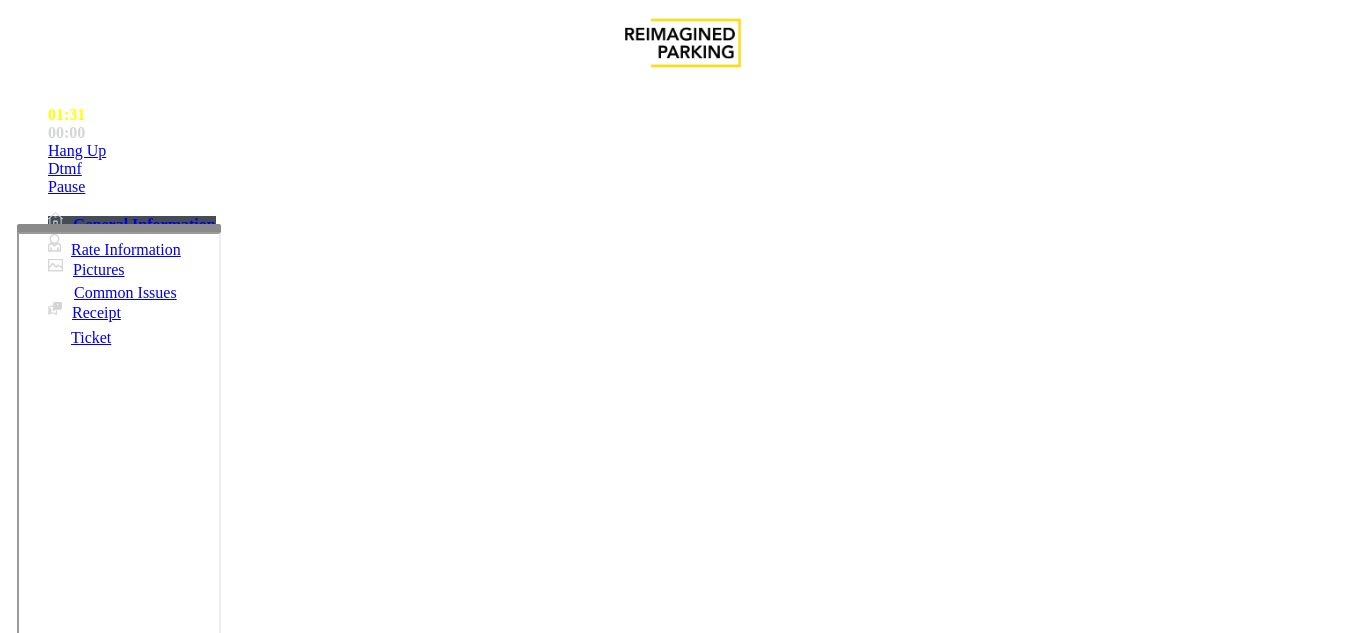 click at bounding box center (221, 1642) 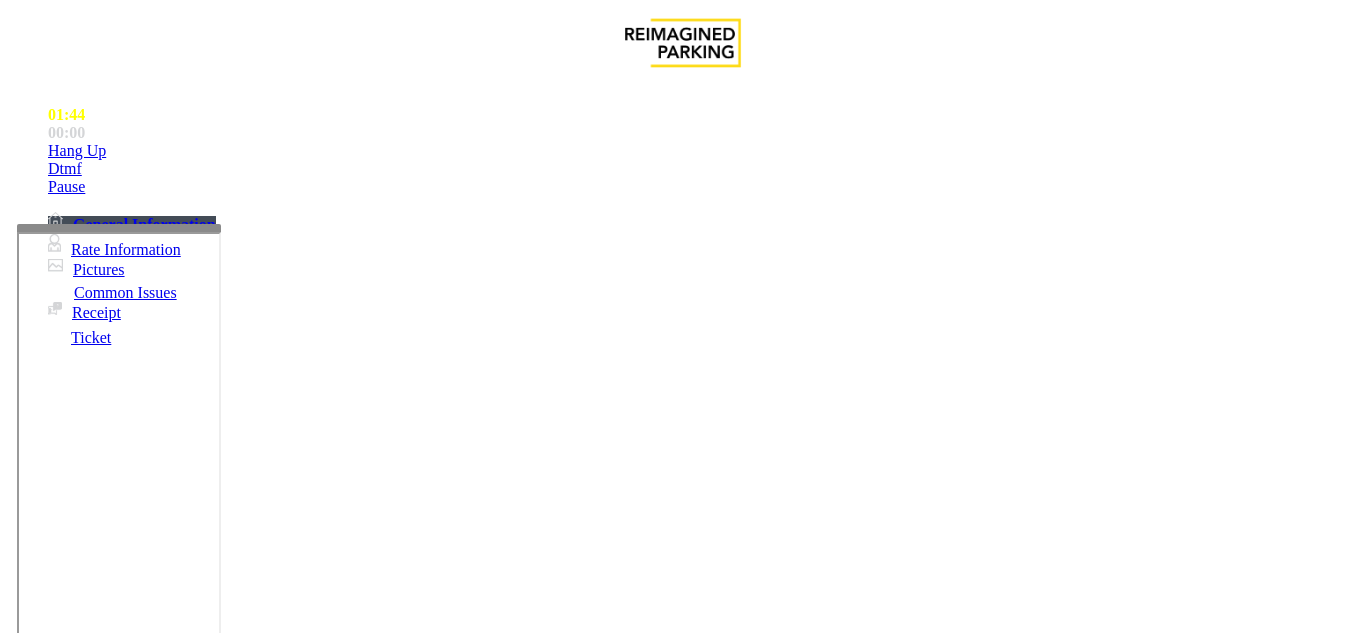 click at bounding box center [221, 1642] 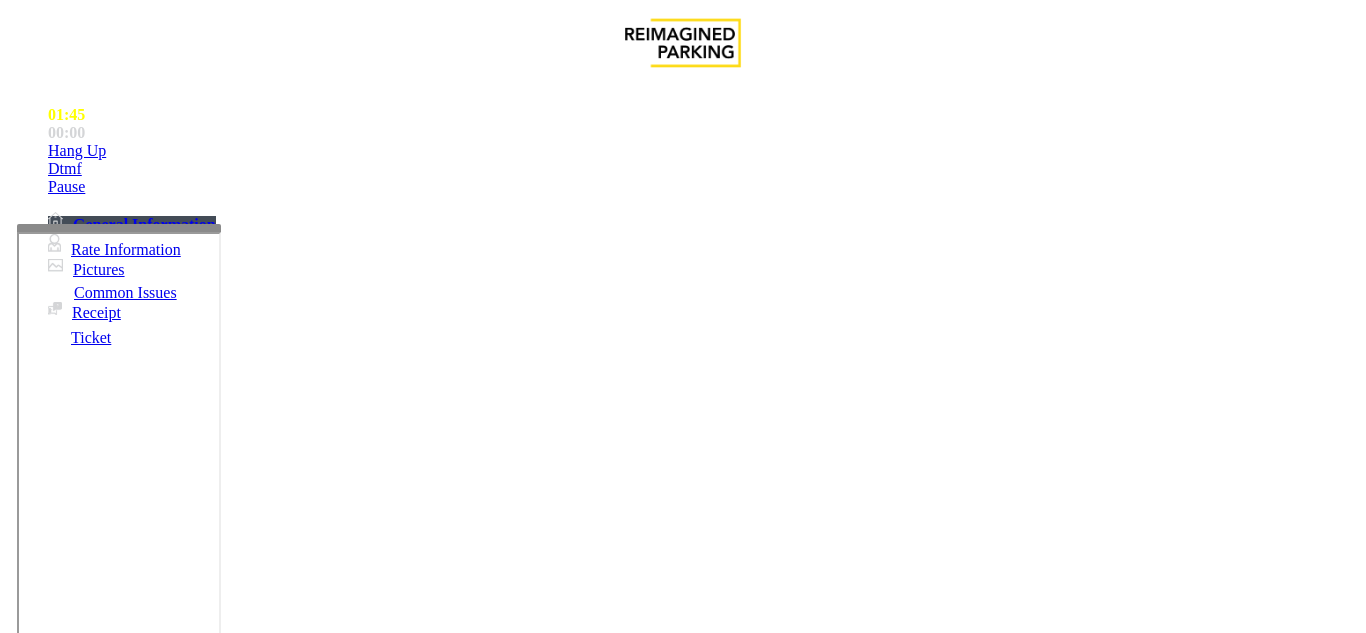 click at bounding box center (221, 1642) 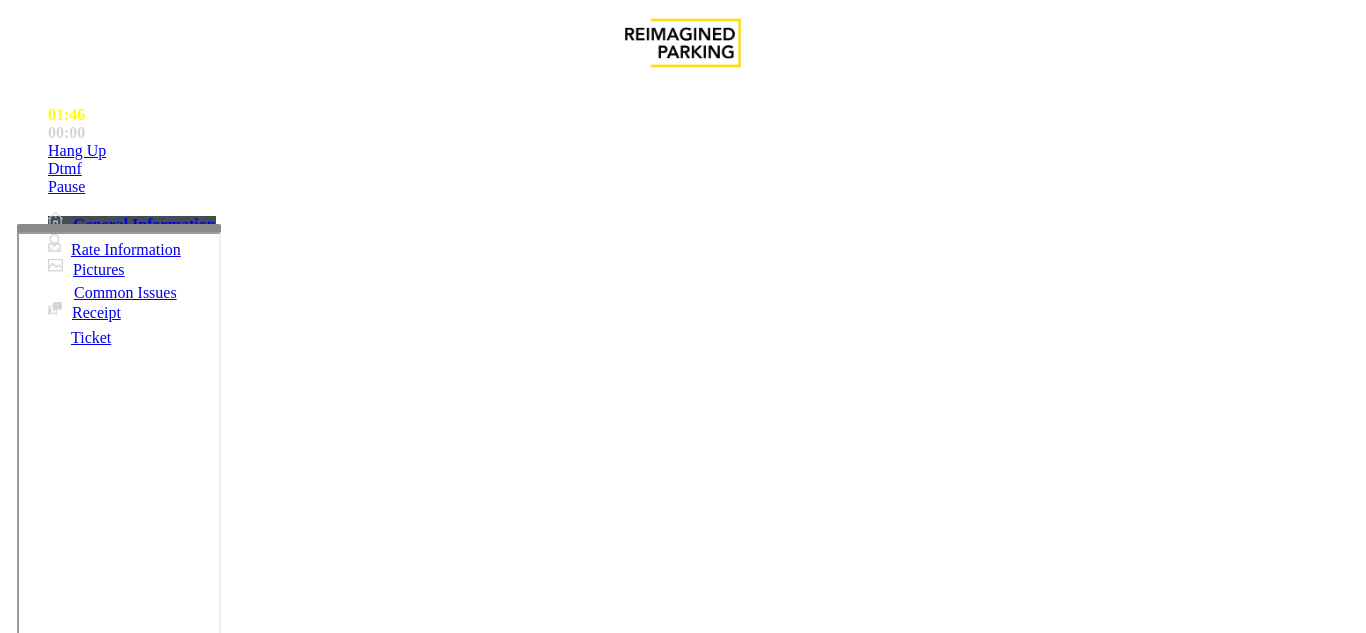 click at bounding box center [221, 1642] 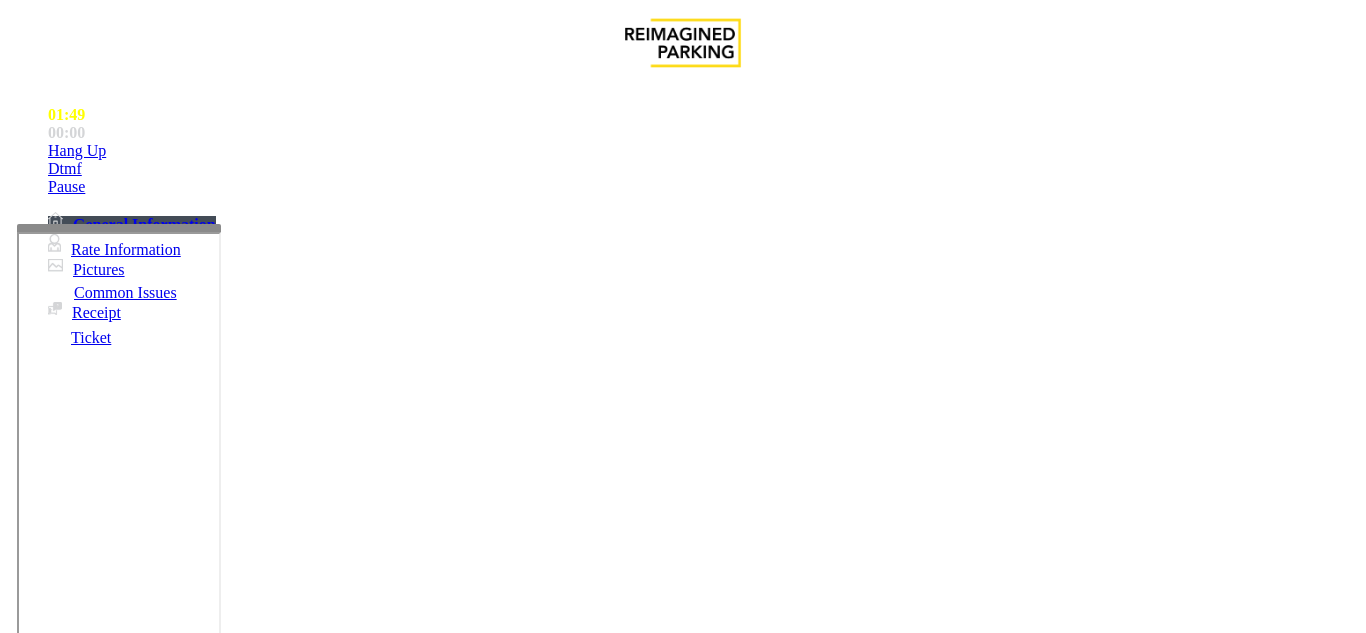 drag, startPoint x: 291, startPoint y: 497, endPoint x: 527, endPoint y: 497, distance: 236 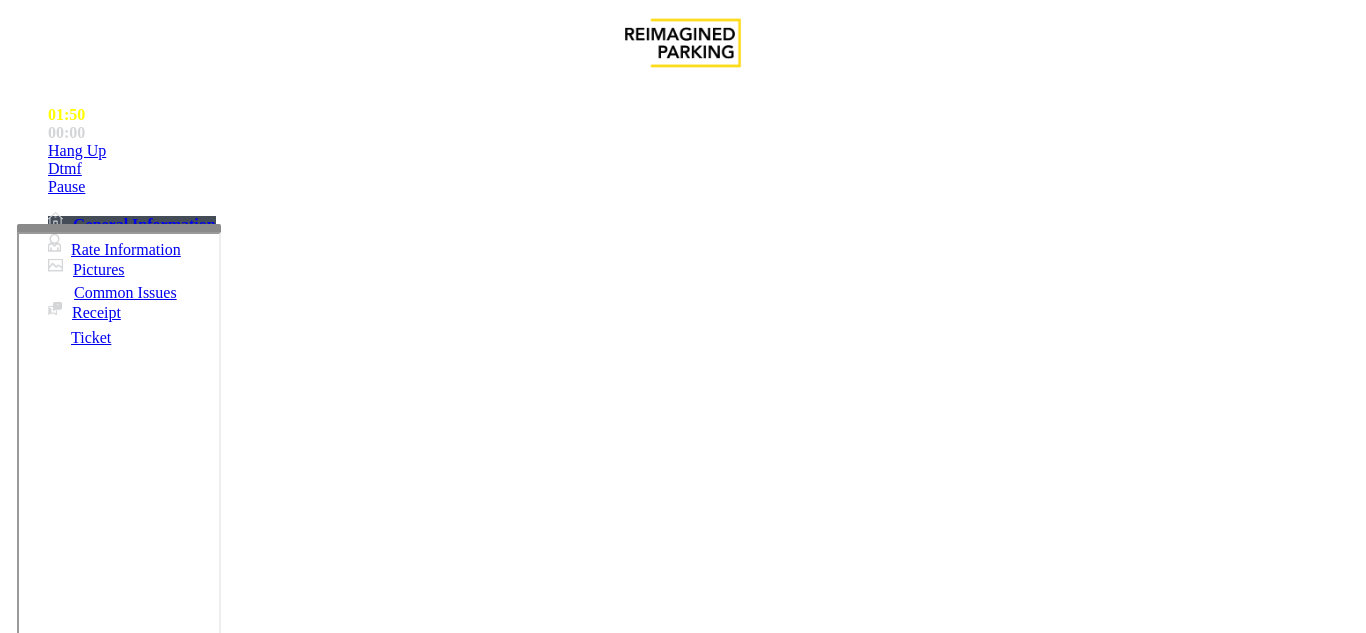 scroll, scrollTop: 21, scrollLeft: 0, axis: vertical 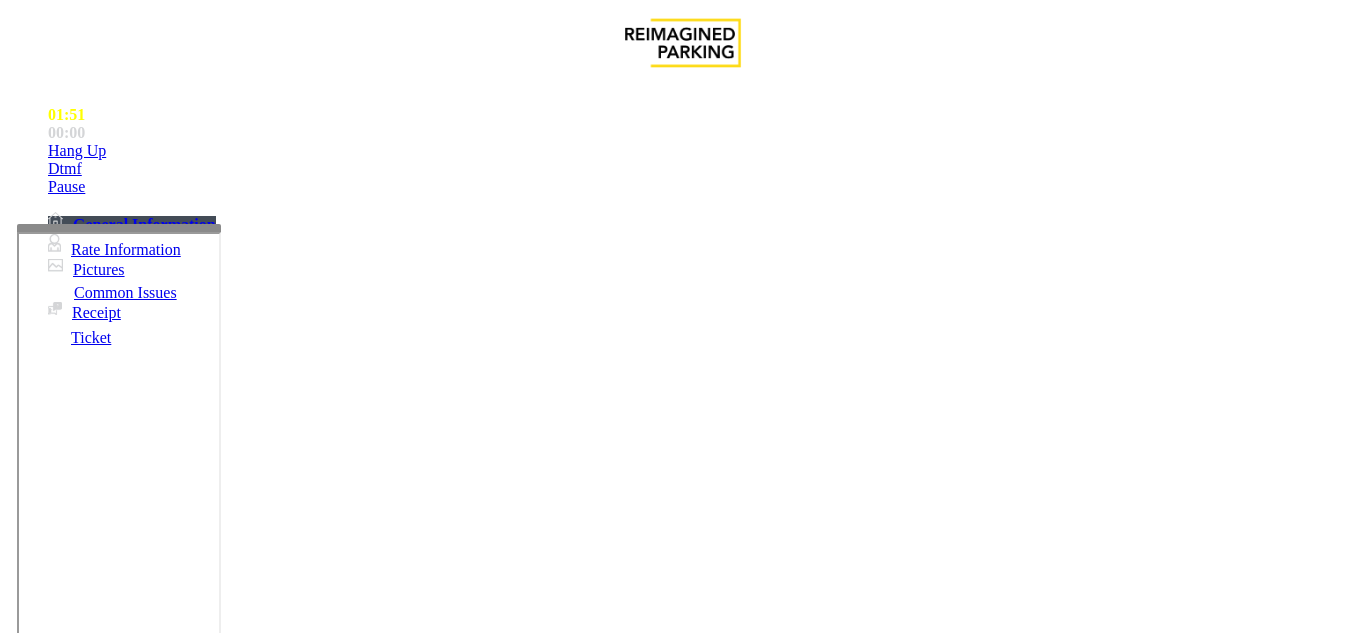 click on "Vend Gate" at bounding box center [69, 1735] 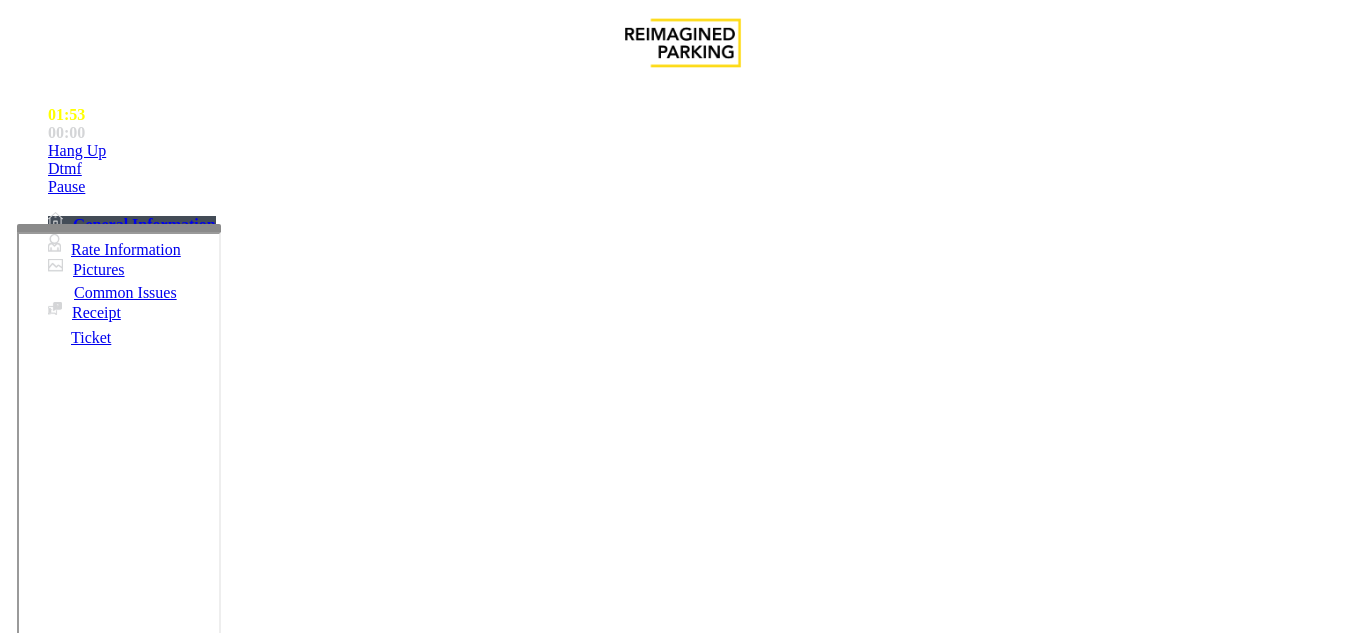click on "**********" at bounding box center (682, 1714) 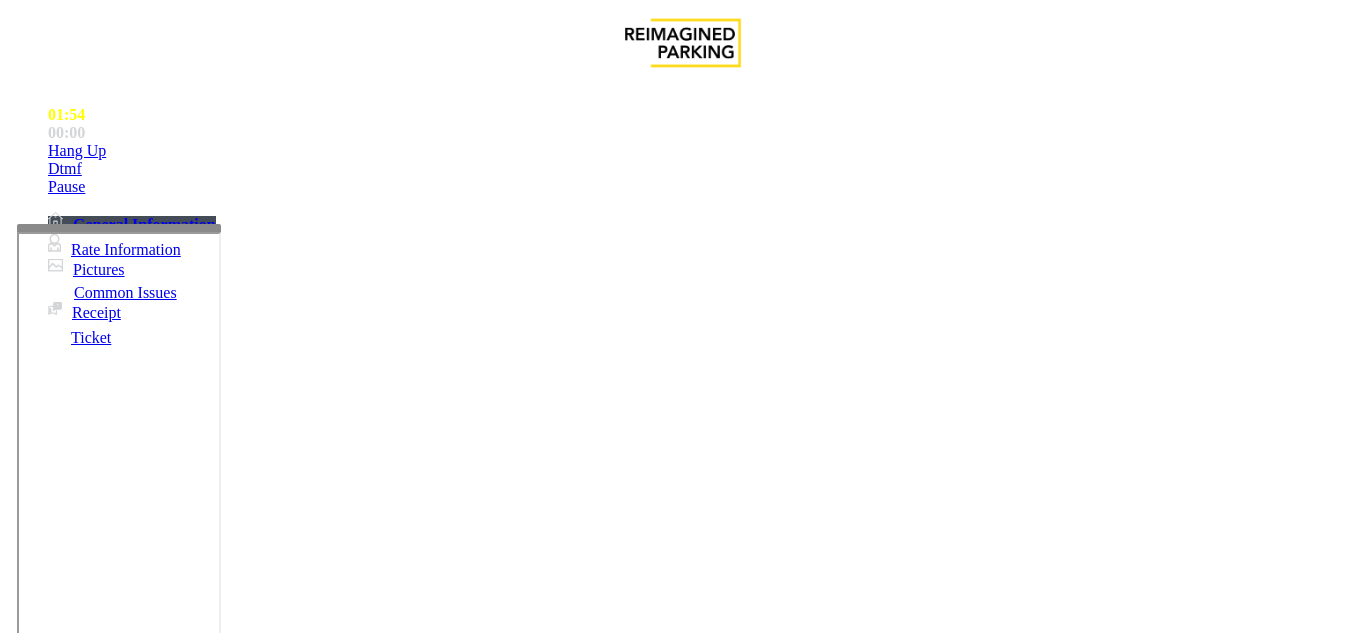 click at bounding box center [221, 1642] 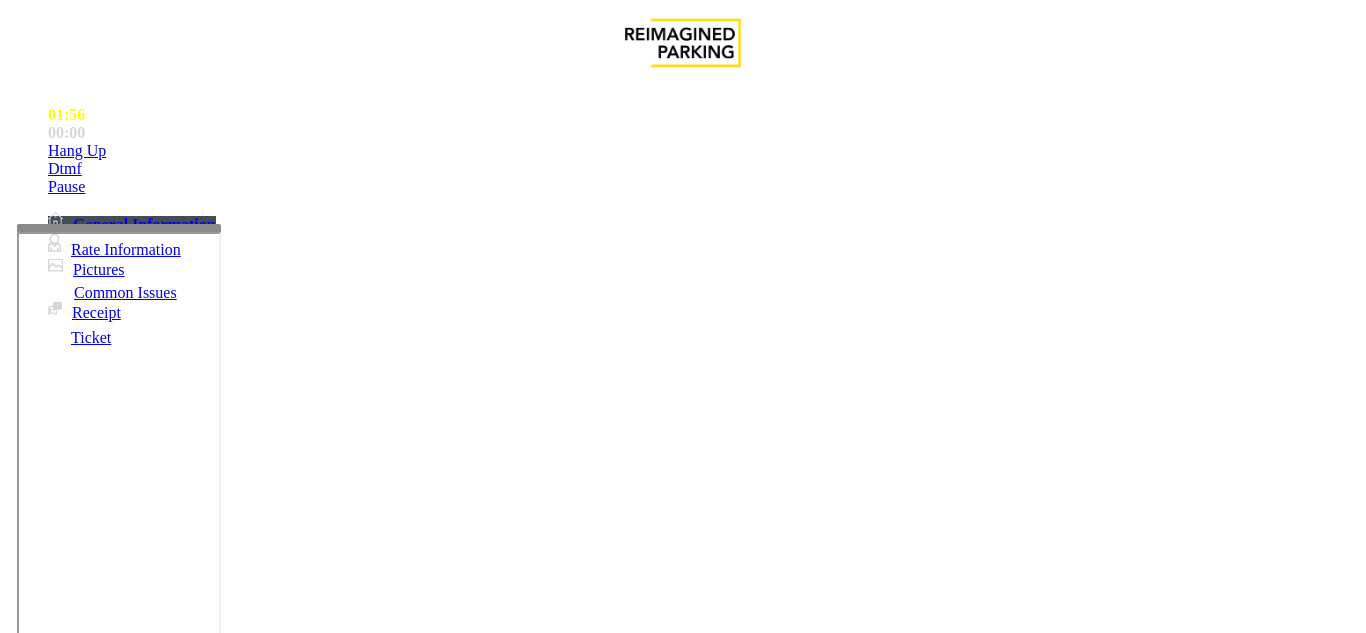 drag, startPoint x: 332, startPoint y: 479, endPoint x: 266, endPoint y: 477, distance: 66.0303 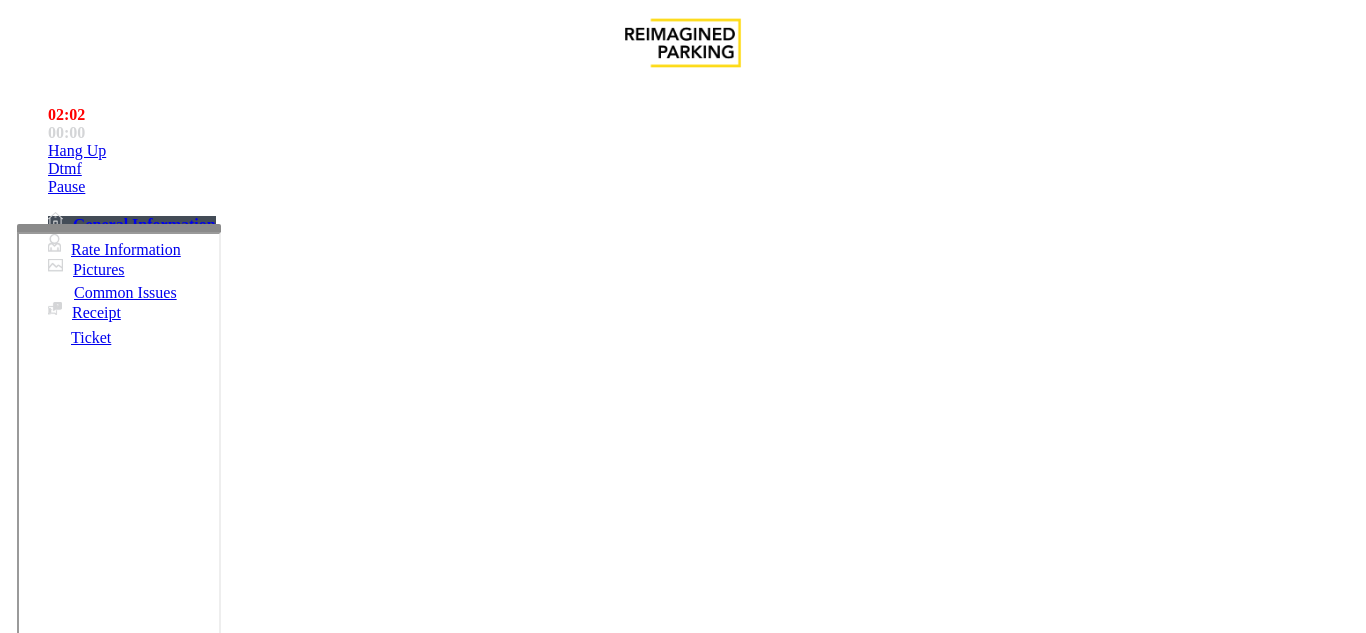 drag, startPoint x: 294, startPoint y: 491, endPoint x: 281, endPoint y: 503, distance: 17.691807 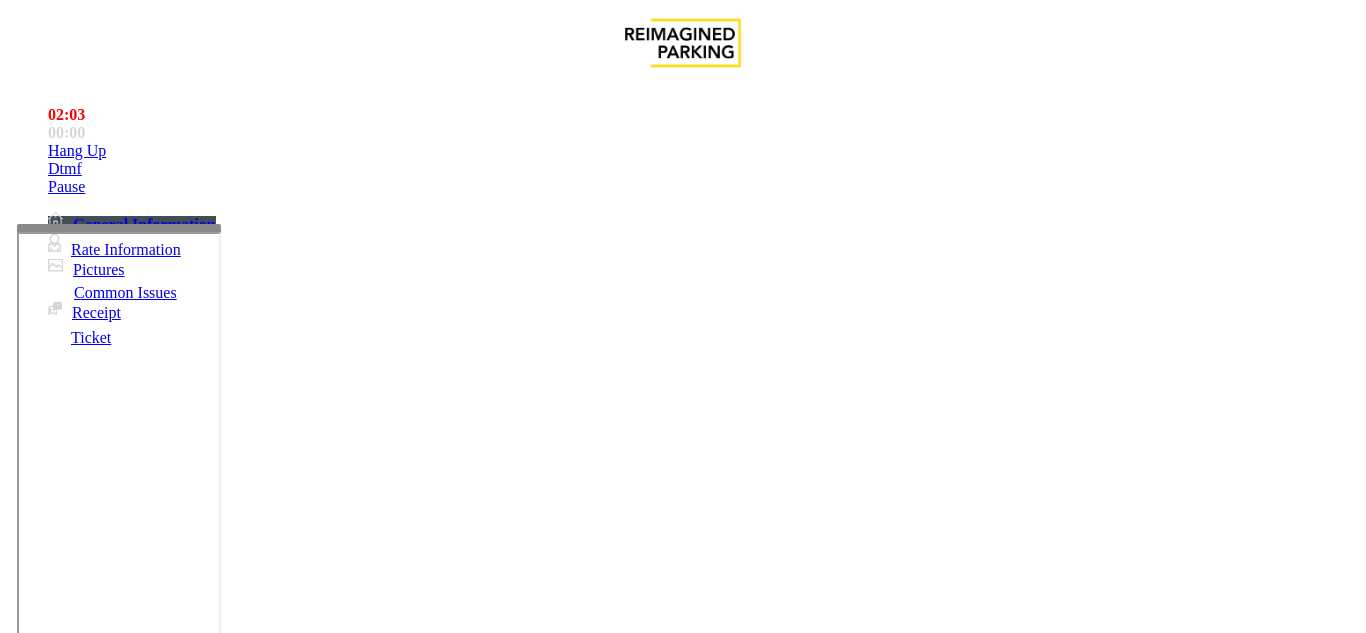 click at bounding box center (221, 1642) 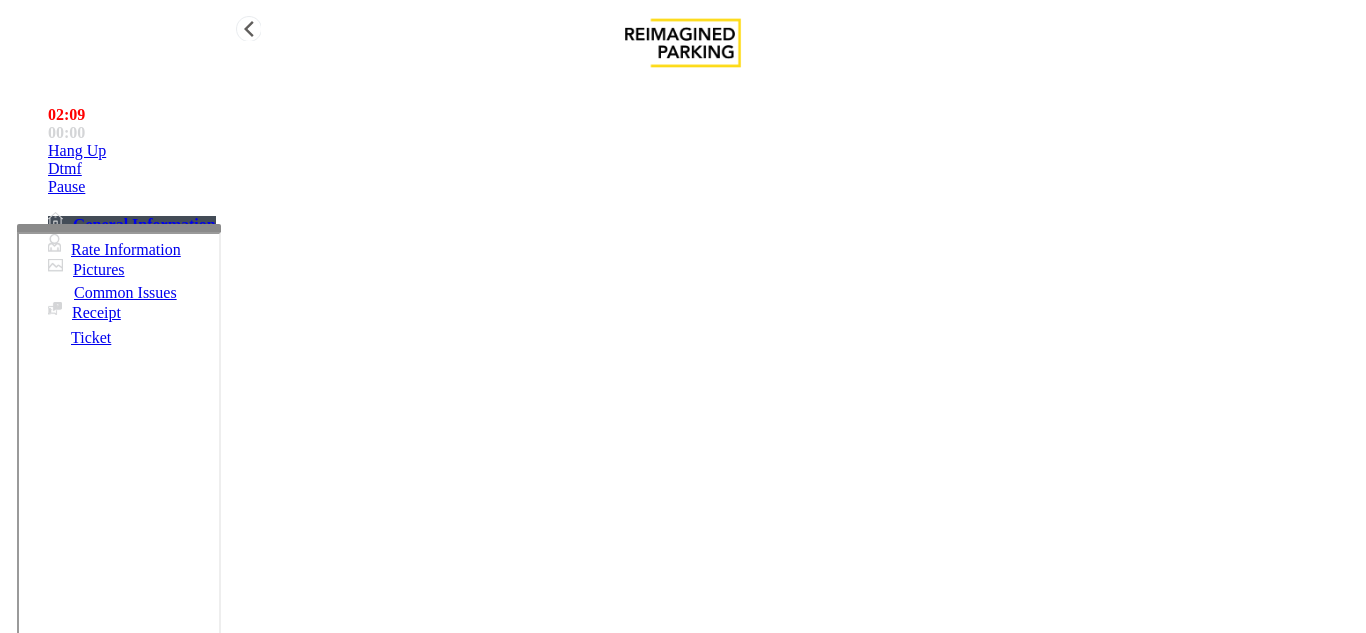 click on "Hang Up" at bounding box center (703, 151) 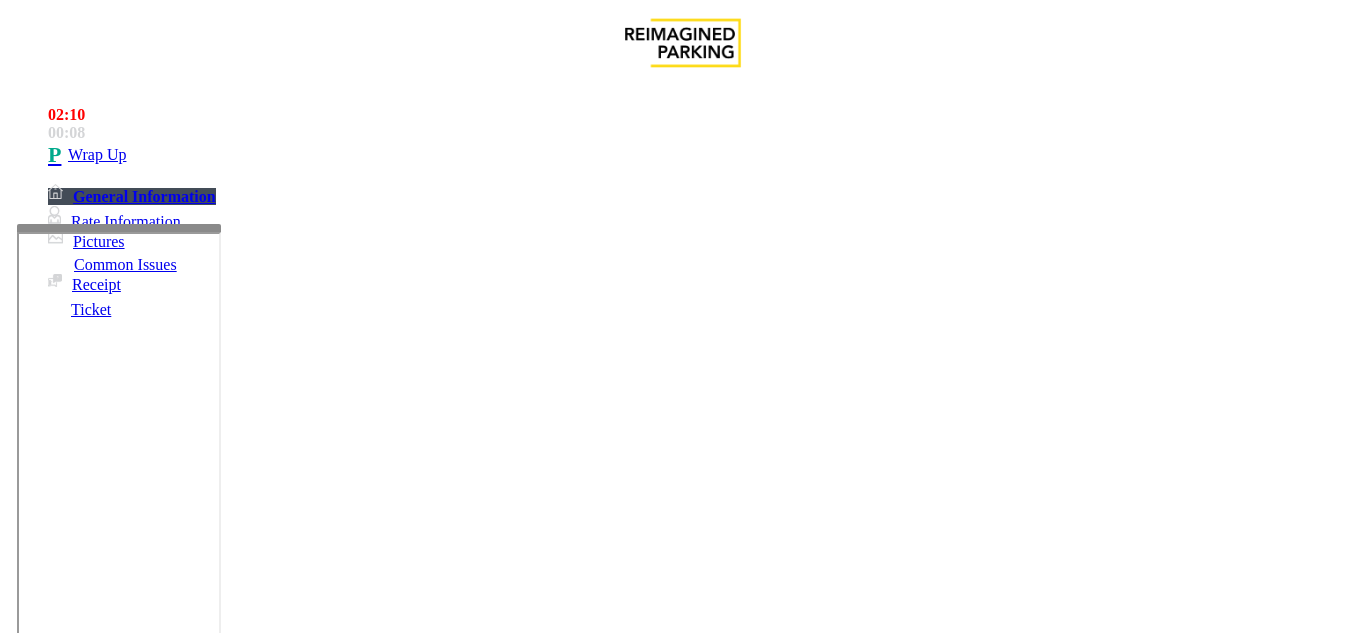 click at bounding box center [221, 1642] 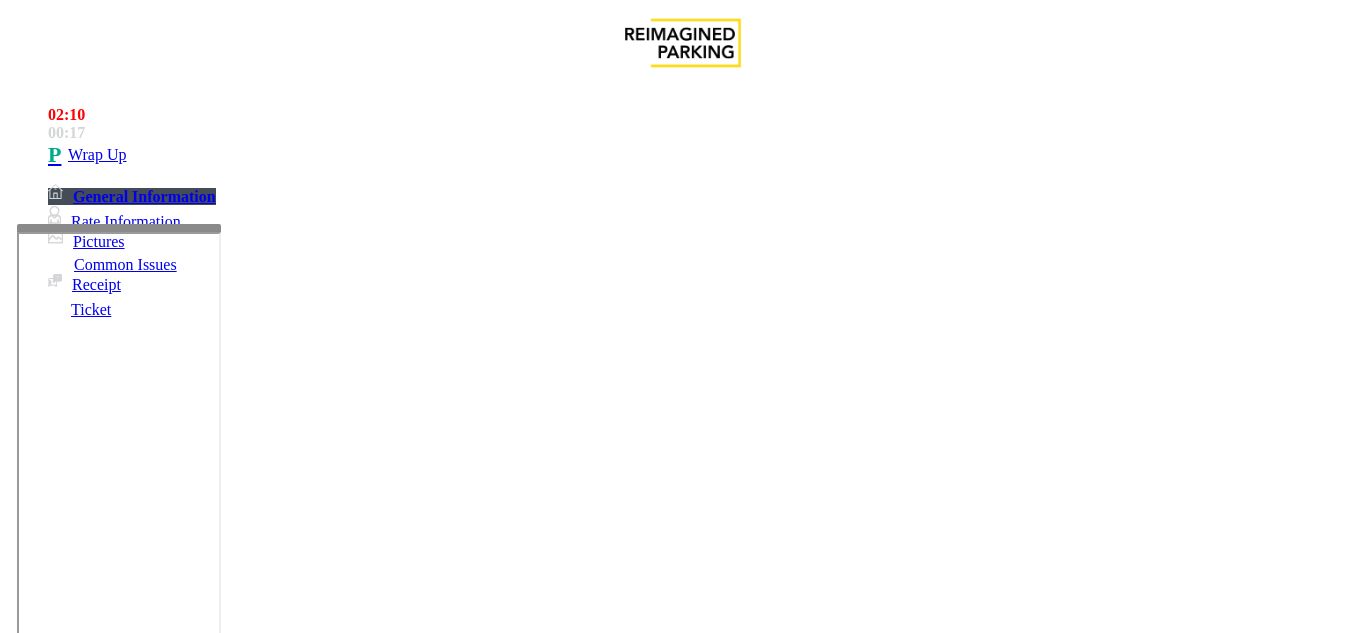 scroll, scrollTop: 100, scrollLeft: 0, axis: vertical 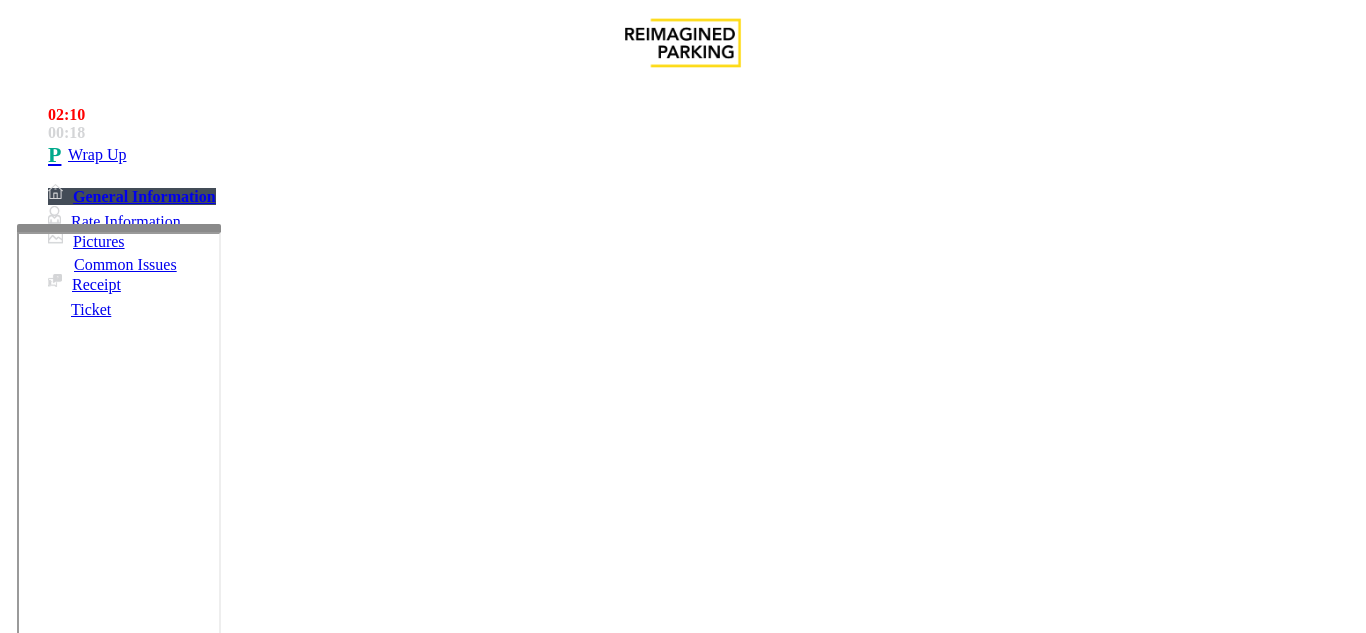 click on "Gate / Door Won't Open" at bounding box center [682, 1271] 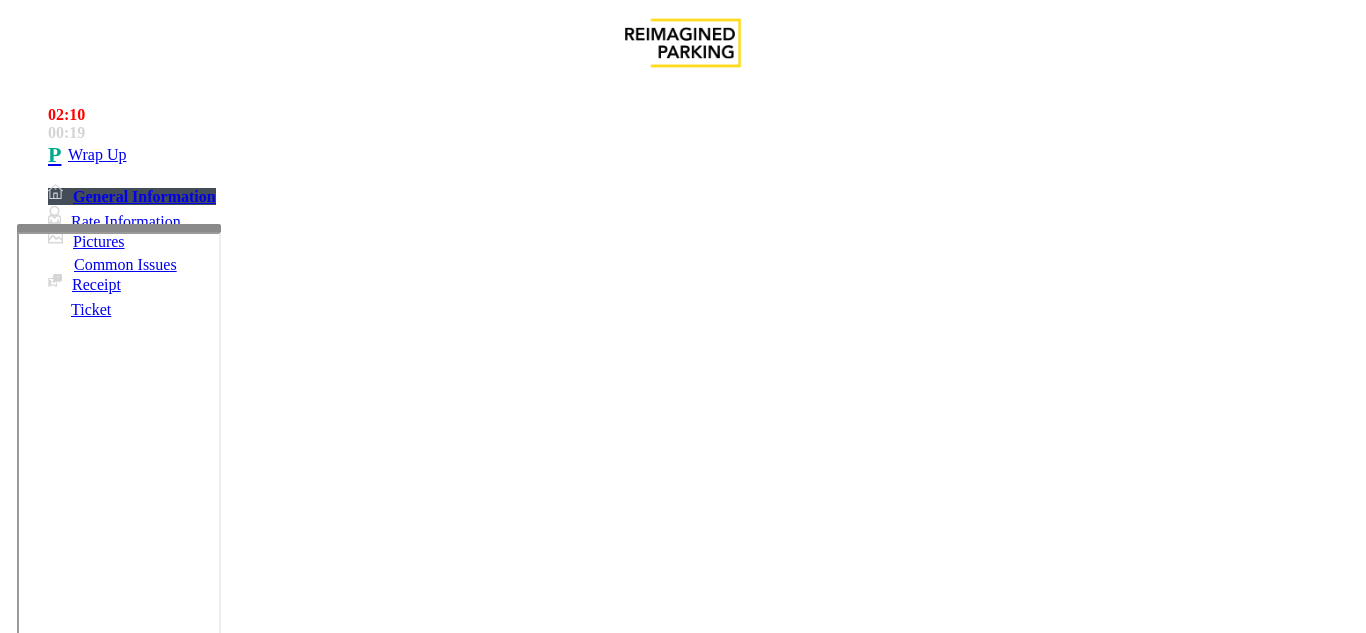 copy on "Gate / Door Won't Open" 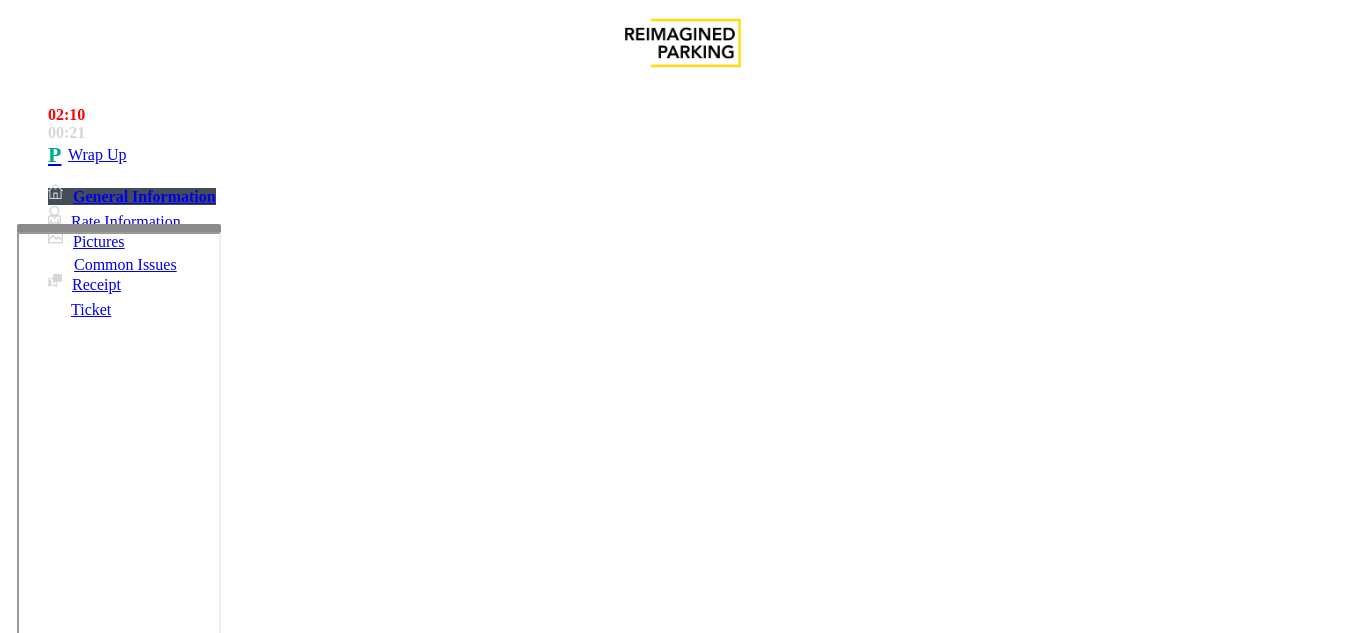 drag, startPoint x: 324, startPoint y: 561, endPoint x: 405, endPoint y: 555, distance: 81.22192 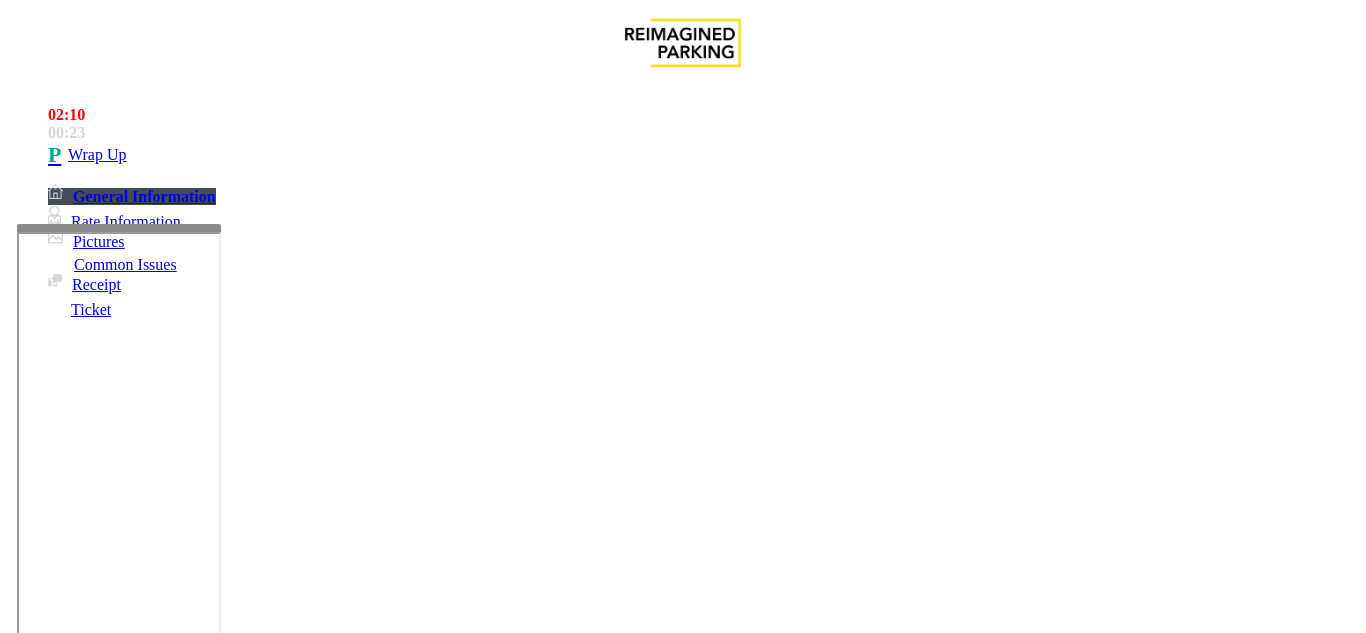 paste on "**********" 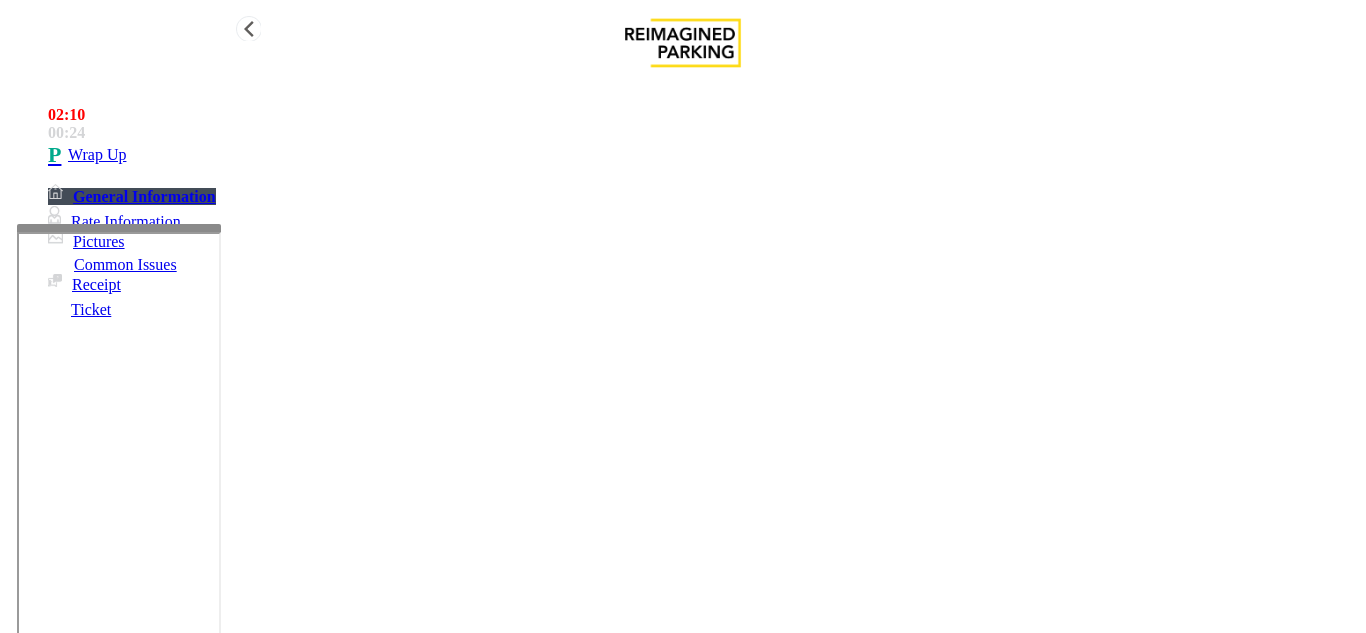 type on "**********" 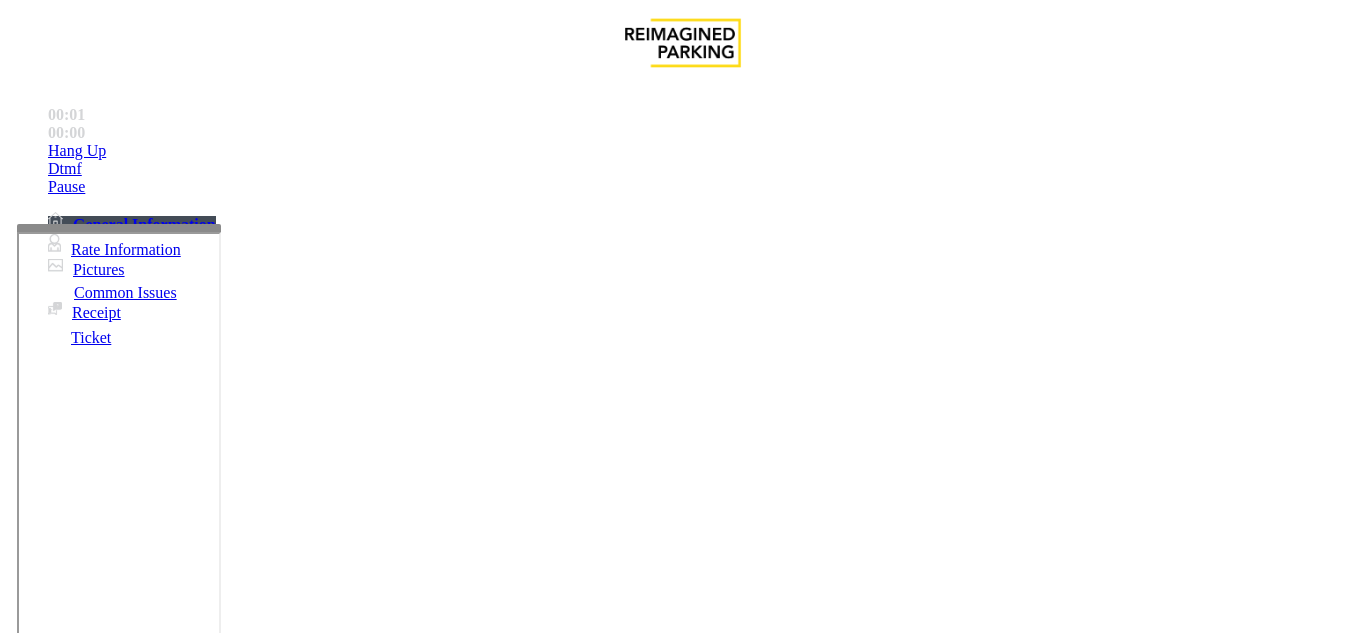 scroll, scrollTop: 95, scrollLeft: 0, axis: vertical 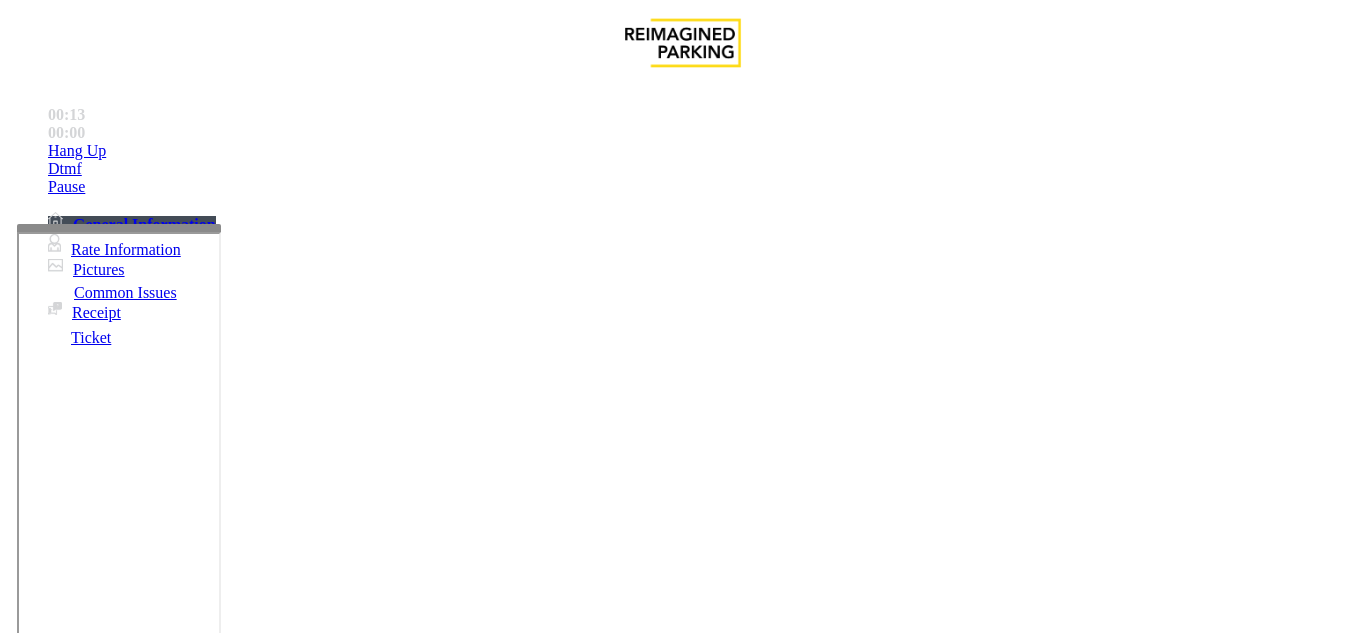 click on "No Assistance Needed" at bounding box center [103, 1312] 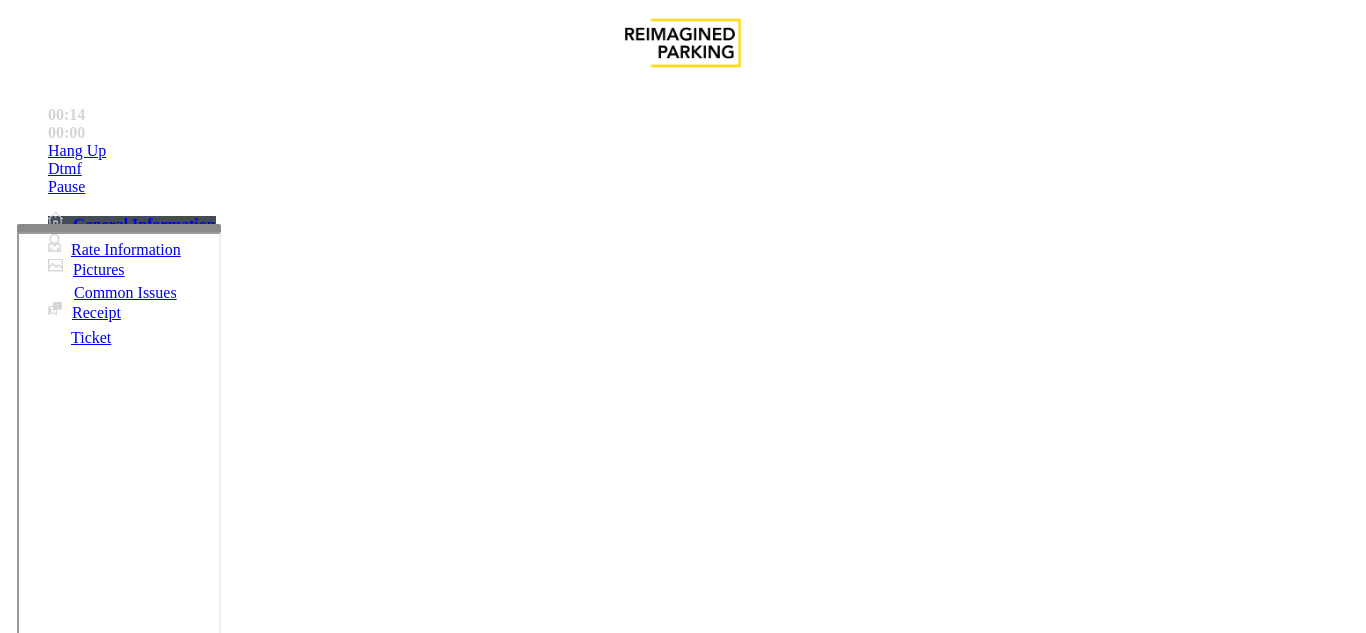 scroll, scrollTop: 0, scrollLeft: 0, axis: both 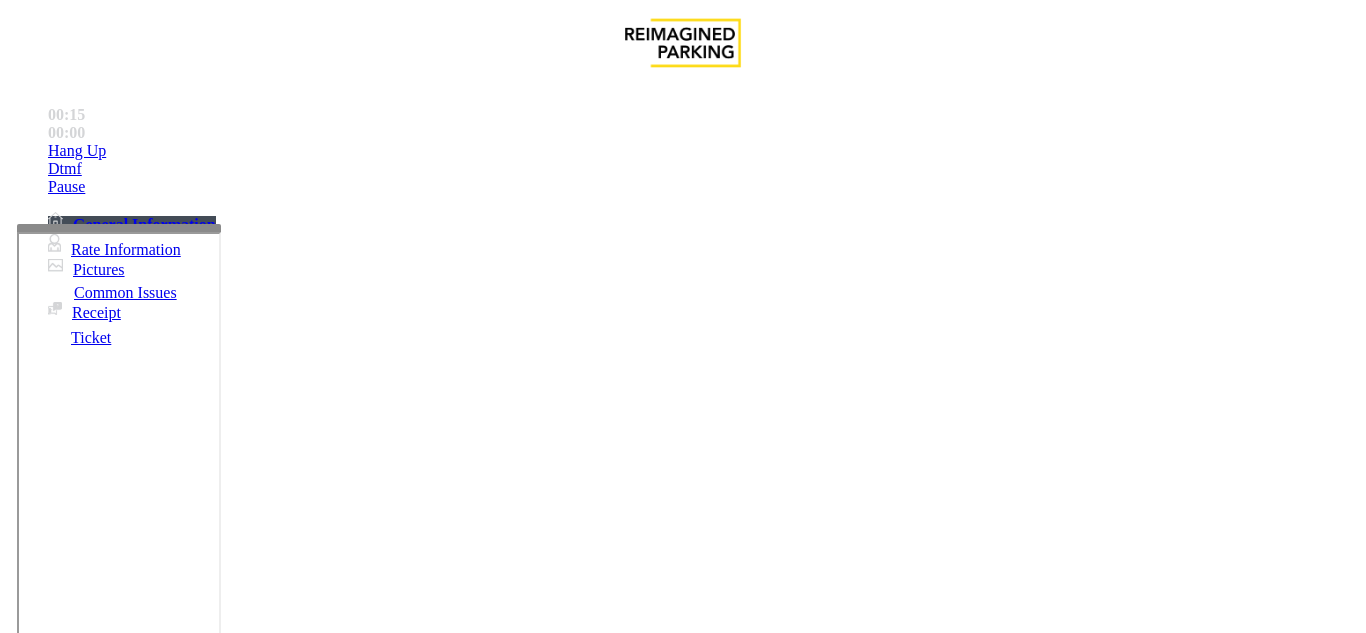click on "No Assistance Needed" at bounding box center [124, 1253] 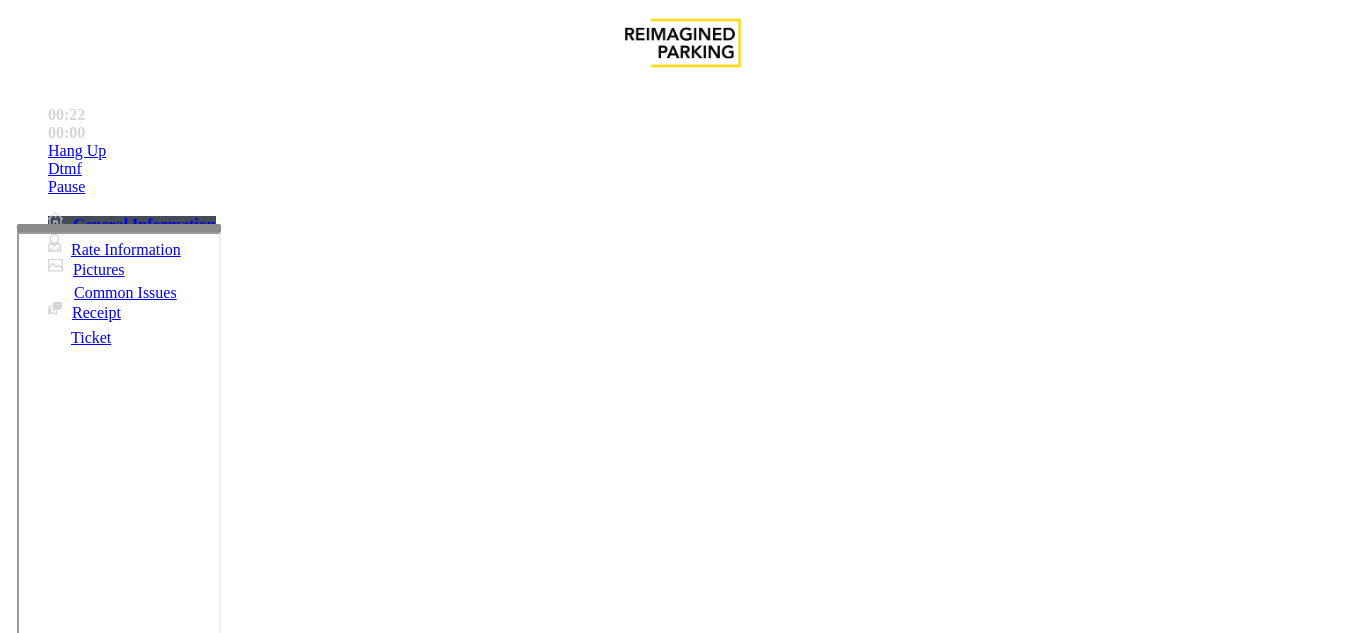 drag, startPoint x: 336, startPoint y: 198, endPoint x: 339, endPoint y: 254, distance: 56.0803 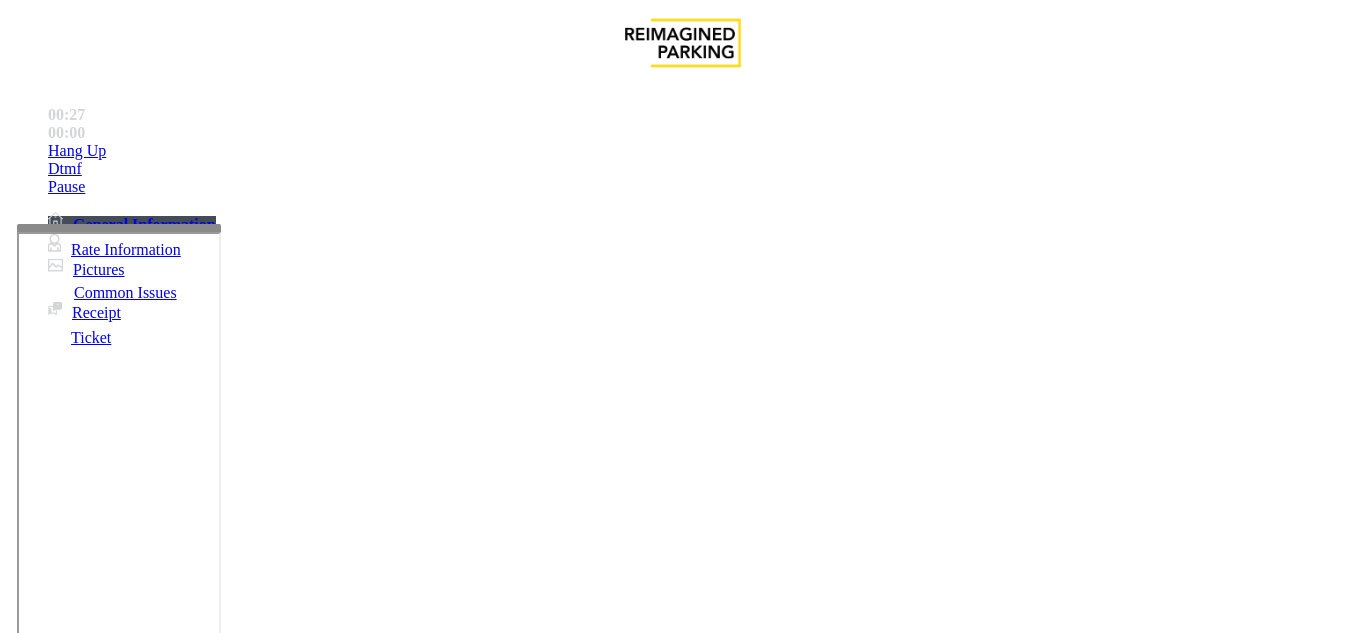 scroll, scrollTop: 1200, scrollLeft: 0, axis: vertical 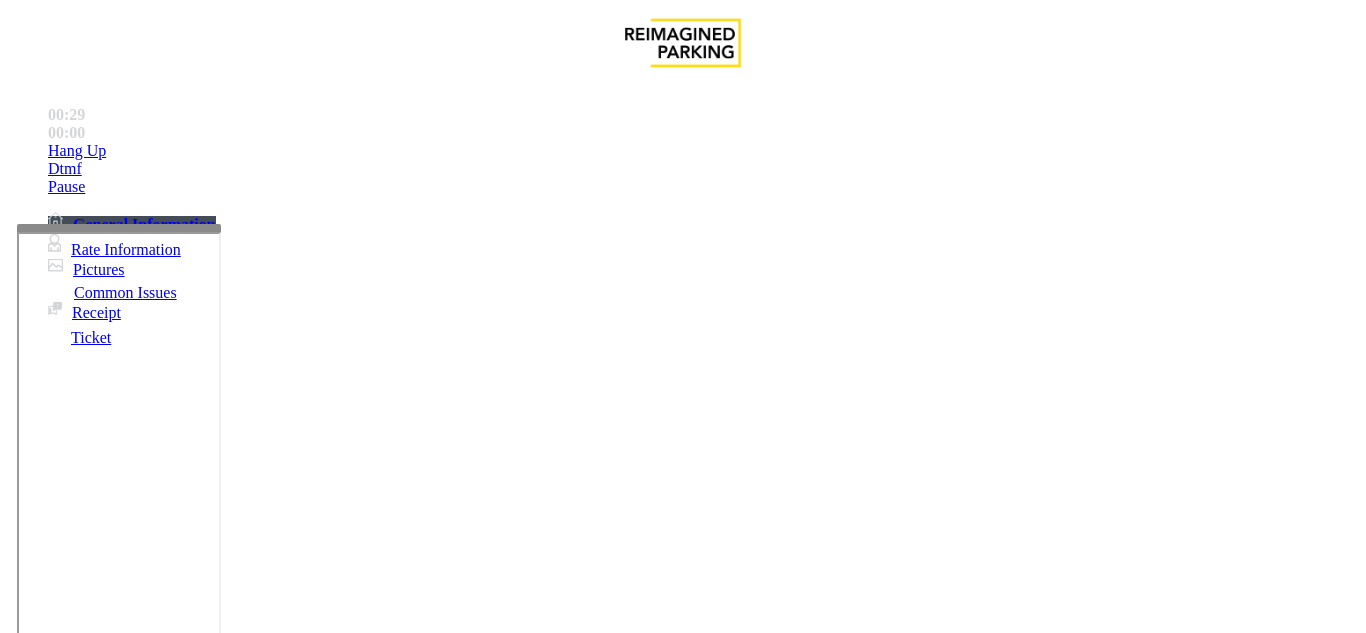 click on "No assistance needed" at bounding box center [102, 1286] 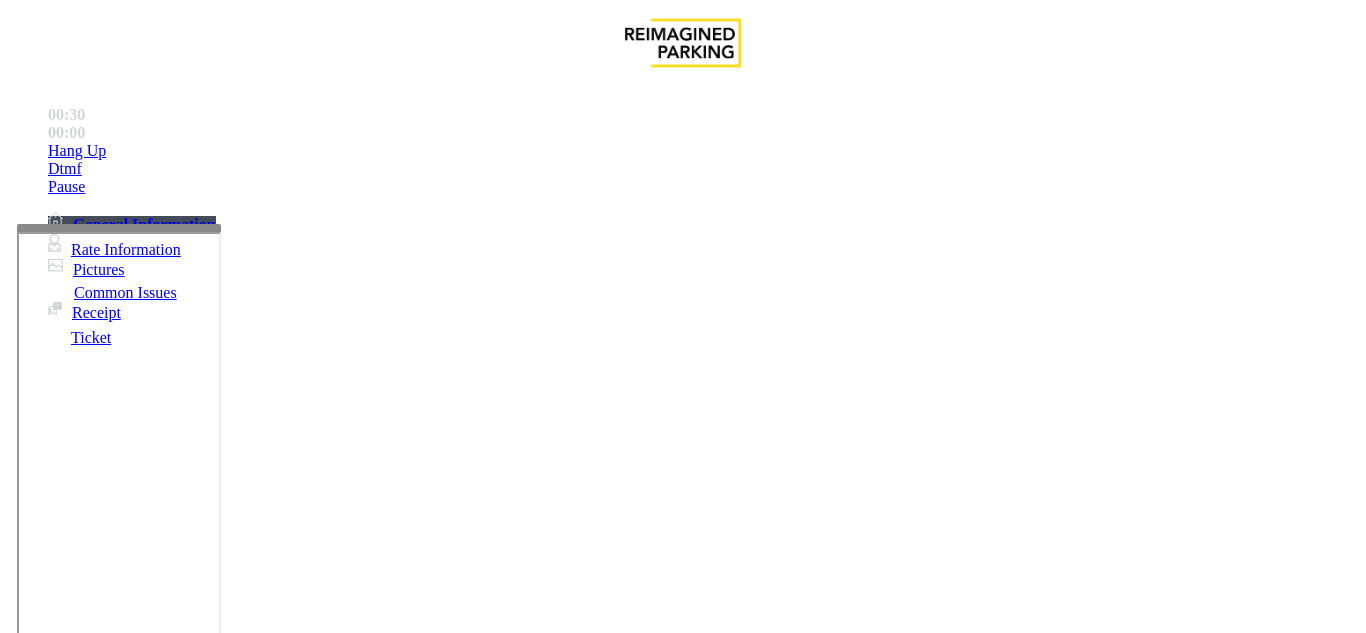 click on "No assistance needed" at bounding box center [682, 1271] 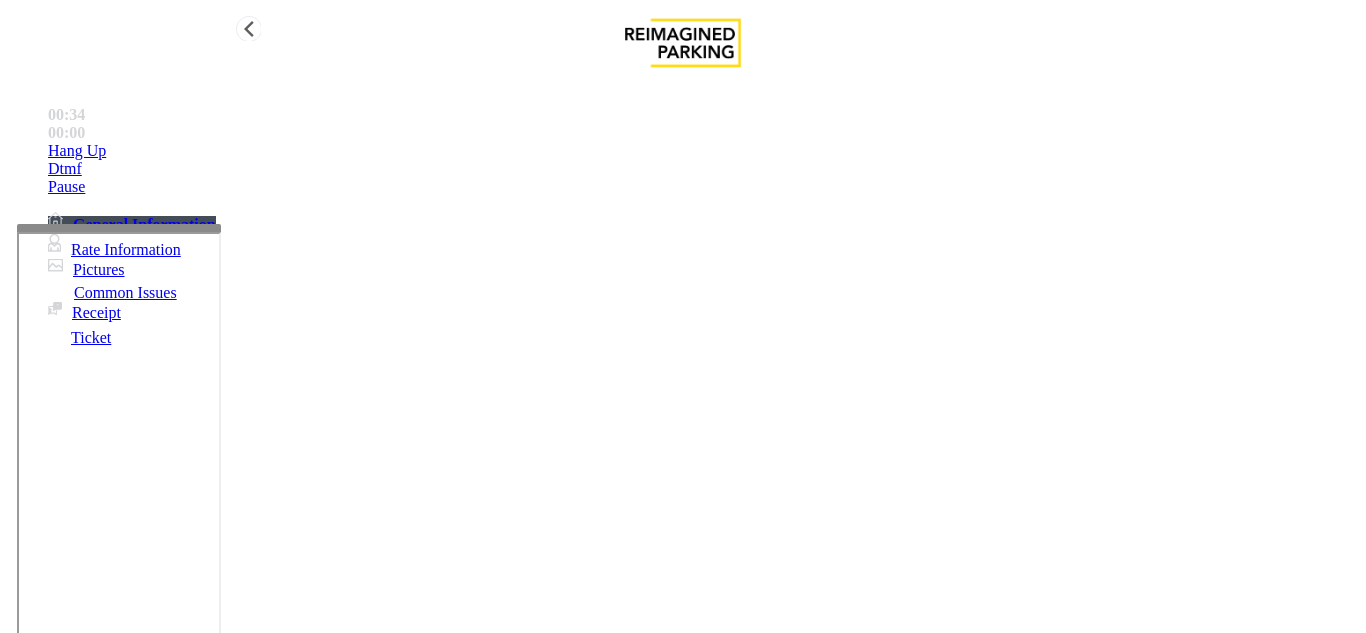 type on "**********" 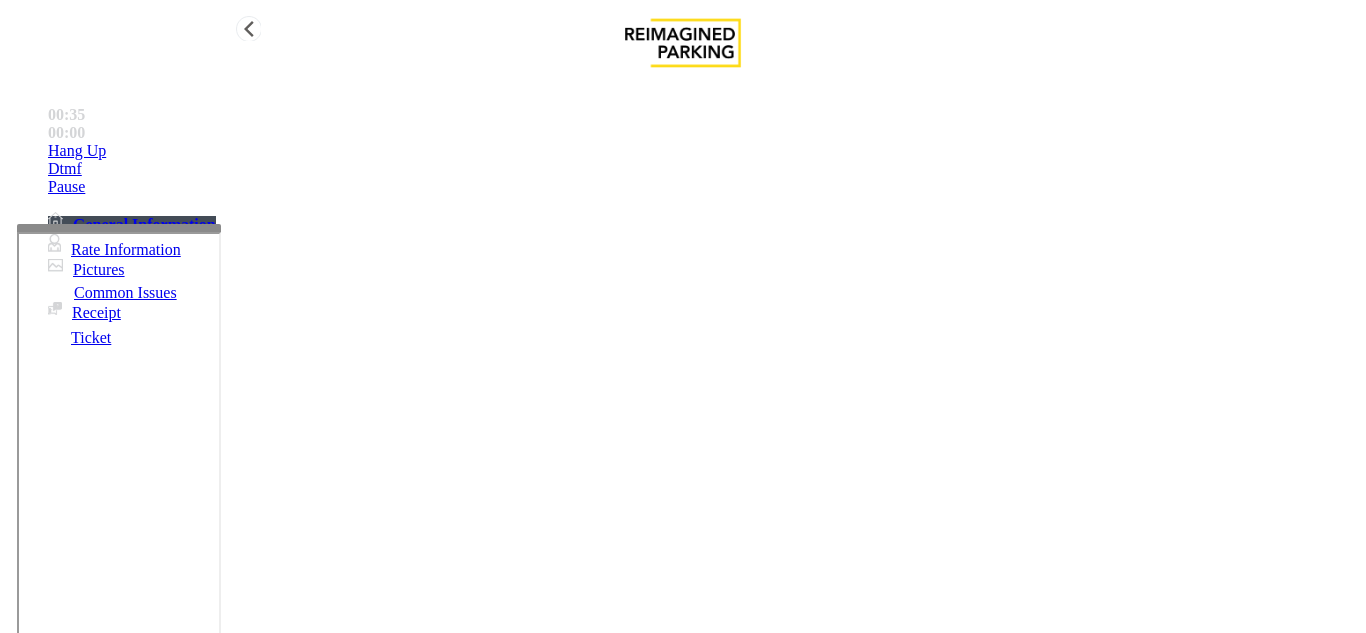 click on "Hang Up" at bounding box center (703, 151) 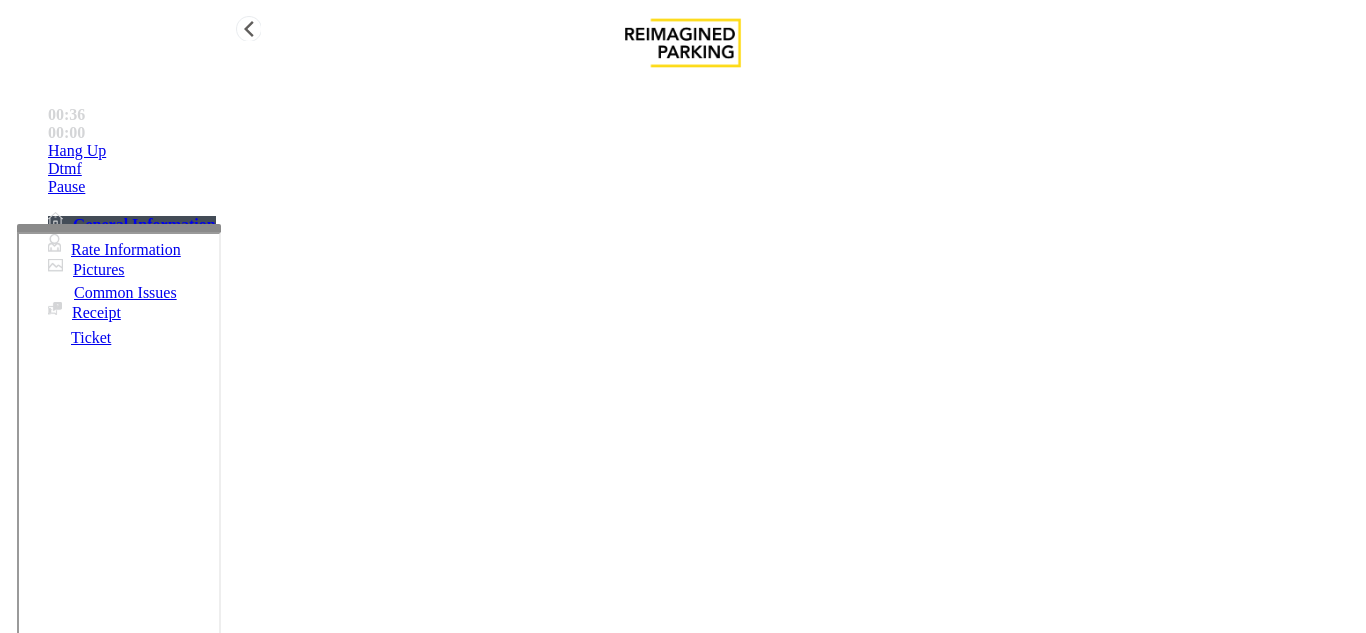 click on "Hang Up" at bounding box center [703, 151] 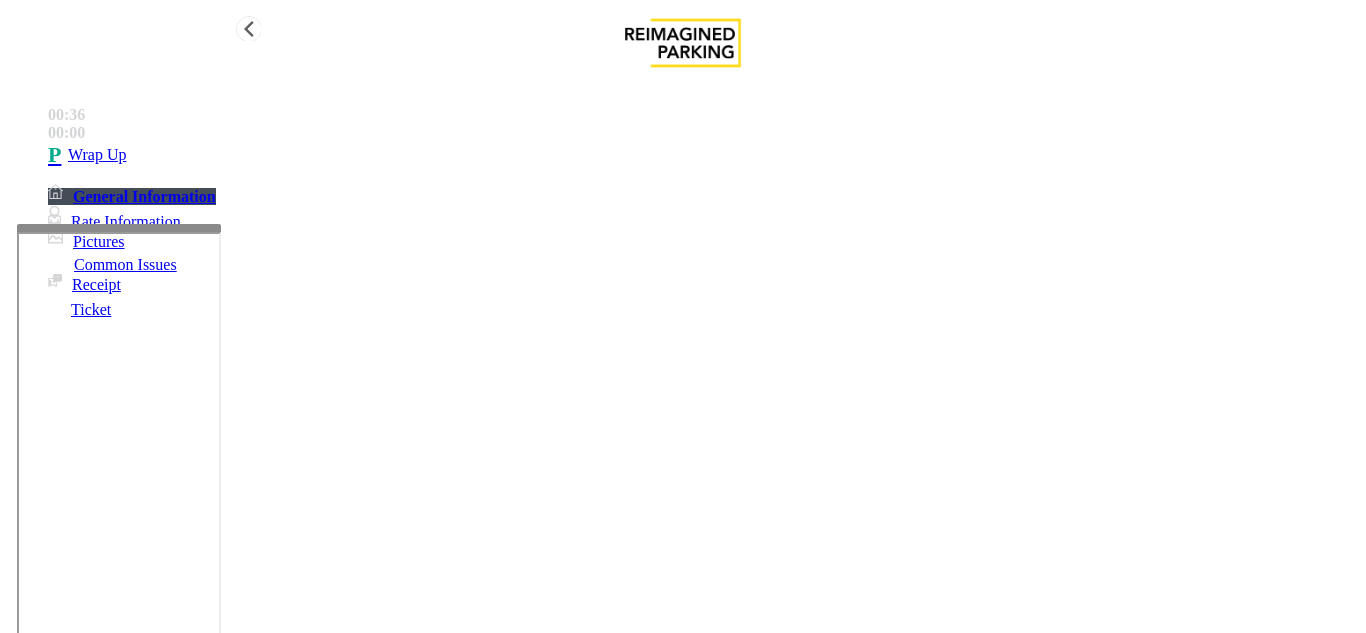 click on "Wrap Up" at bounding box center [703, 155] 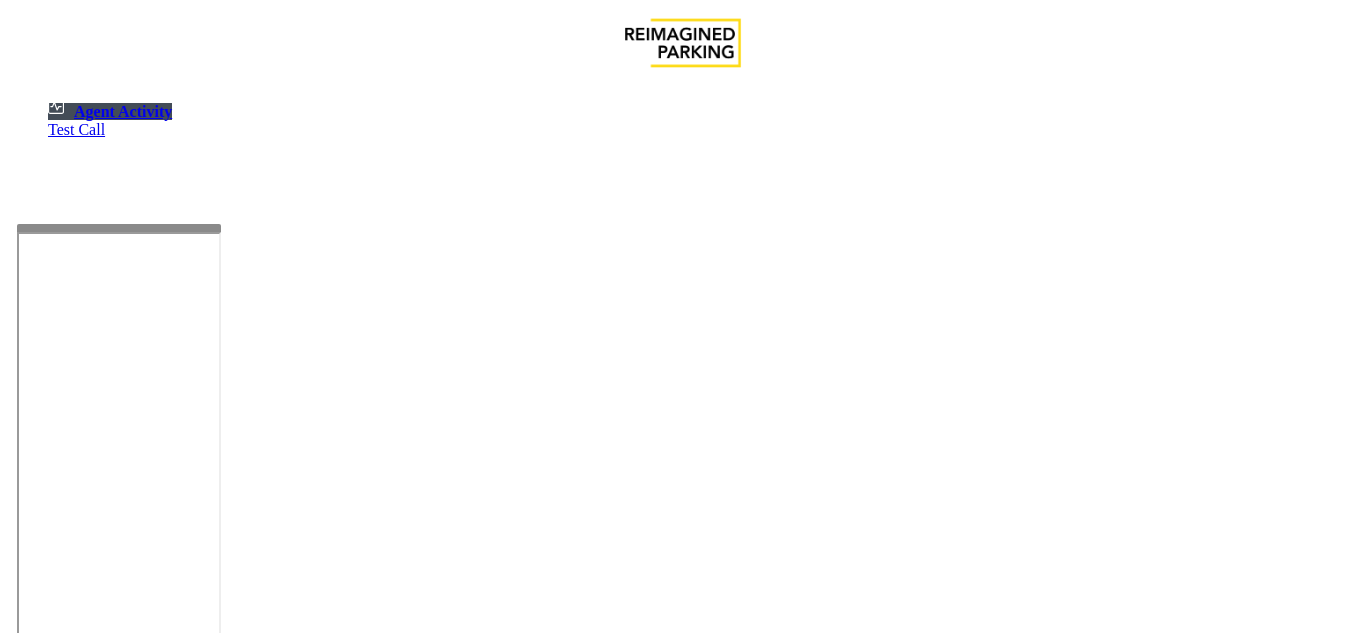 click at bounding box center [79, 1335] 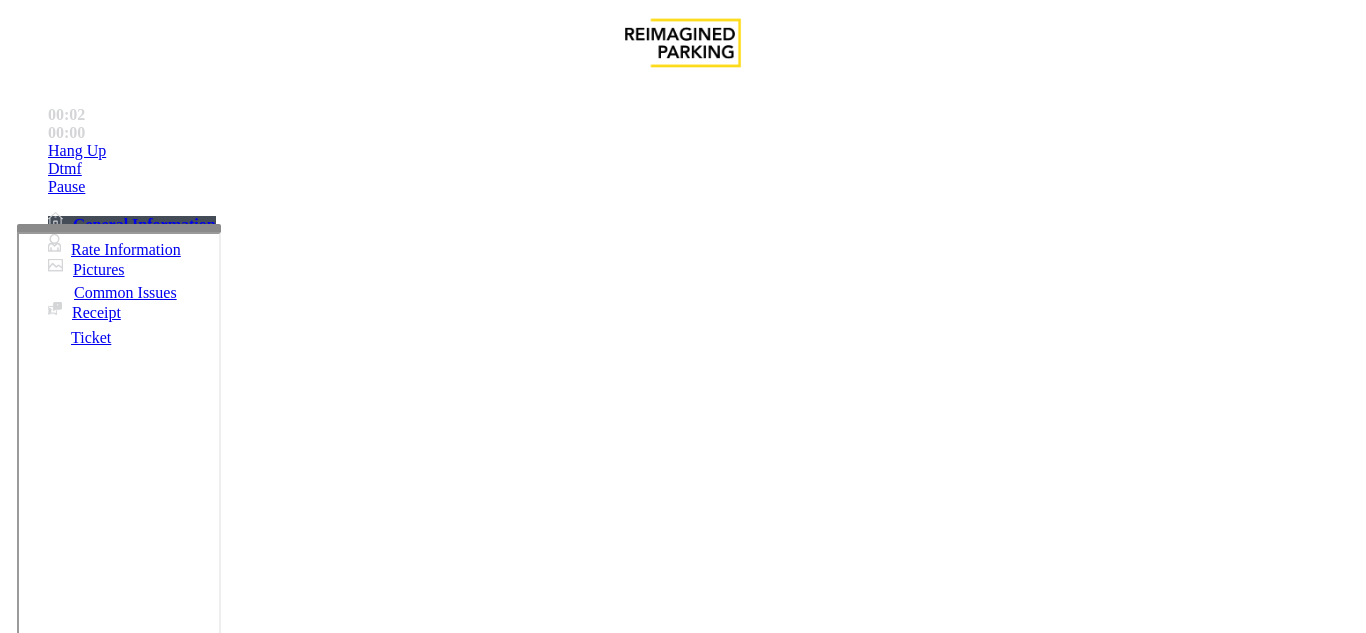 click on "Monthly Issue" at bounding box center [268, 1286] 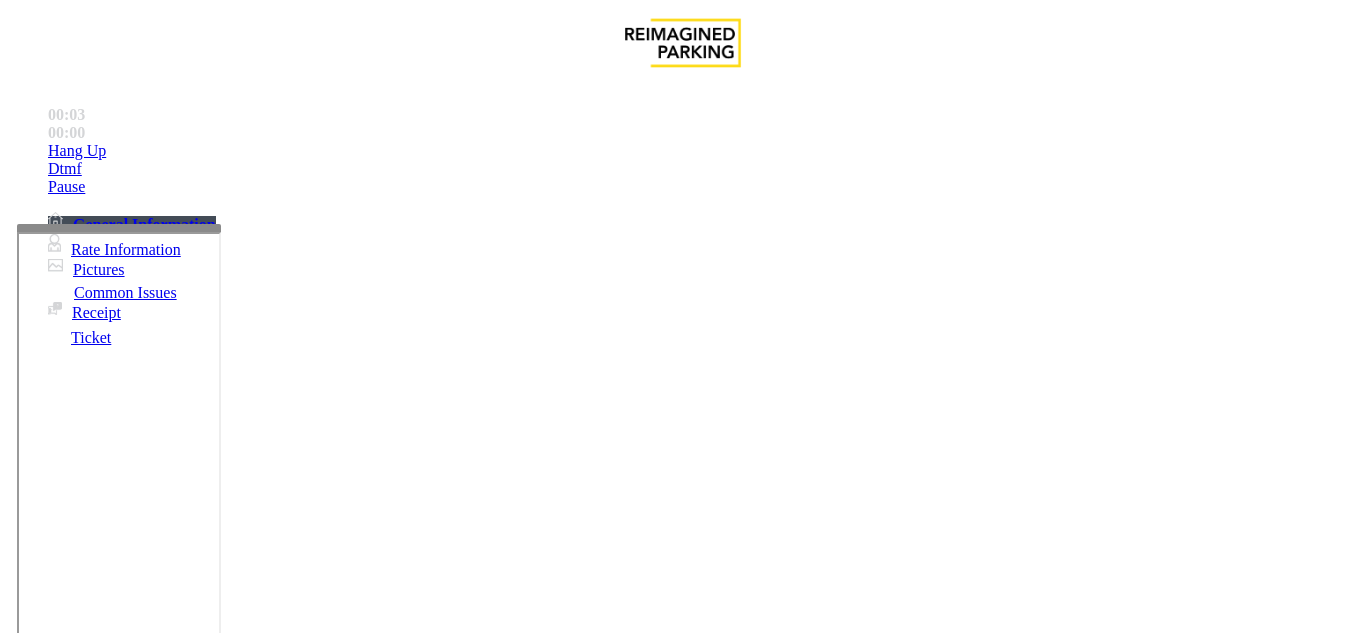 click on "Disabled Card" at bounding box center [78, 1286] 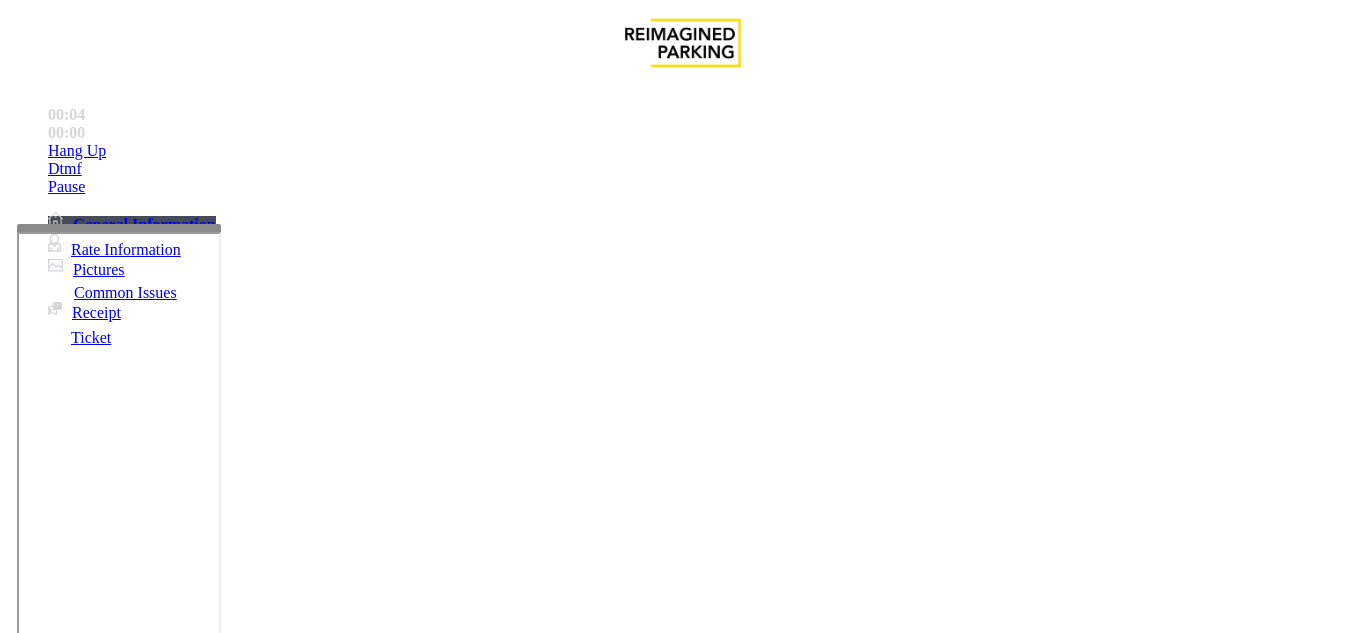 scroll, scrollTop: 300, scrollLeft: 0, axis: vertical 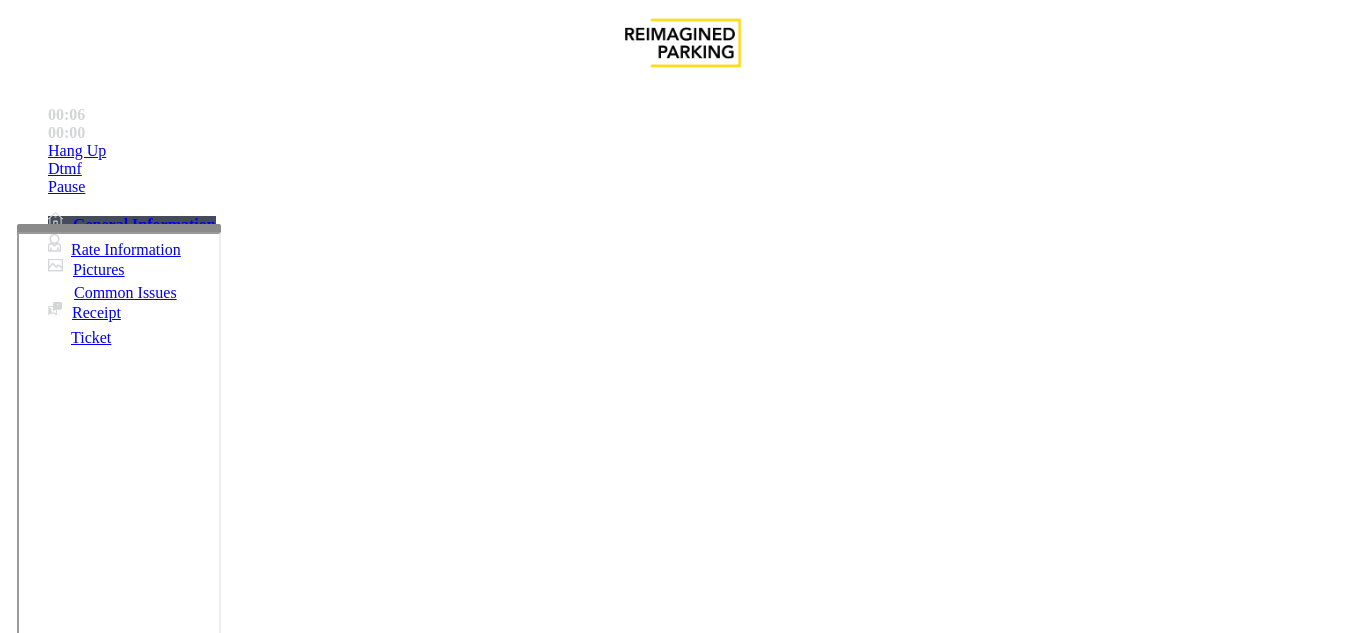 paste on "**********" 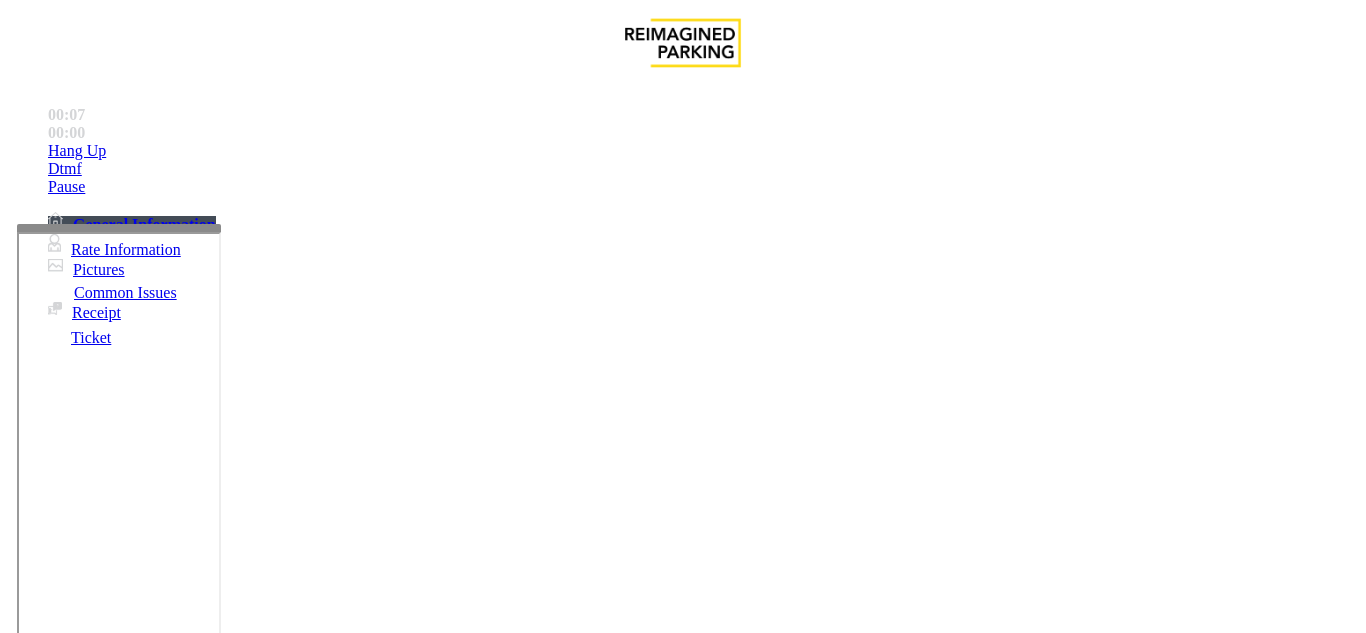 scroll, scrollTop: 0, scrollLeft: 0, axis: both 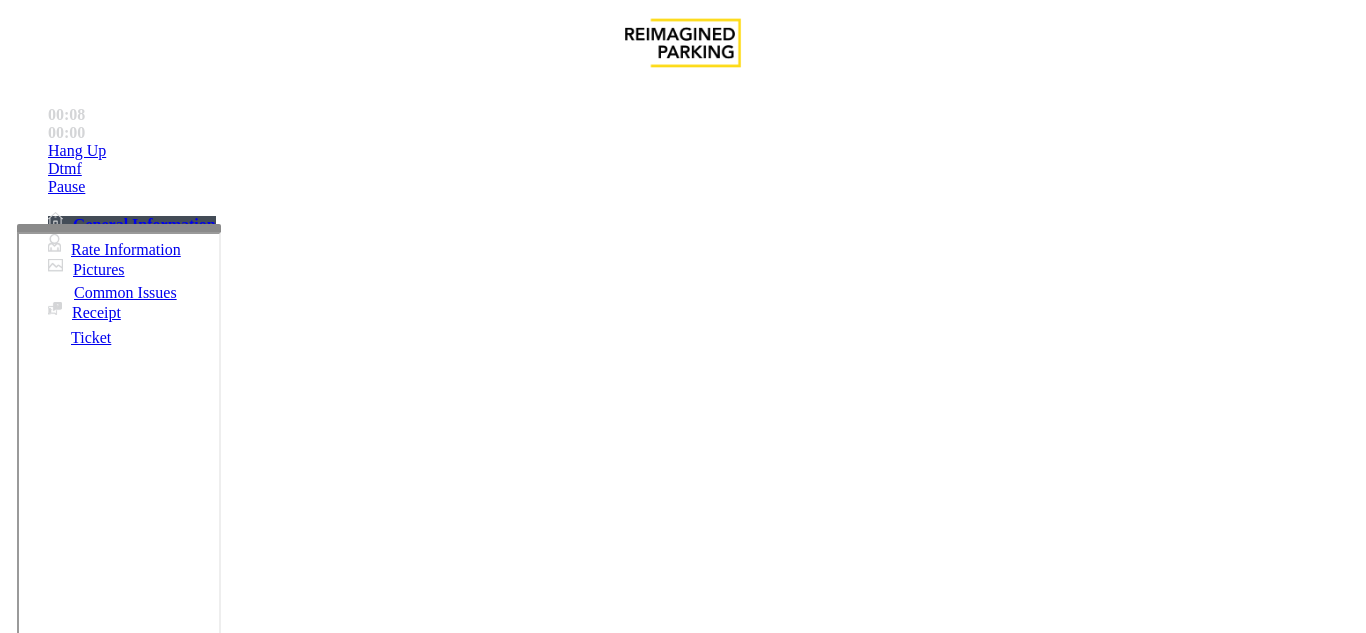 click on "Disabled Card" at bounding box center (682, 1271) 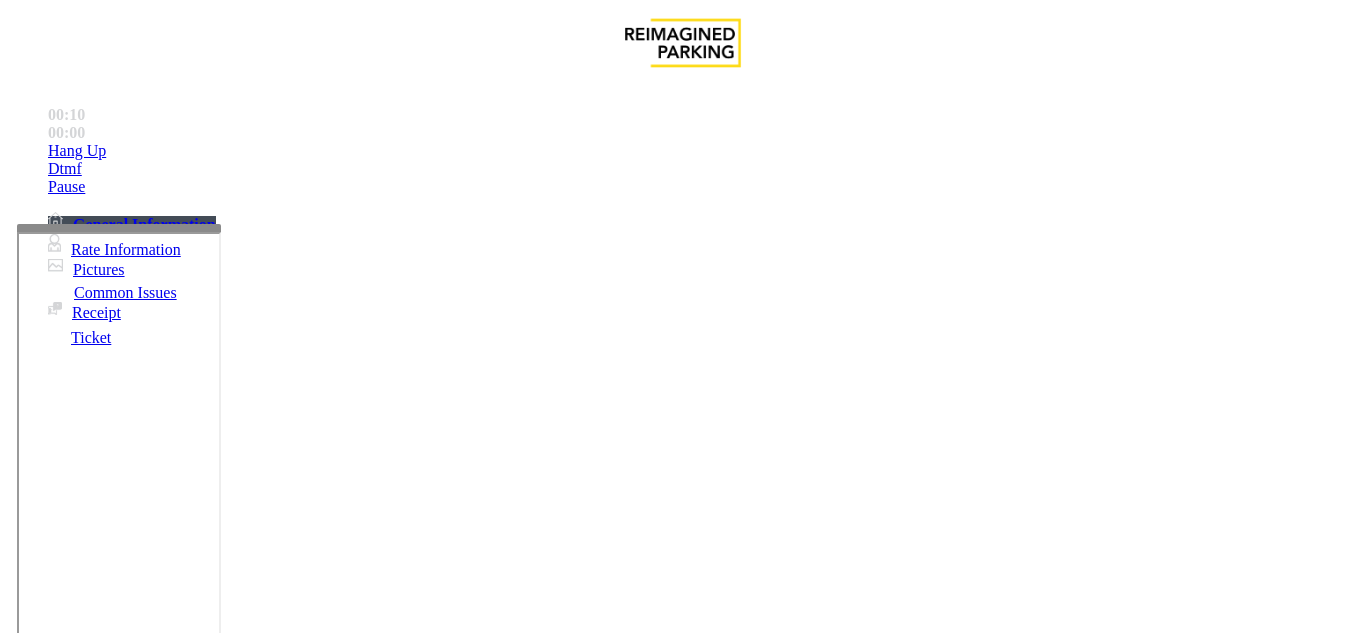 type on "**********" 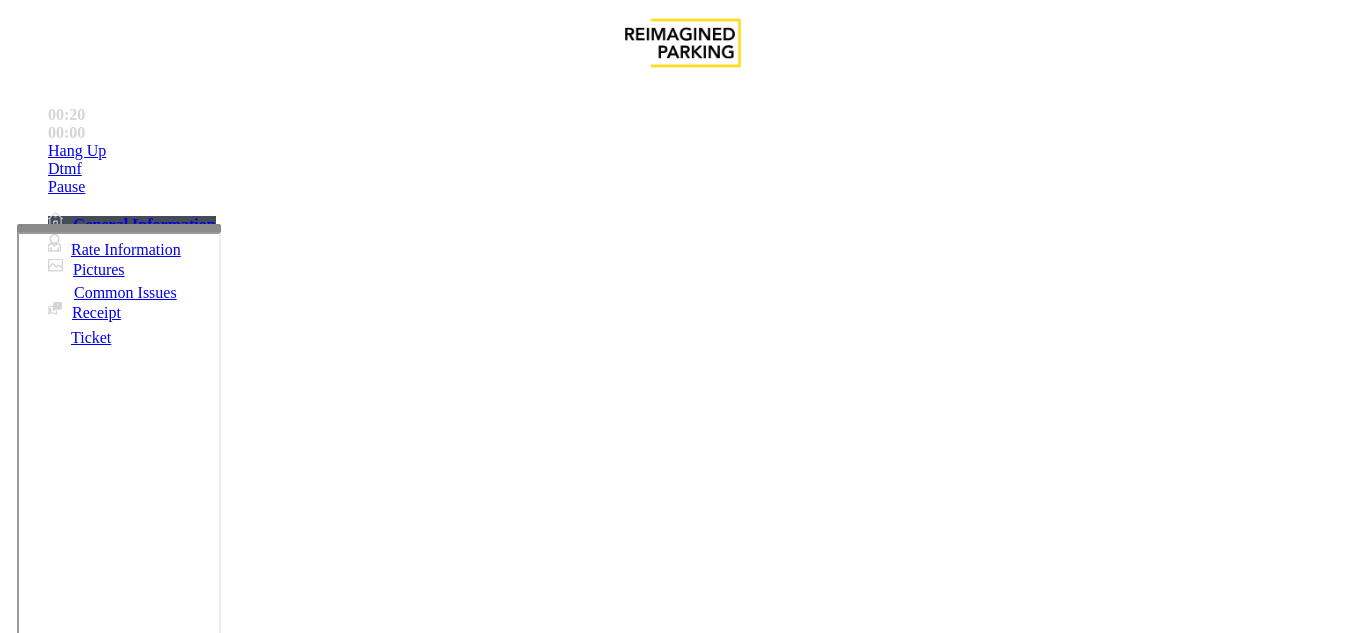 type on "******" 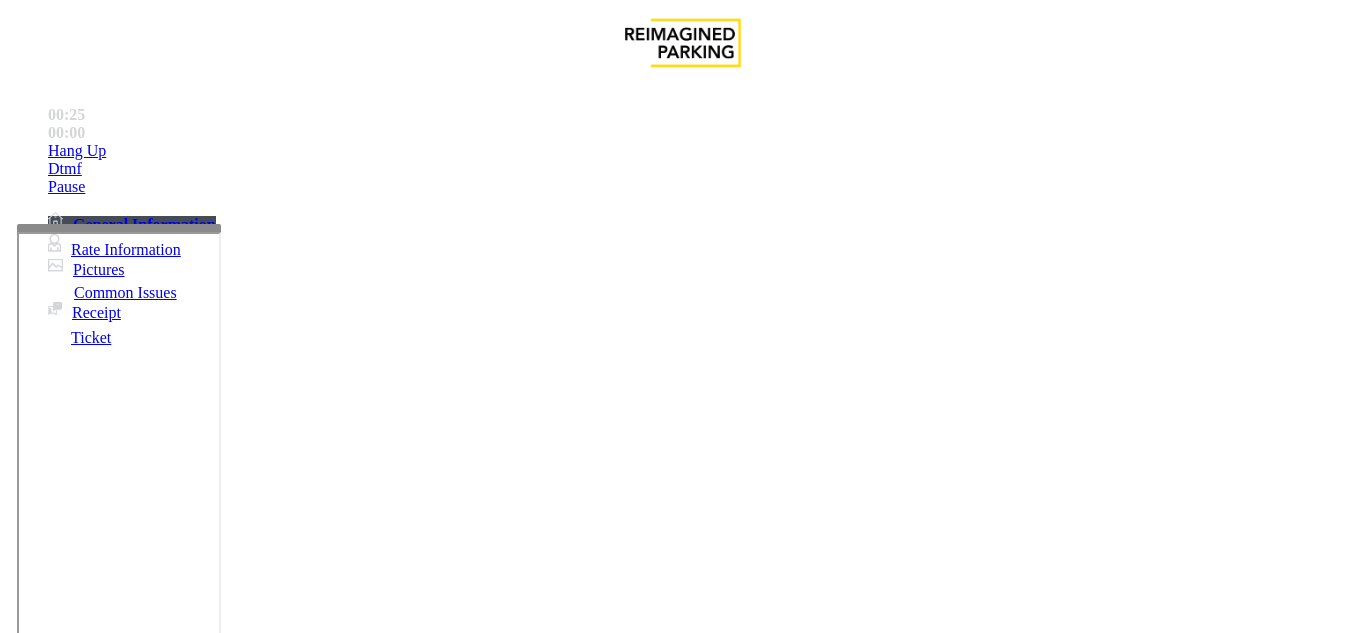 scroll, scrollTop: 0, scrollLeft: 0, axis: both 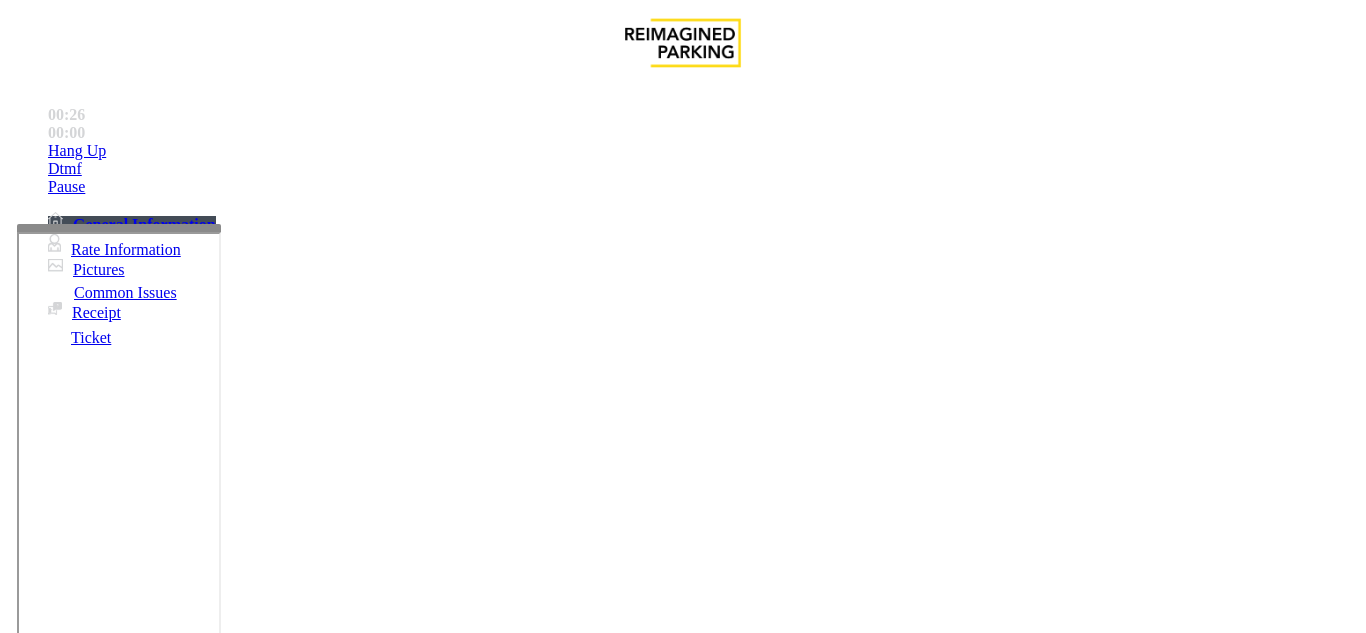 type on "**********" 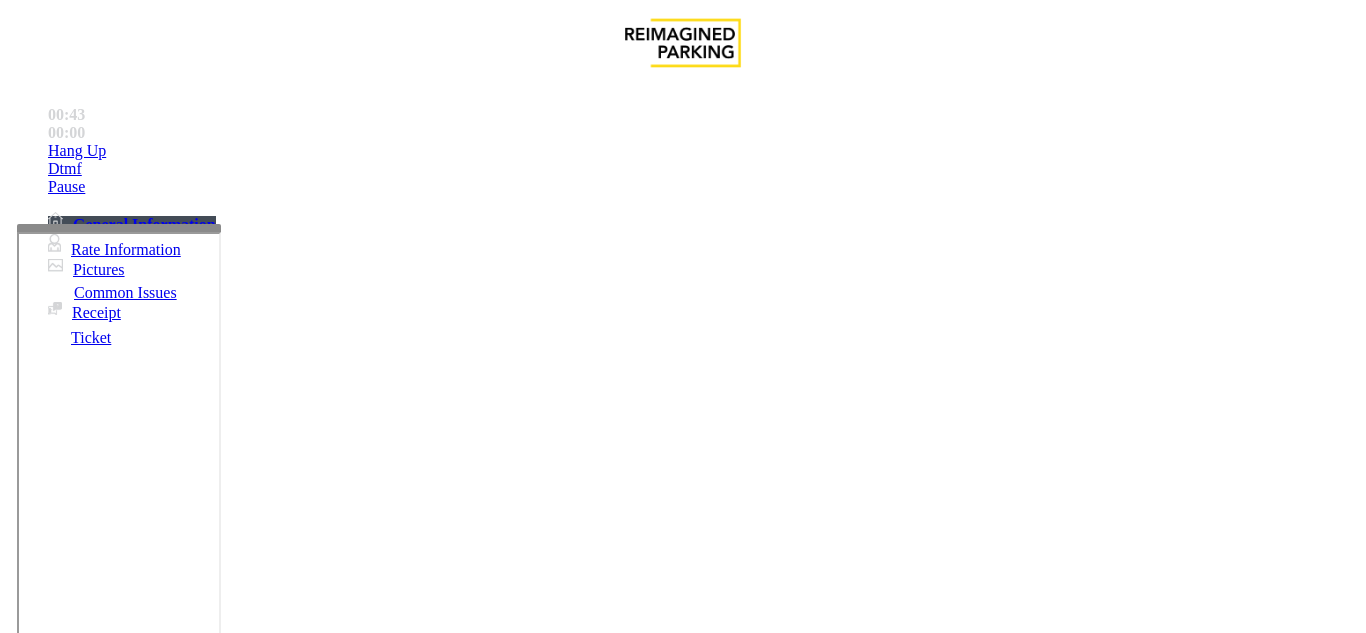scroll, scrollTop: 300, scrollLeft: 0, axis: vertical 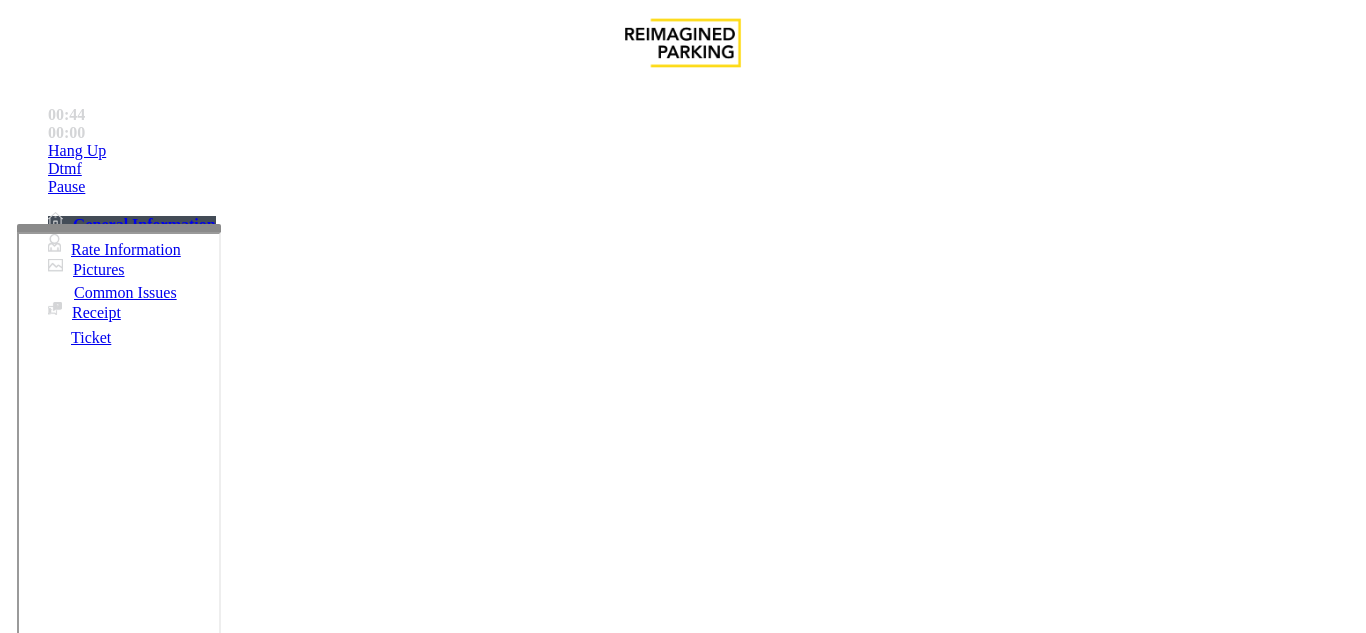 type on "*****" 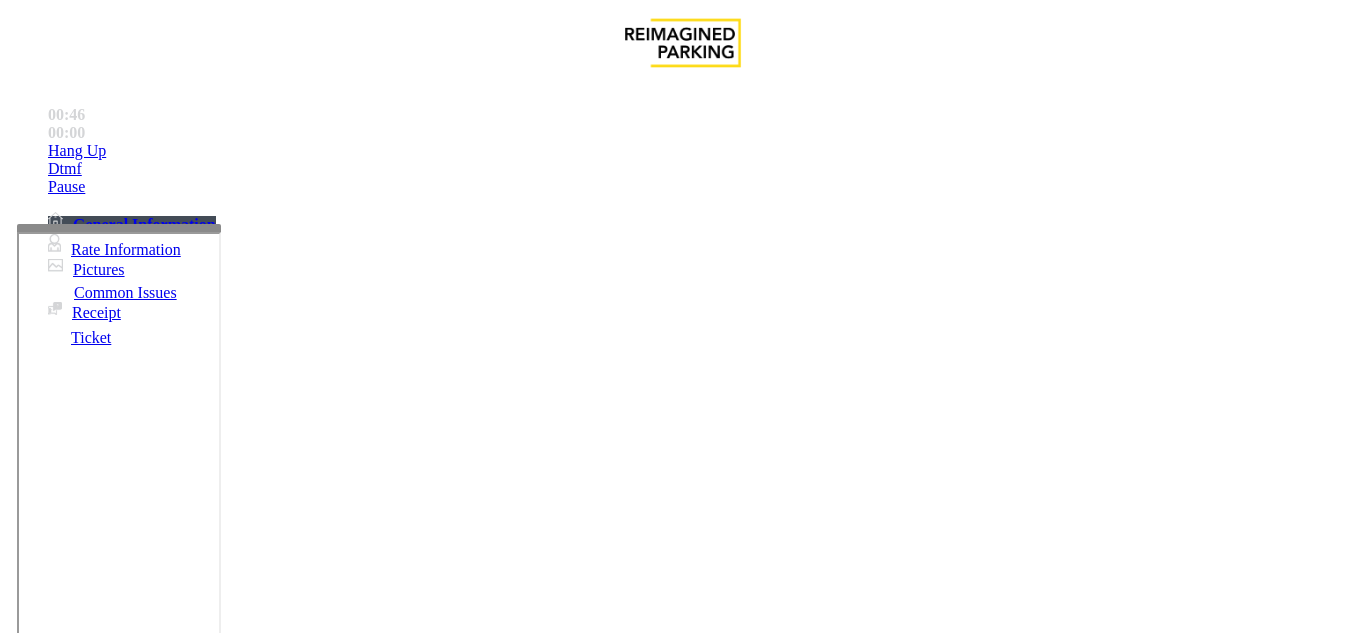 scroll, scrollTop: 300, scrollLeft: 0, axis: vertical 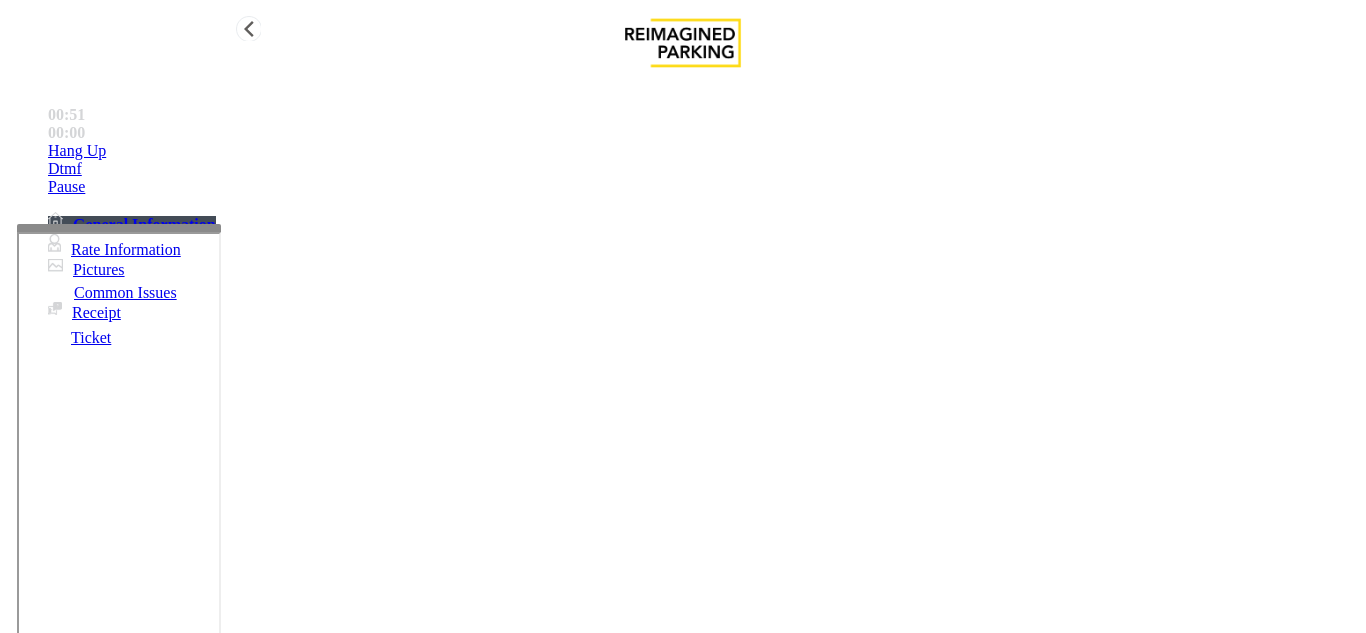 click on "Hang Up" at bounding box center [703, 151] 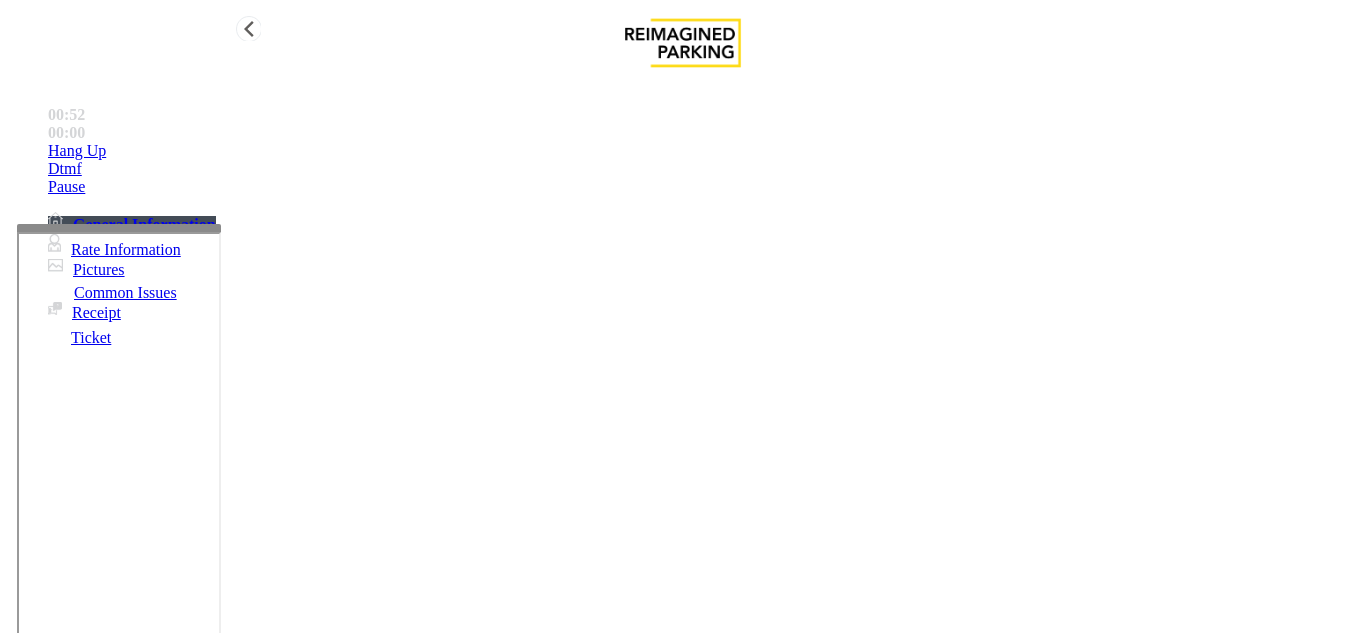 click on "Hang Up" at bounding box center (703, 151) 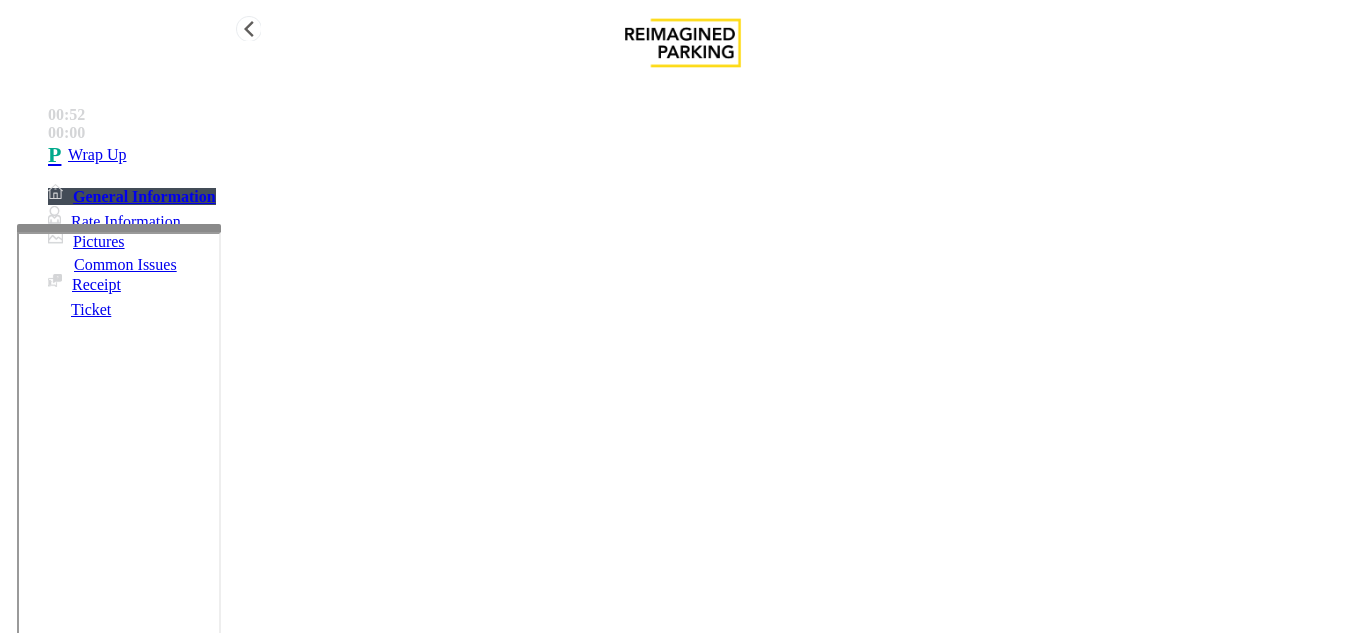 click on "Wrap Up" at bounding box center (703, 155) 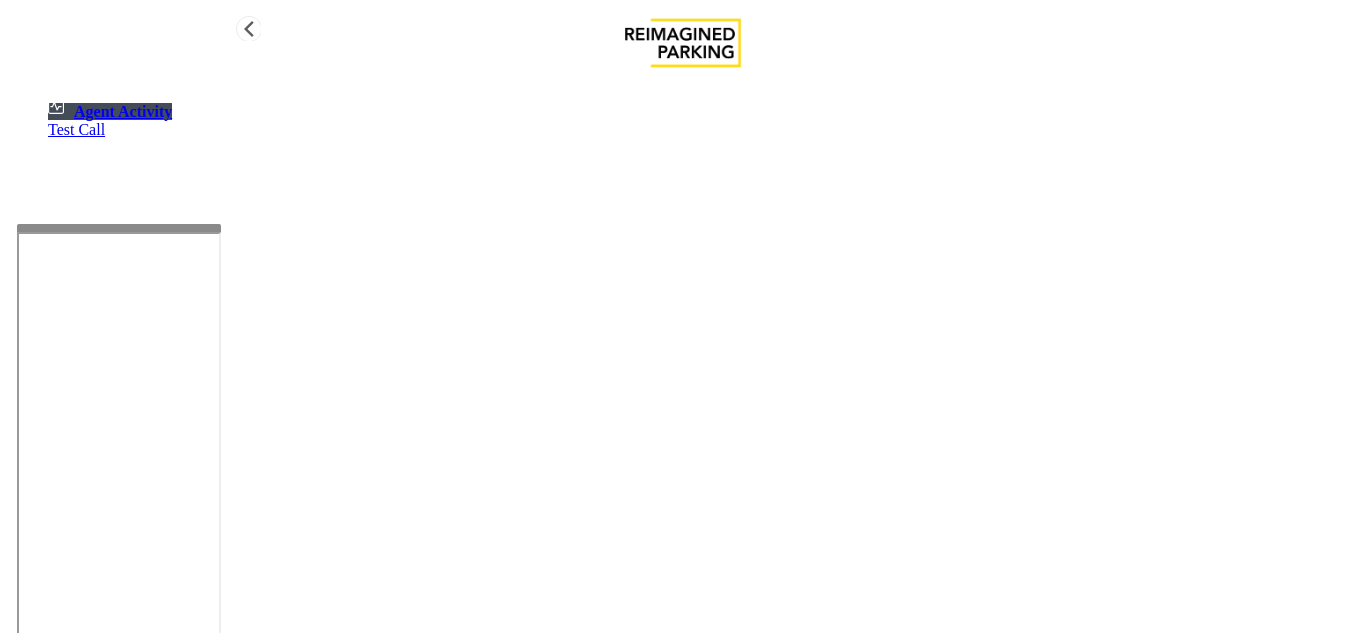 click on "Test Call" at bounding box center [703, 130] 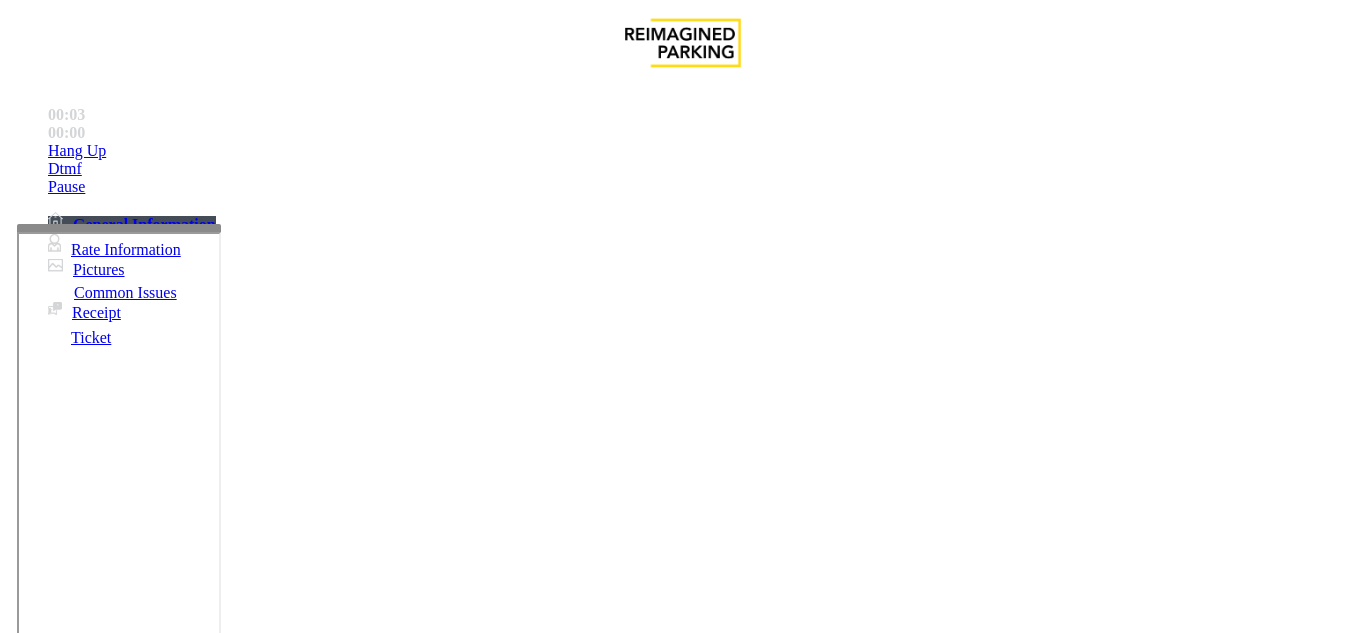 click on "×" at bounding box center [20, 8301] 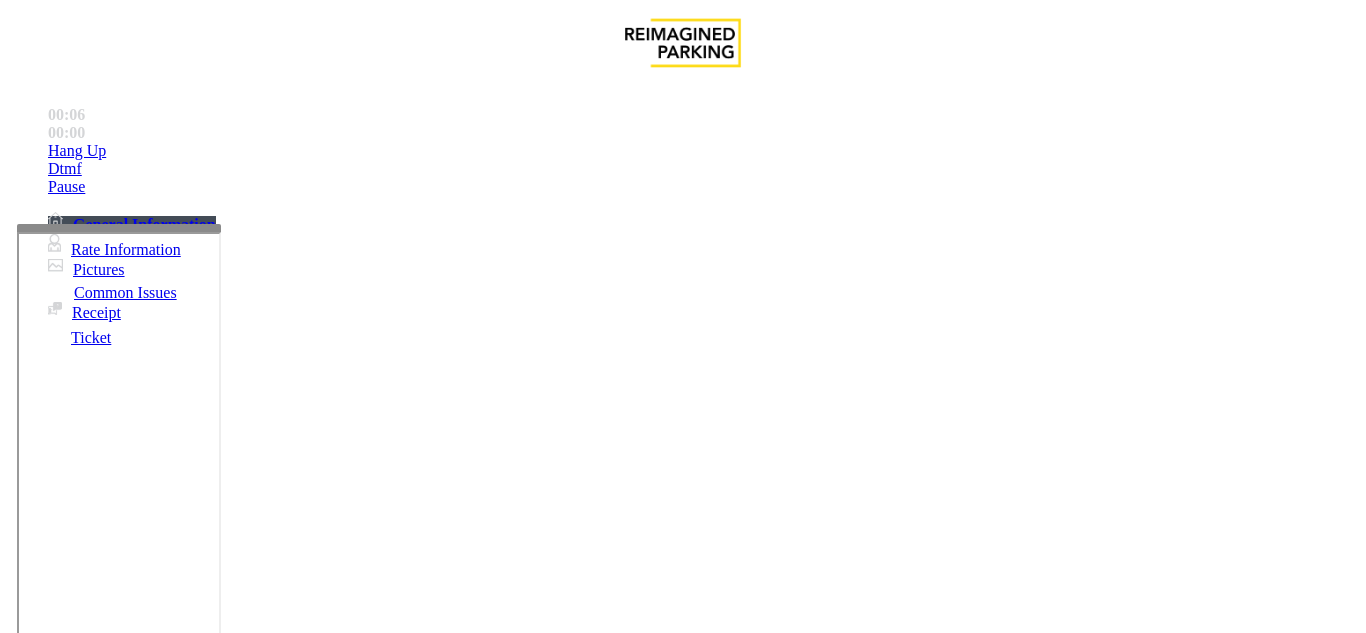 scroll, scrollTop: 1700, scrollLeft: 0, axis: vertical 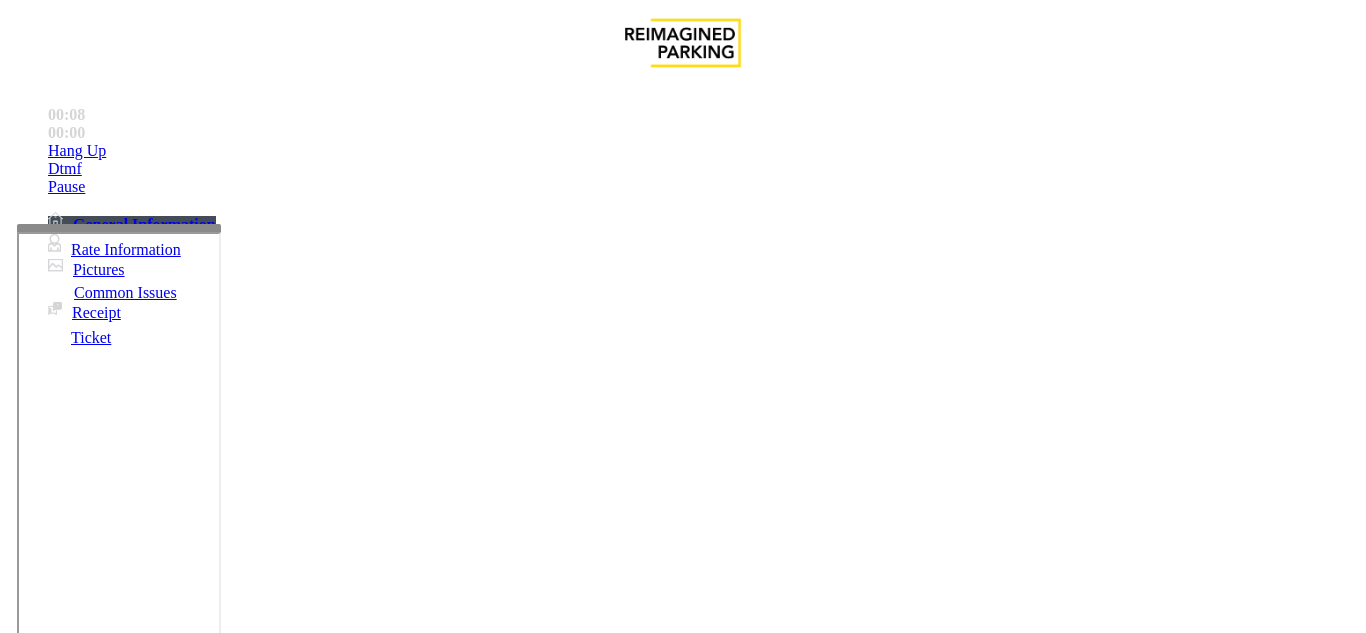 copy on "LAN21043100" 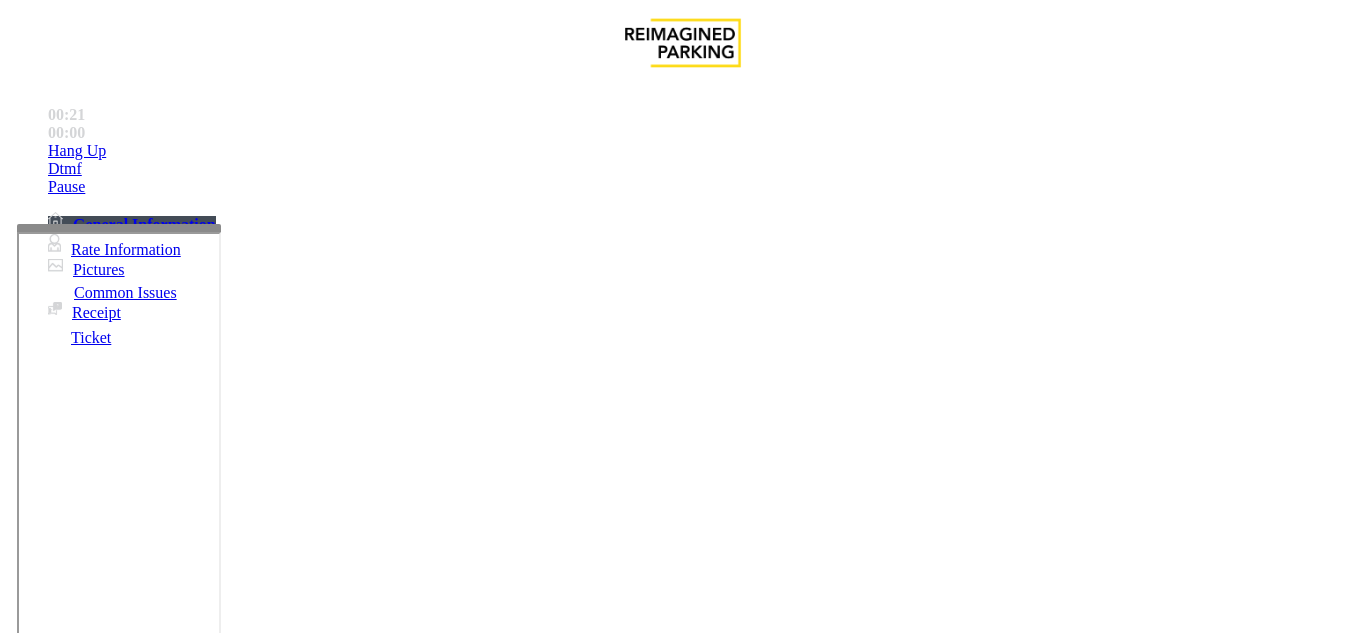 scroll, scrollTop: 100, scrollLeft: 0, axis: vertical 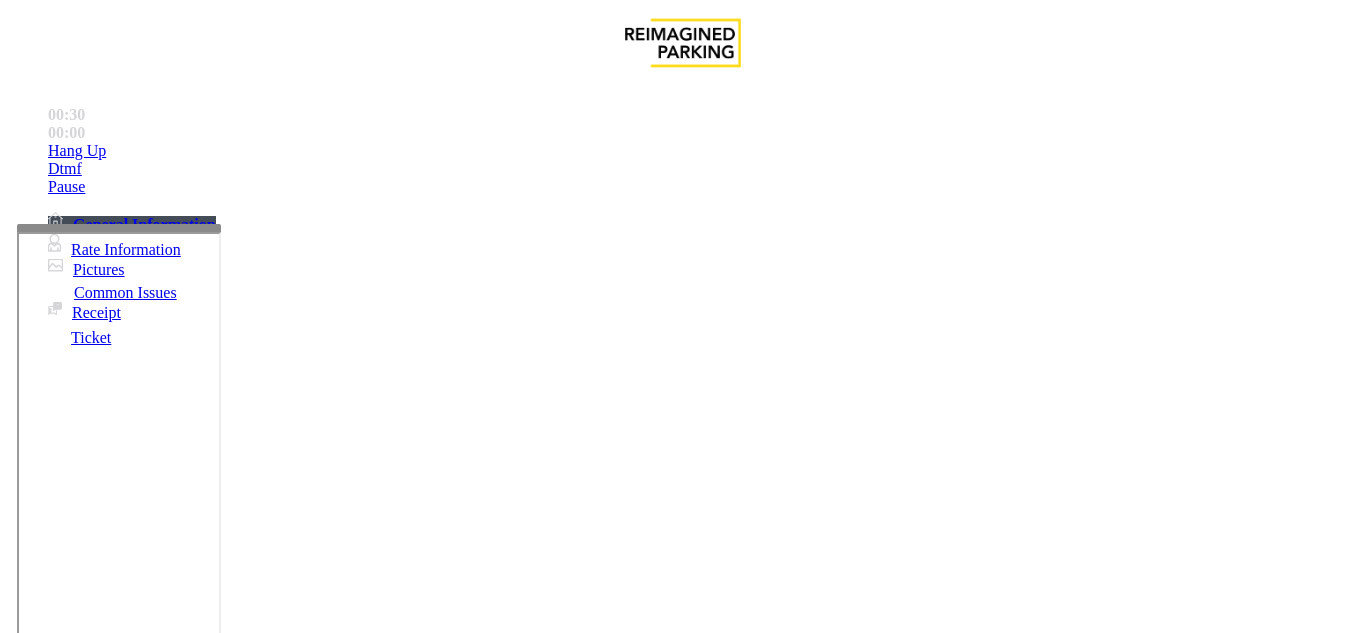 click on "Services" at bounding box center [687, 1286] 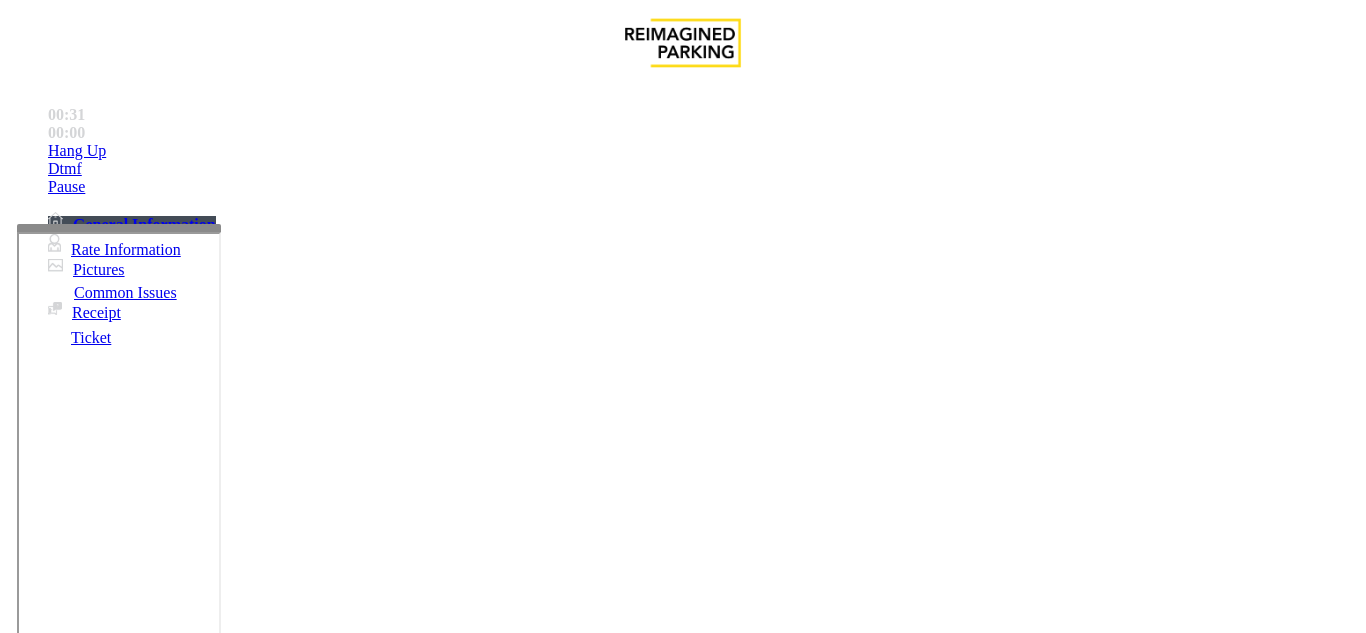 click on "Issue" at bounding box center [42, 1253] 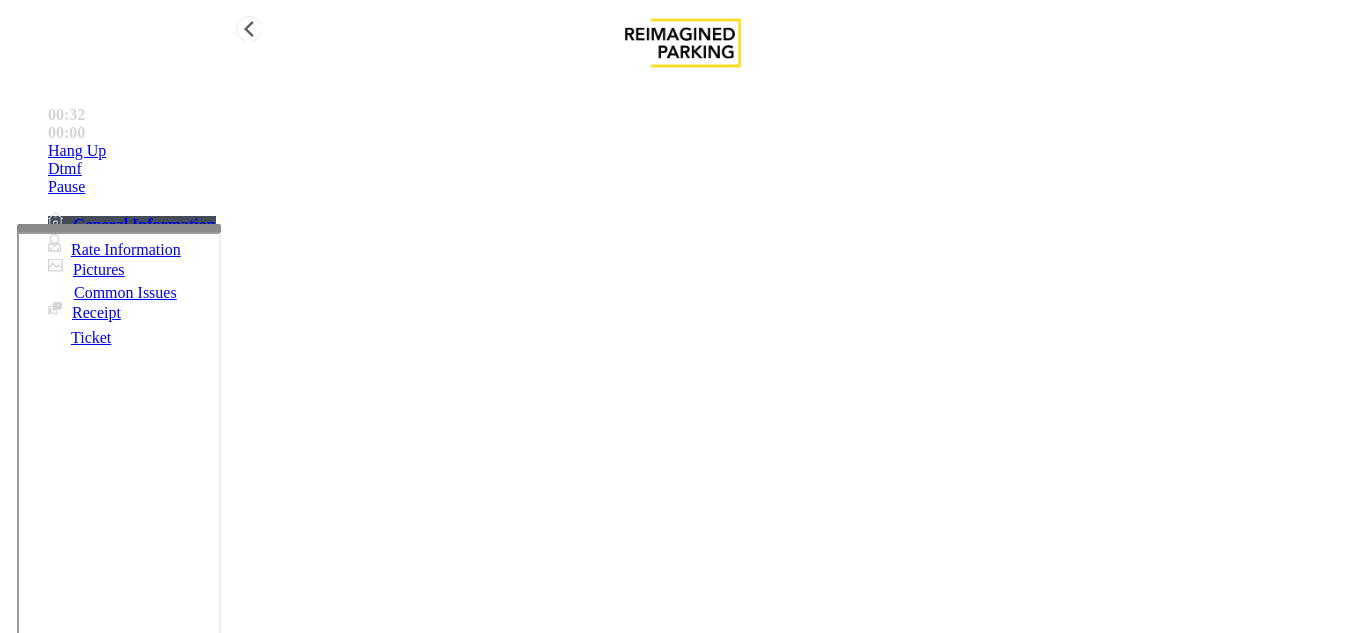 click on "Hang Up" at bounding box center [703, 151] 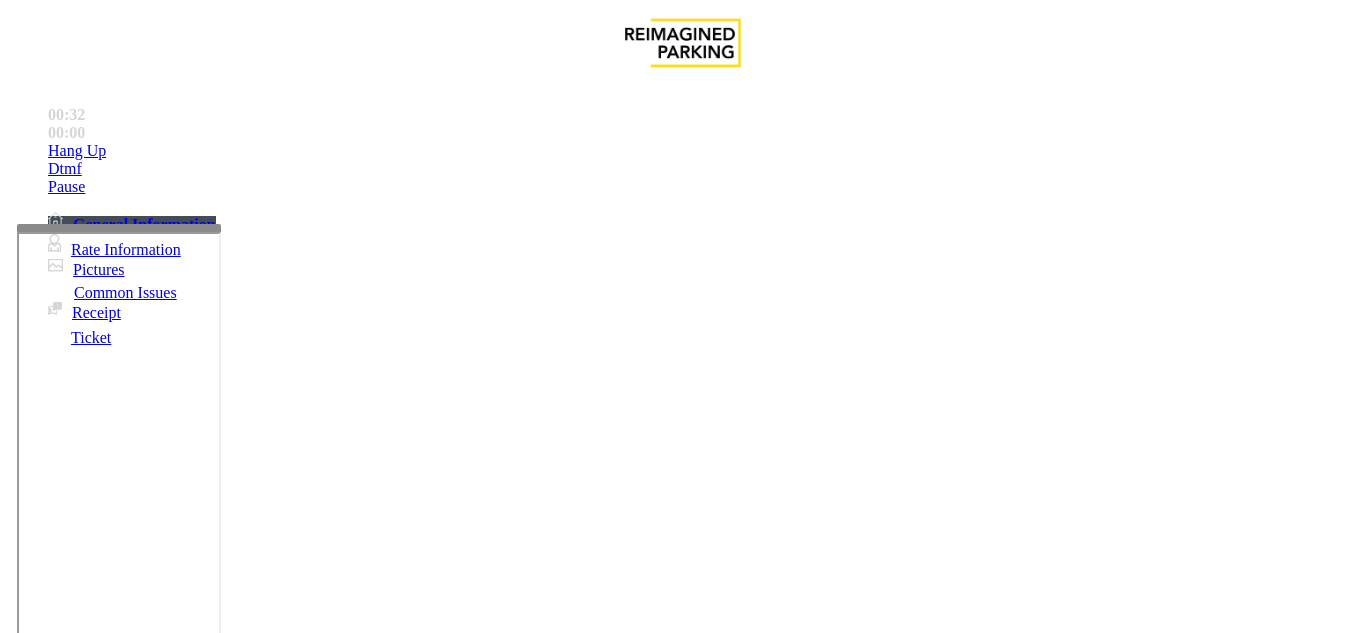 click on "Equipment Issue" at bounding box center (483, 1286) 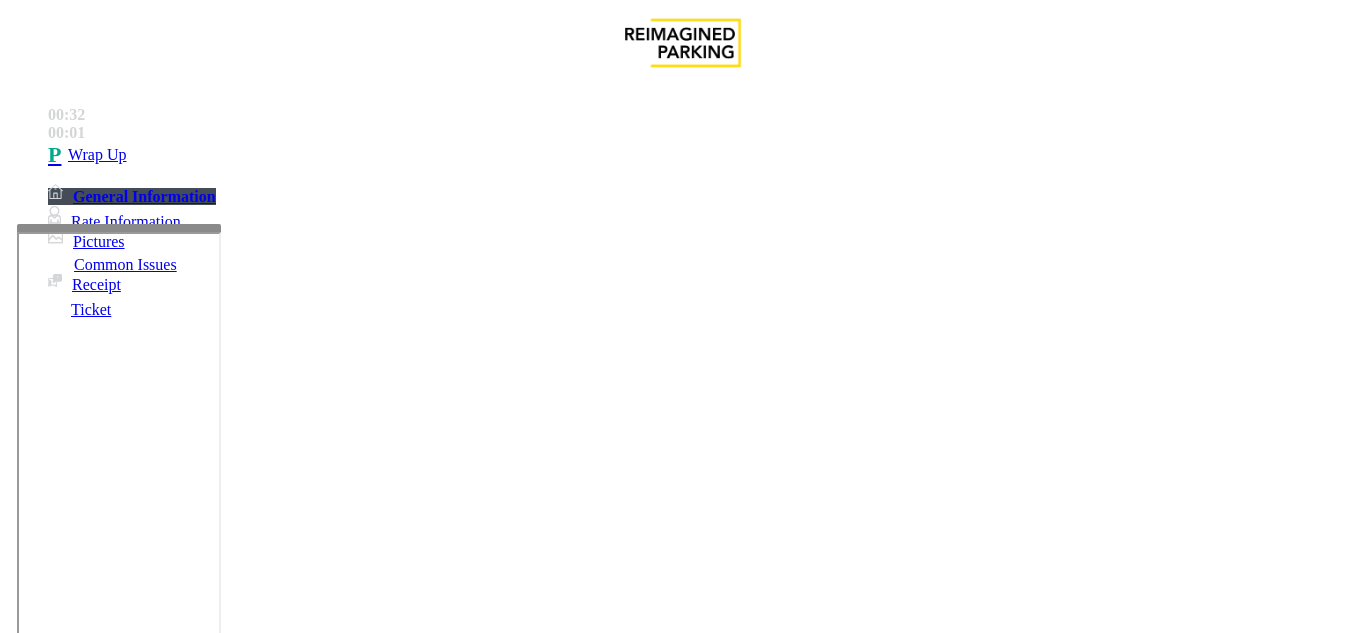 click on "Equipment Testing" at bounding box center [608, 1312] 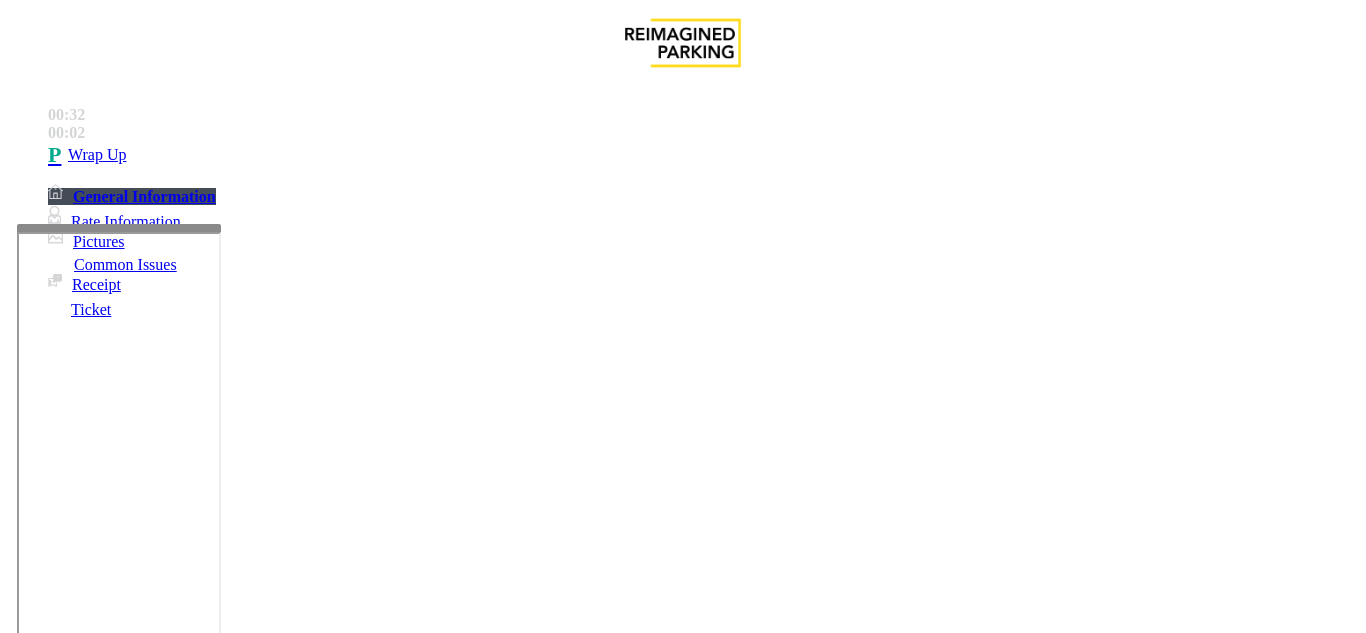 click on "Equipment Testing" at bounding box center (682, 1271) 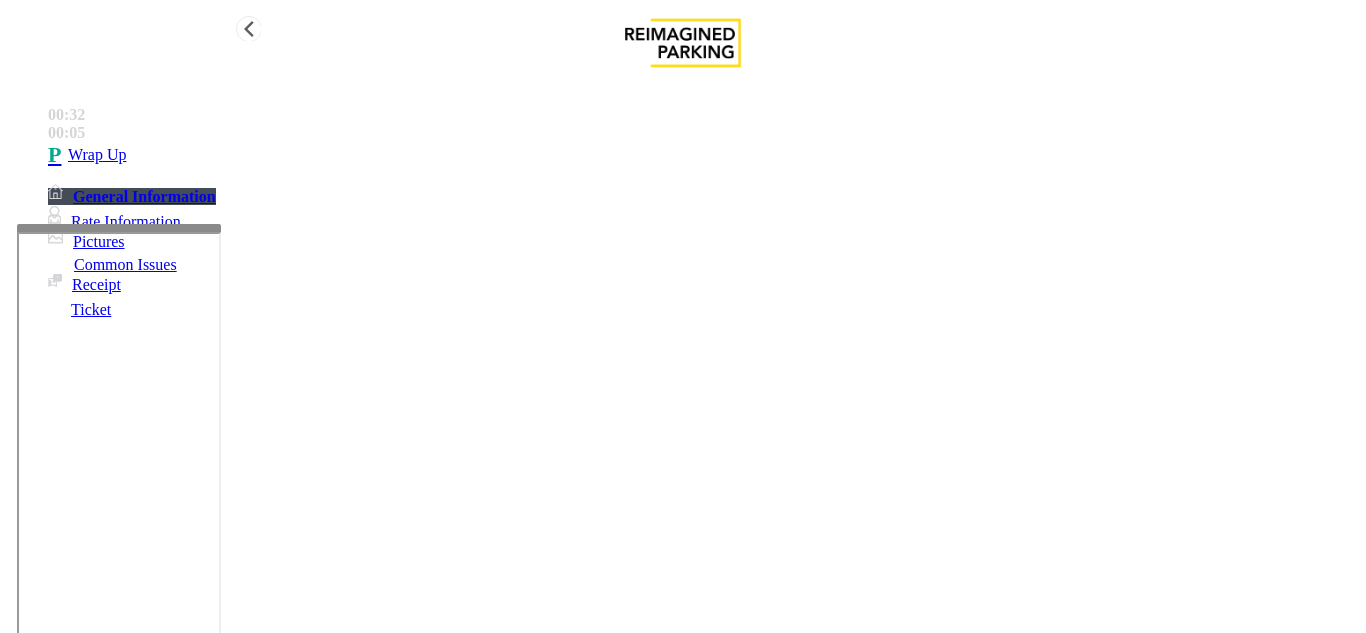type on "**********" 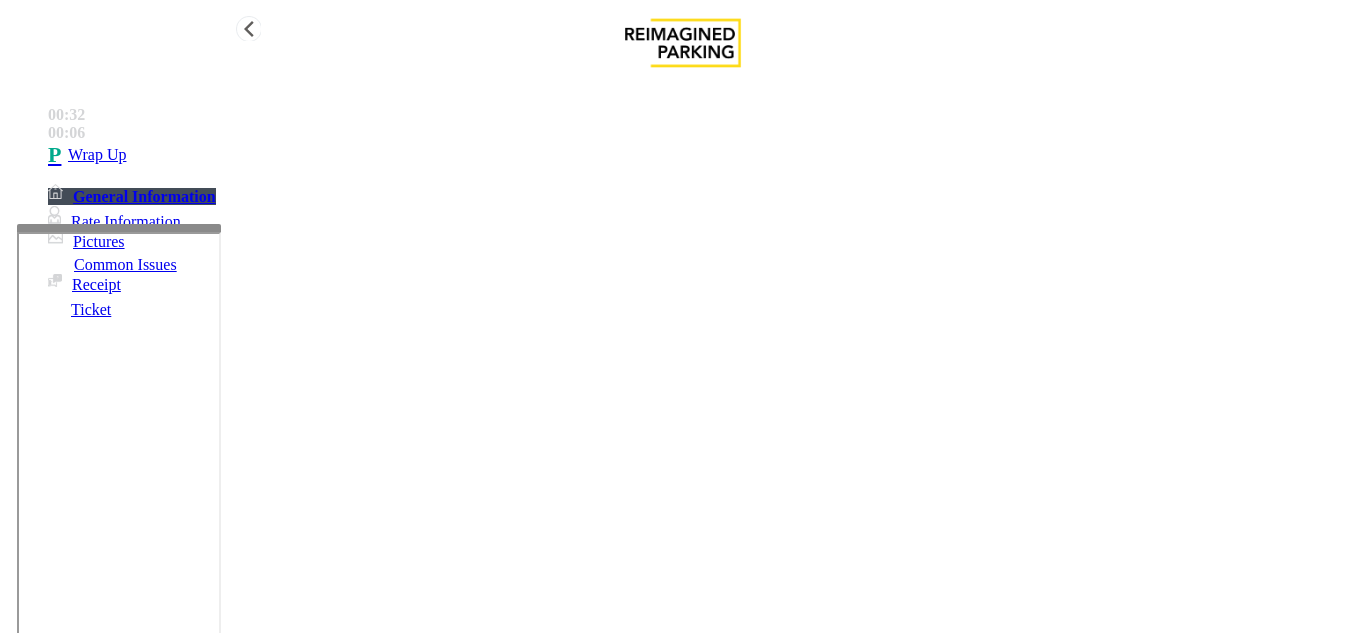 click on "Wrap Up" at bounding box center [97, 155] 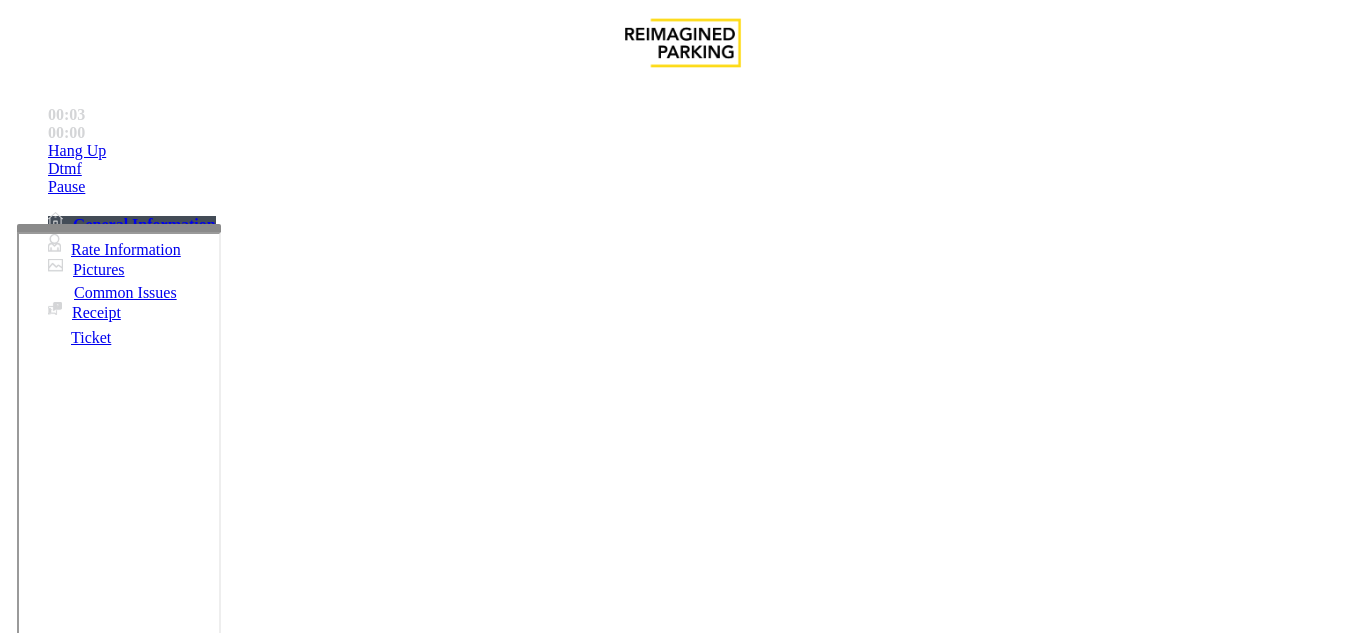 scroll, scrollTop: 500, scrollLeft: 0, axis: vertical 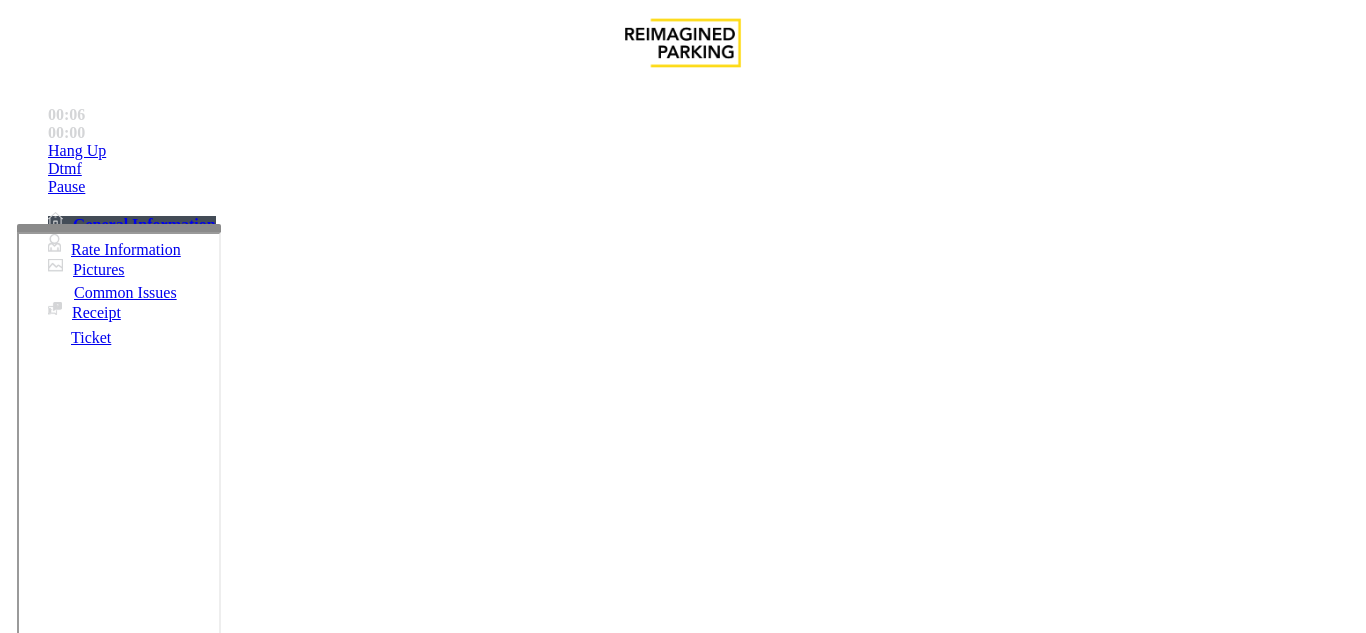 click on "No Assistance Needed" at bounding box center [1098, 1286] 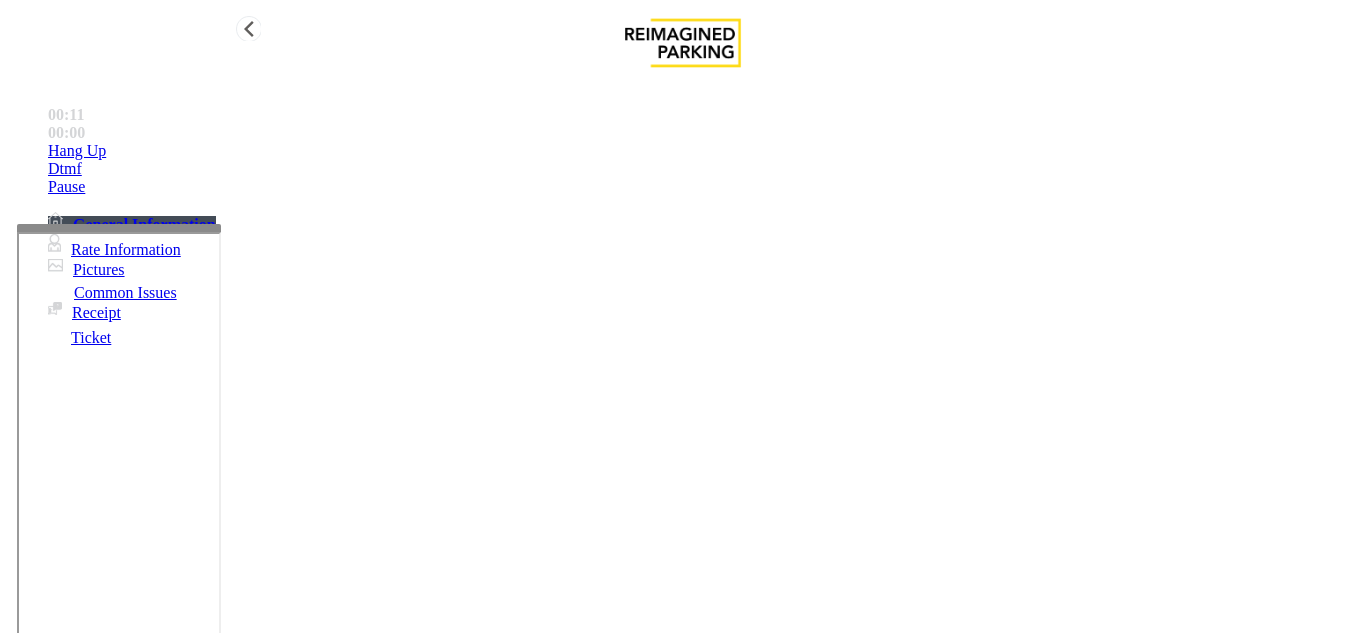 click on "Hang Up" at bounding box center (703, 151) 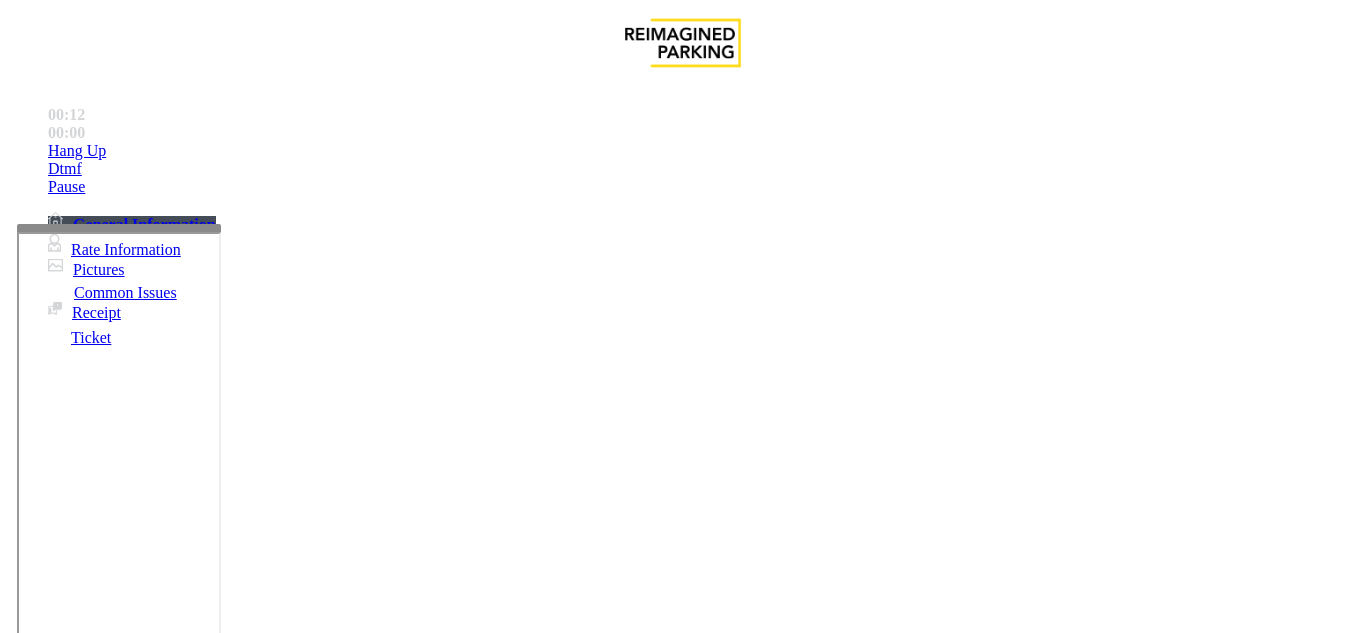 click on "No assistance needed" at bounding box center (102, 1286) 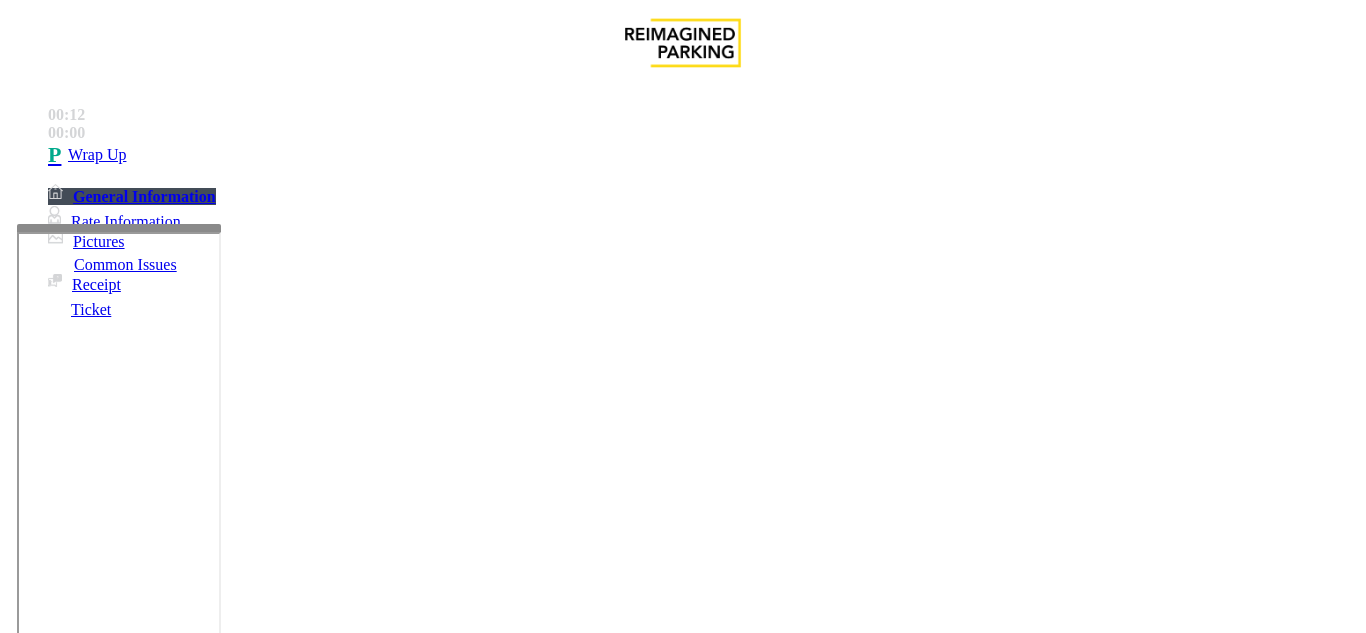 click on "No assistance needed" at bounding box center [682, 1271] 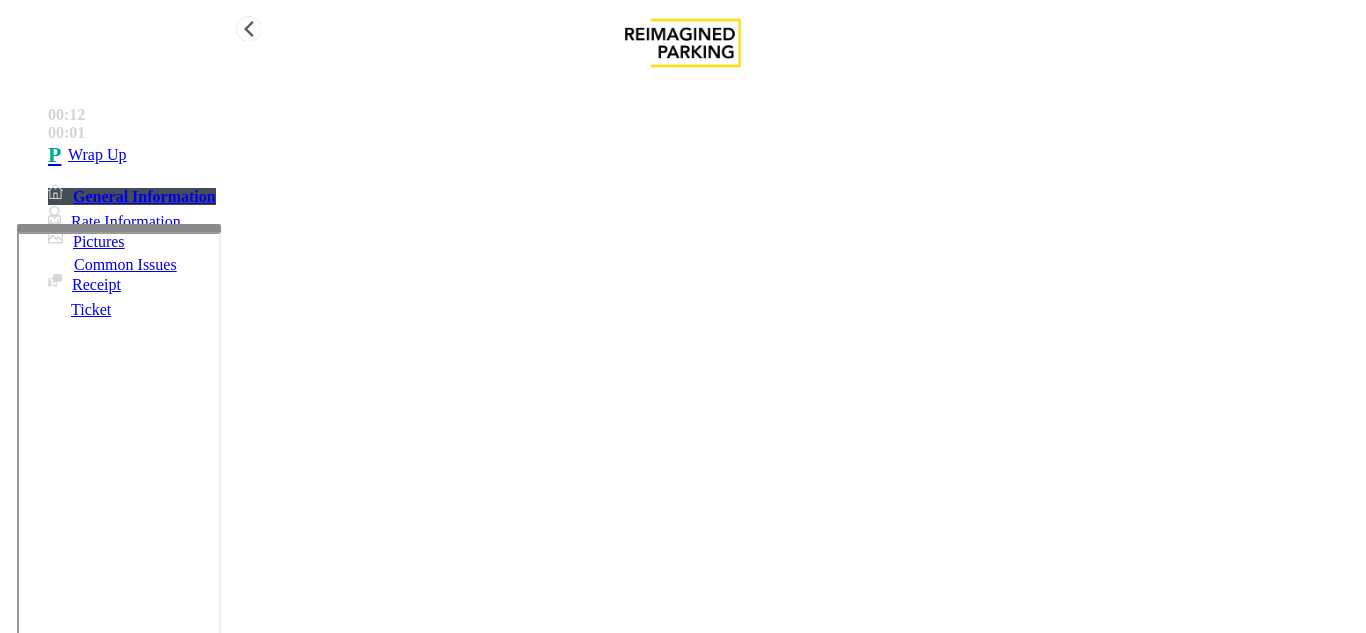 type on "**********" 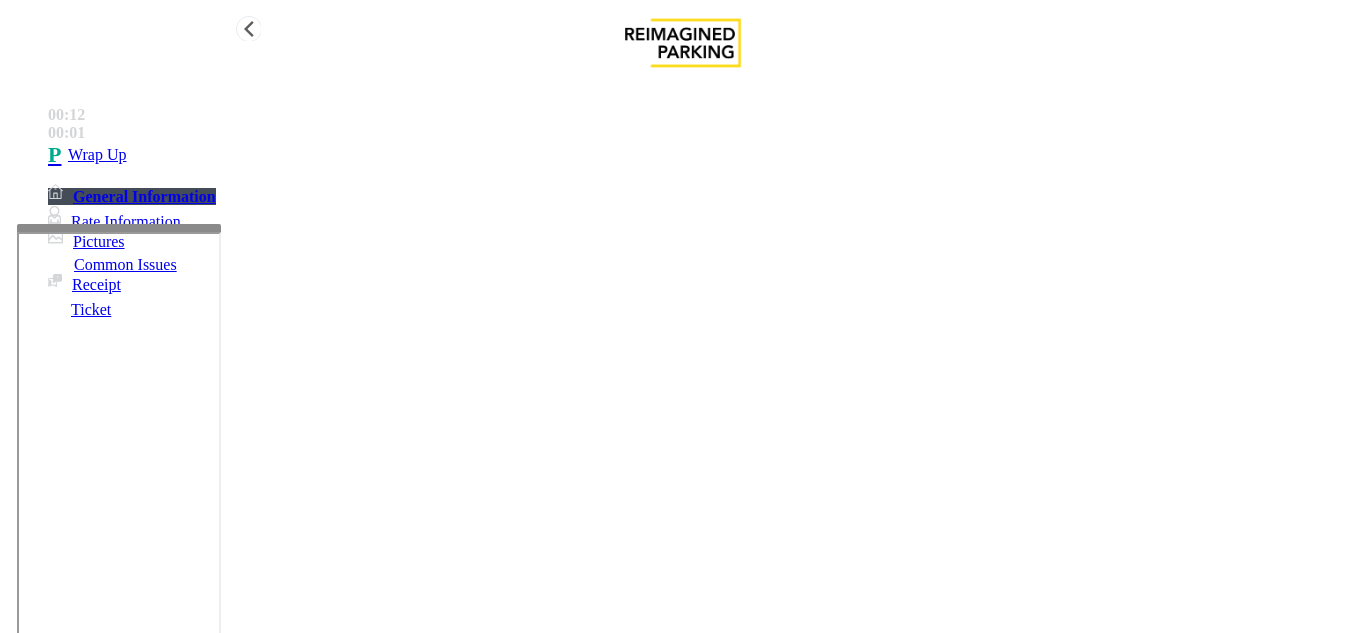 click on "Wrap Up" at bounding box center [703, 155] 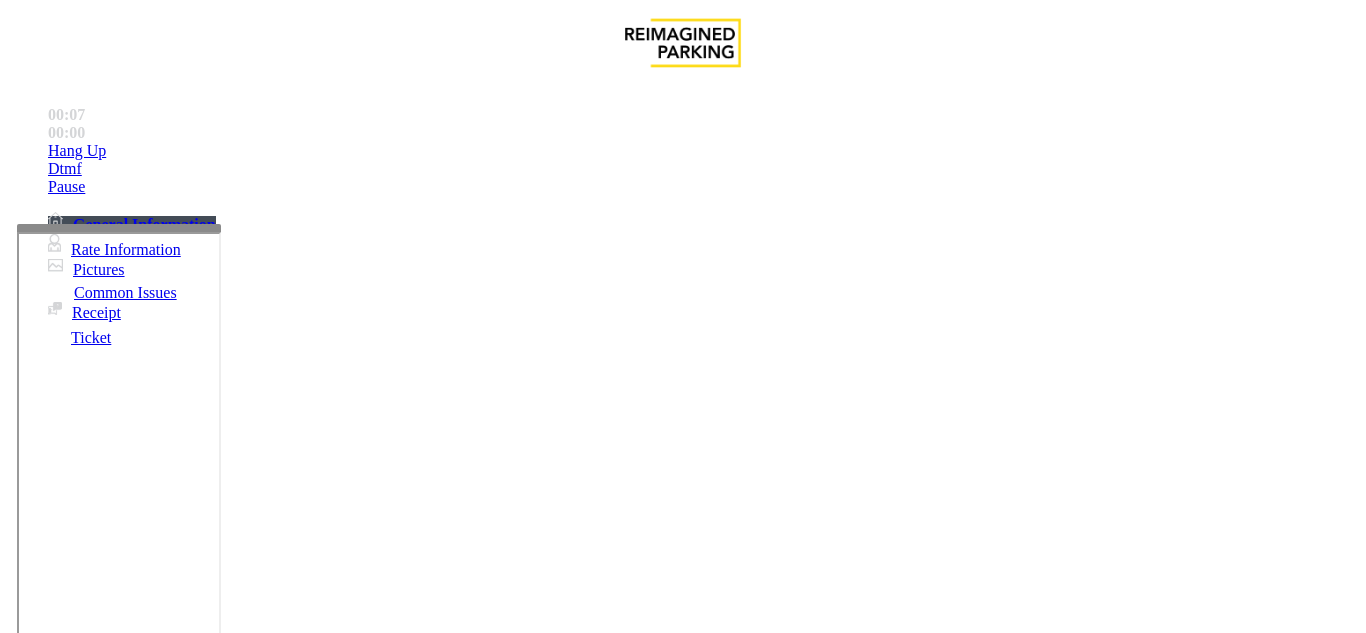 scroll, scrollTop: 2800, scrollLeft: 0, axis: vertical 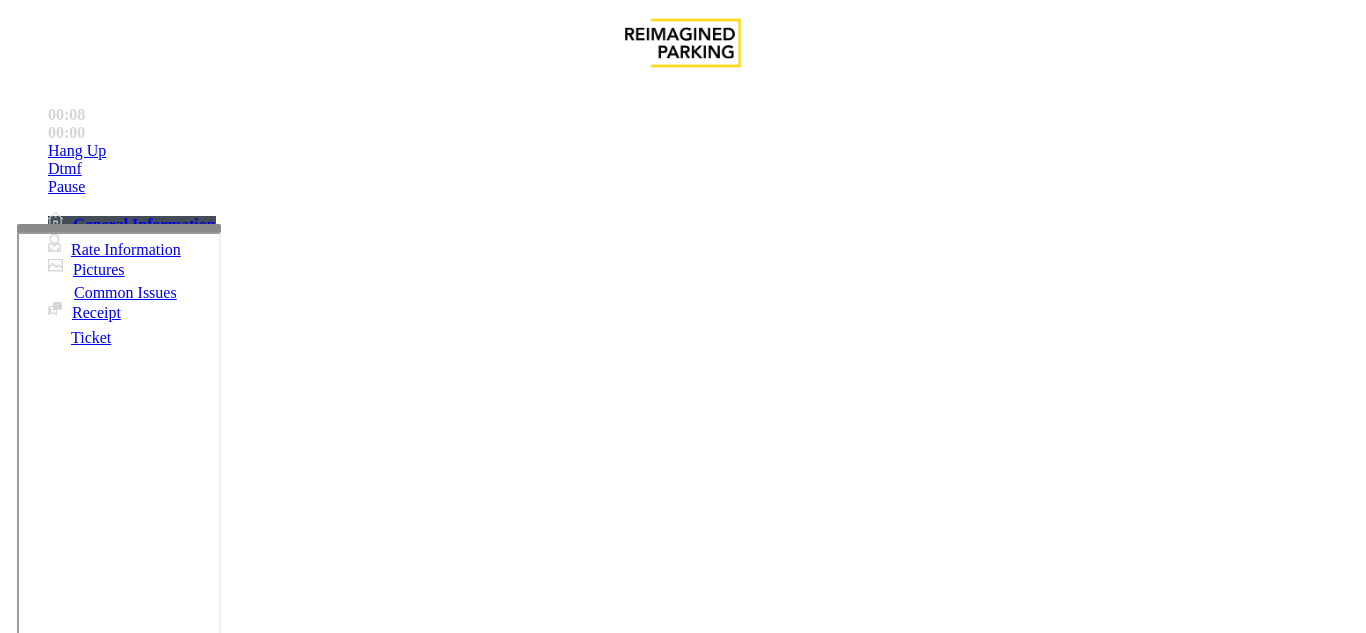 click on "TIBA LINK -  https://wellsfargoctr-web.sp.tibaparking.net/" at bounding box center (682, 2053) 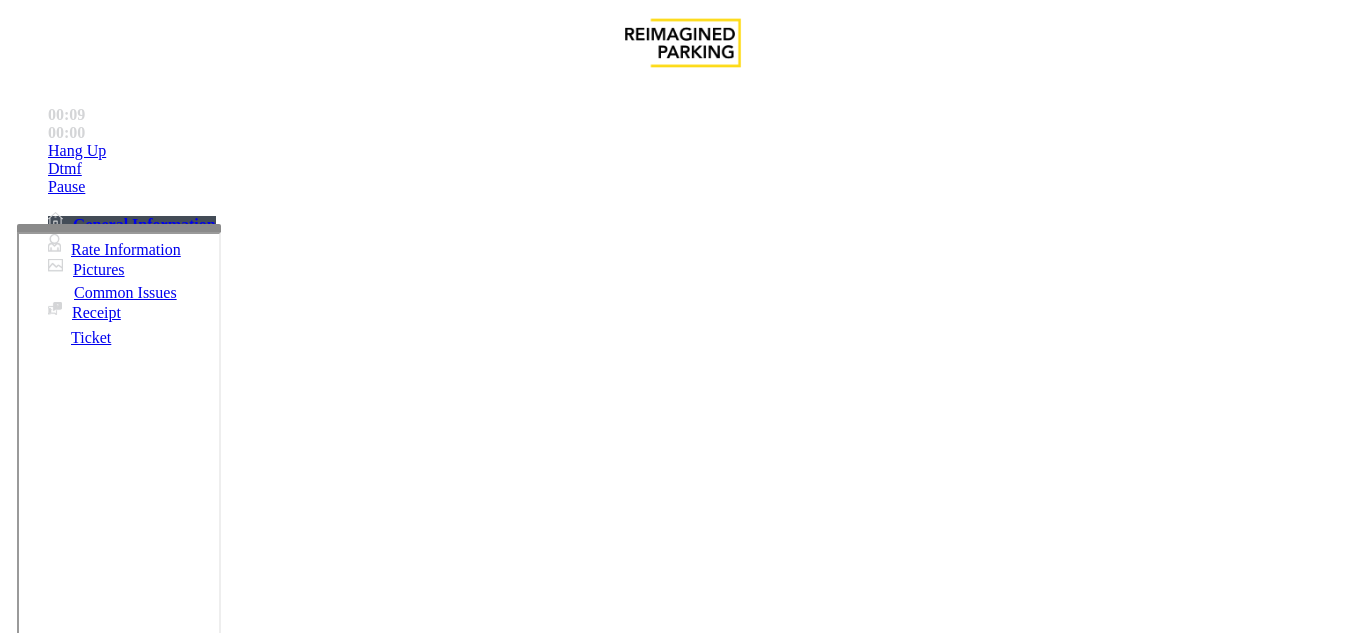 click on "Updated/checked by [FIRST] [LAST]  - 26th [MONTH] [YEAR] Click here for the local time     Business Hours – 8 A.M. - 8 P.M. EST   Always call MOD during business hours do not call security    System  accepts APPLE Pay and Google Pay on the POF and both exit machines.   Always call  [FIRST]   forten  First then [FIRST] [LAST] if you need  assistance
Please note that no access should be provided to the parkers below until payment is received.  If the parker requests assistance, please have them obtain a ticket and email the parking office for assistance. [FIRST] [LAST] - Fora                                                MOD should be contacted  for  the issue which we  ca n’t  resolve .                                                                    You are allowed to vend after taking all the necessary details   Monday to Friday 8:30 AM to 8:00 PM EST   [PHONE] [FIRST] [LAST] – Operations Manager   [PHONE] Garage office.   After Hours  and Weekends Contact  – After" at bounding box center [682, 3943] 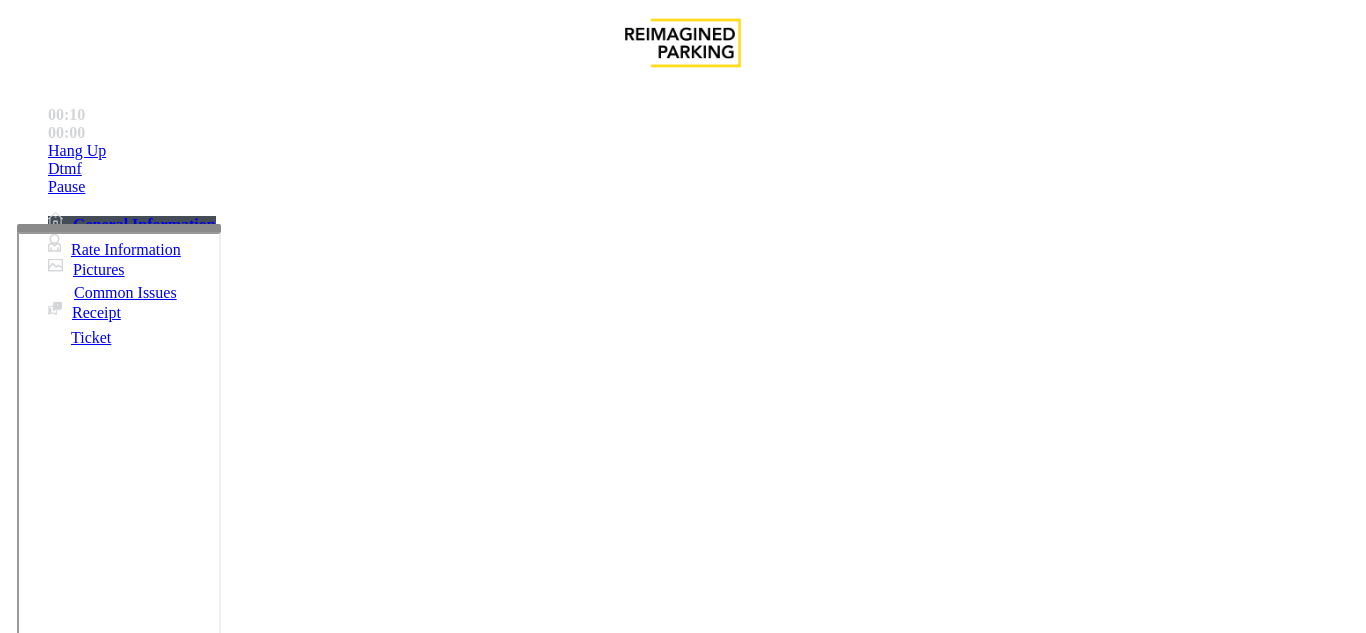 click on "https://wellsfargoctr-web.sp.tibaparking.net/" at bounding box center (727, 4451) 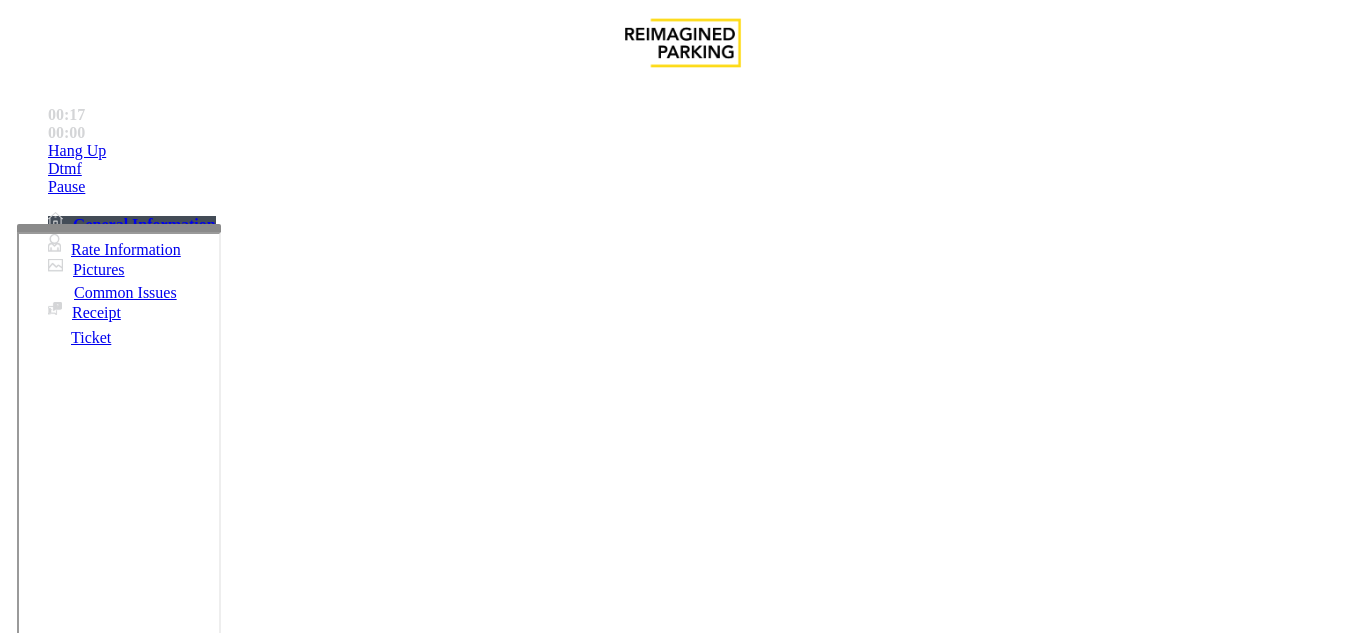 scroll, scrollTop: 1500, scrollLeft: 0, axis: vertical 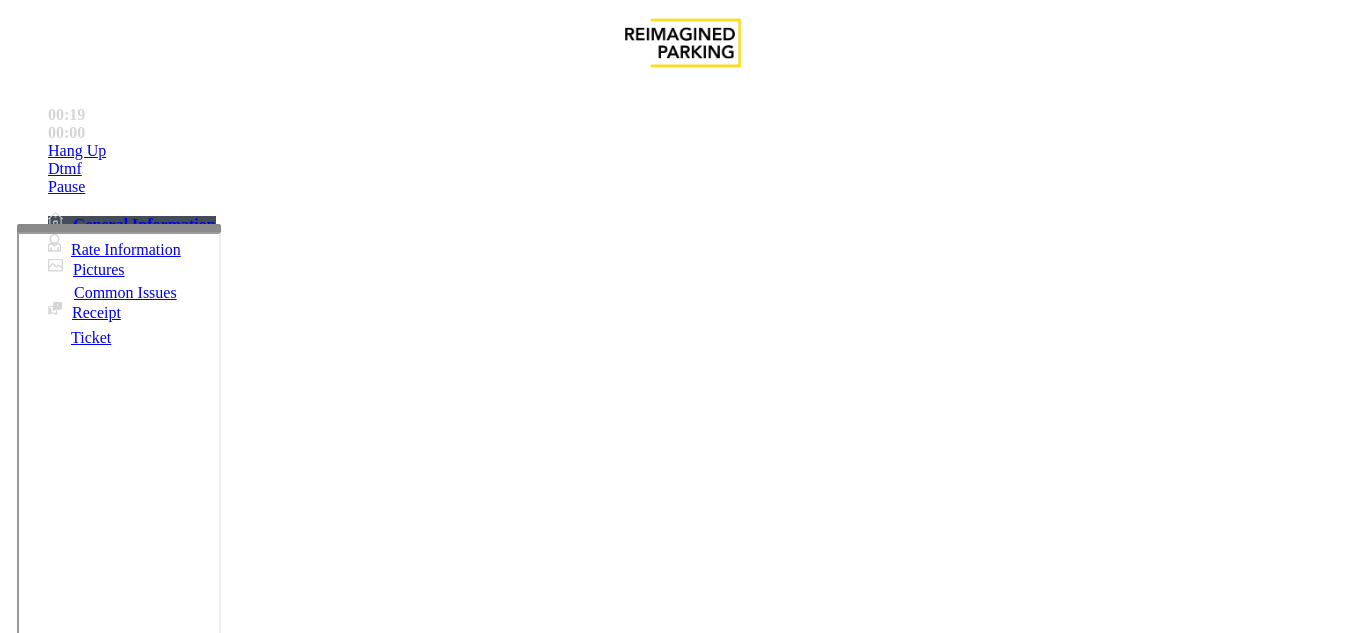 click on "Validation Issue" at bounding box center (371, 1286) 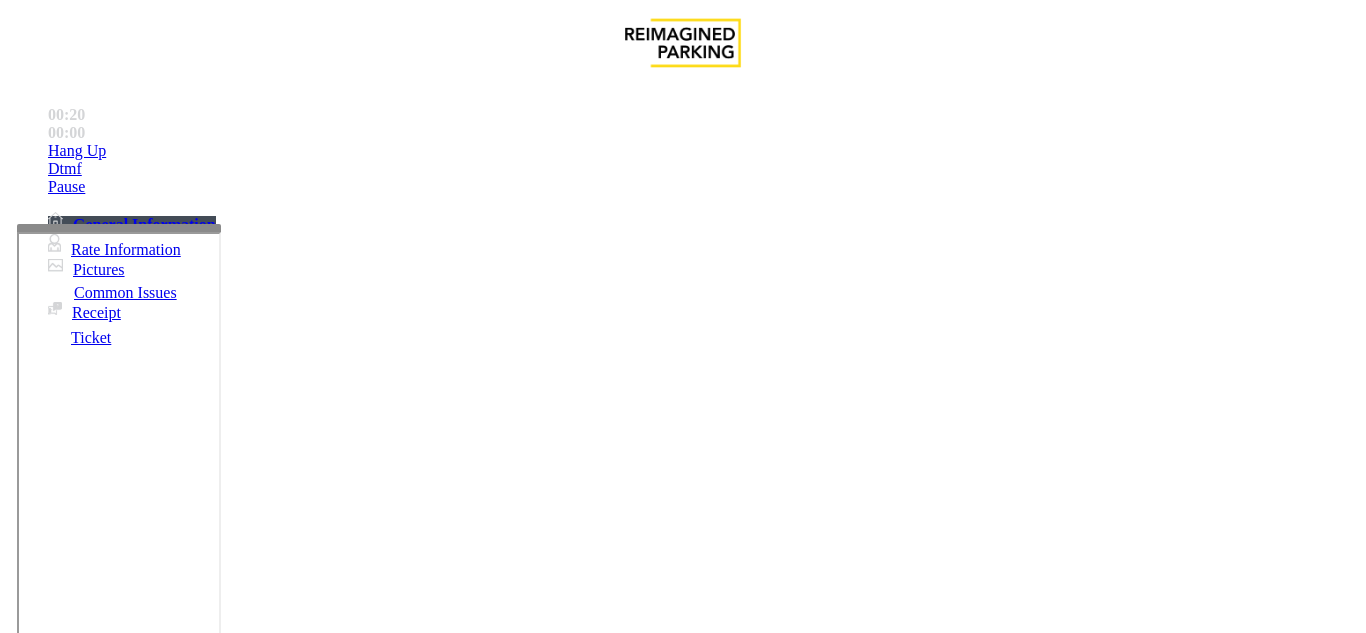 click on "Validation Error" at bounding box center [262, 1286] 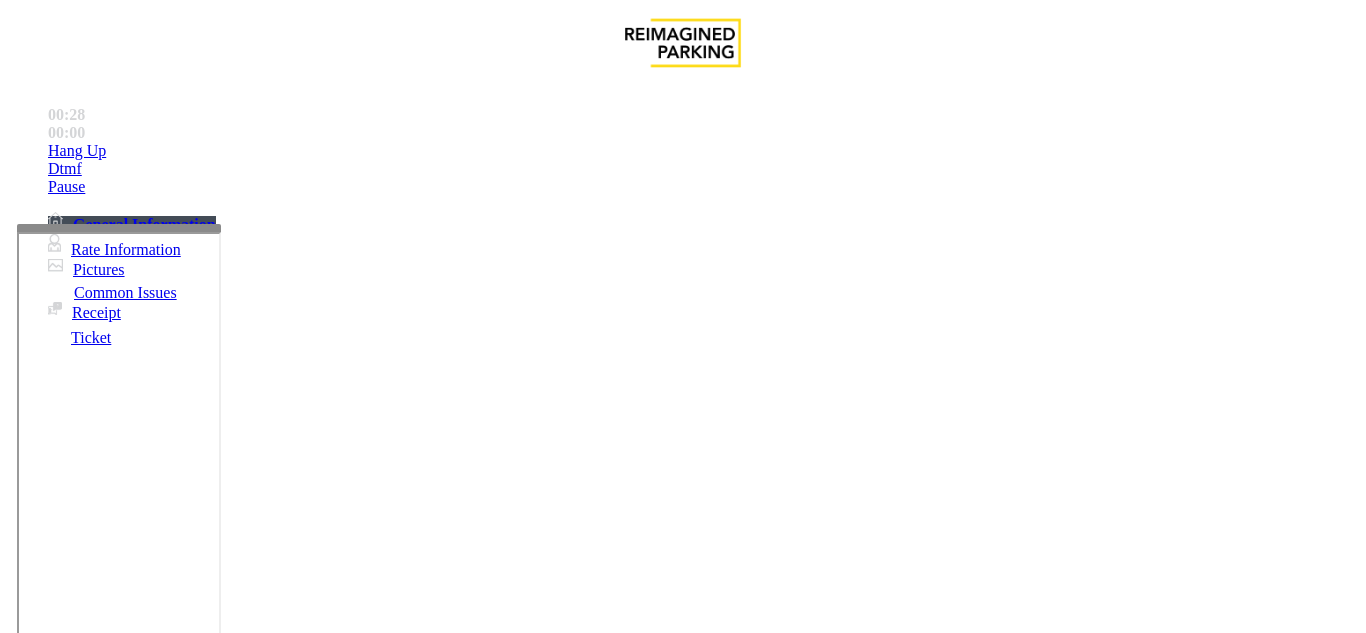 scroll, scrollTop: 100, scrollLeft: 0, axis: vertical 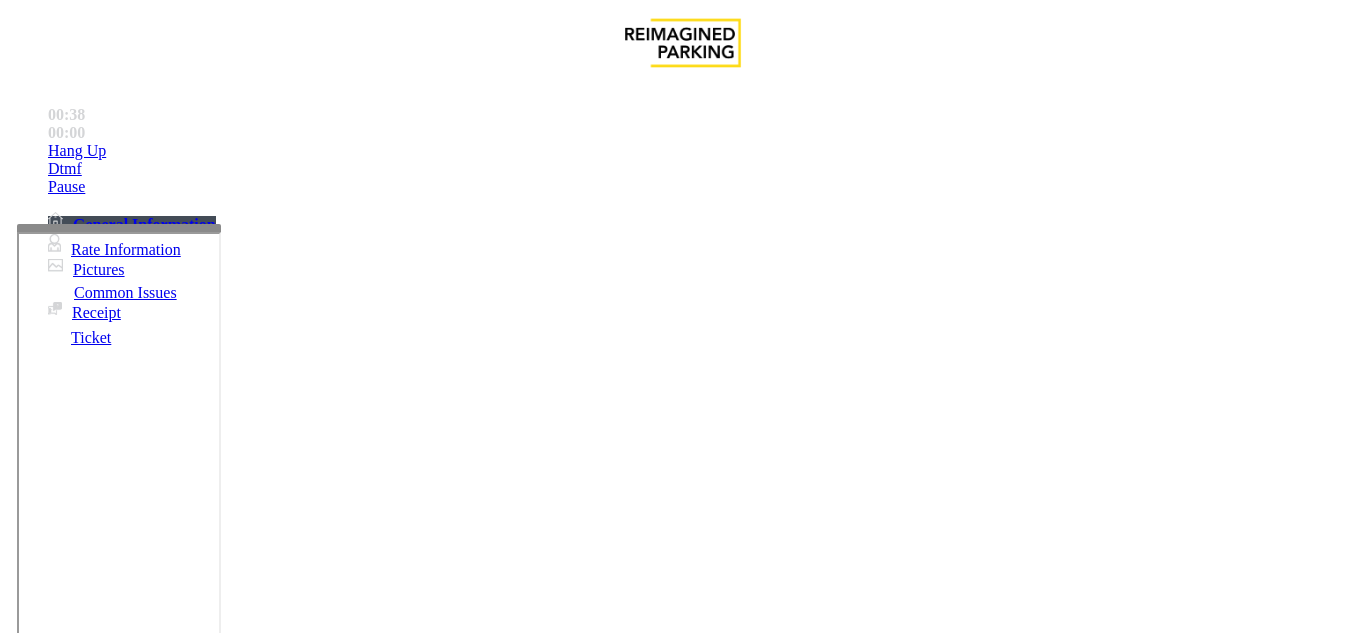 type on "**********" 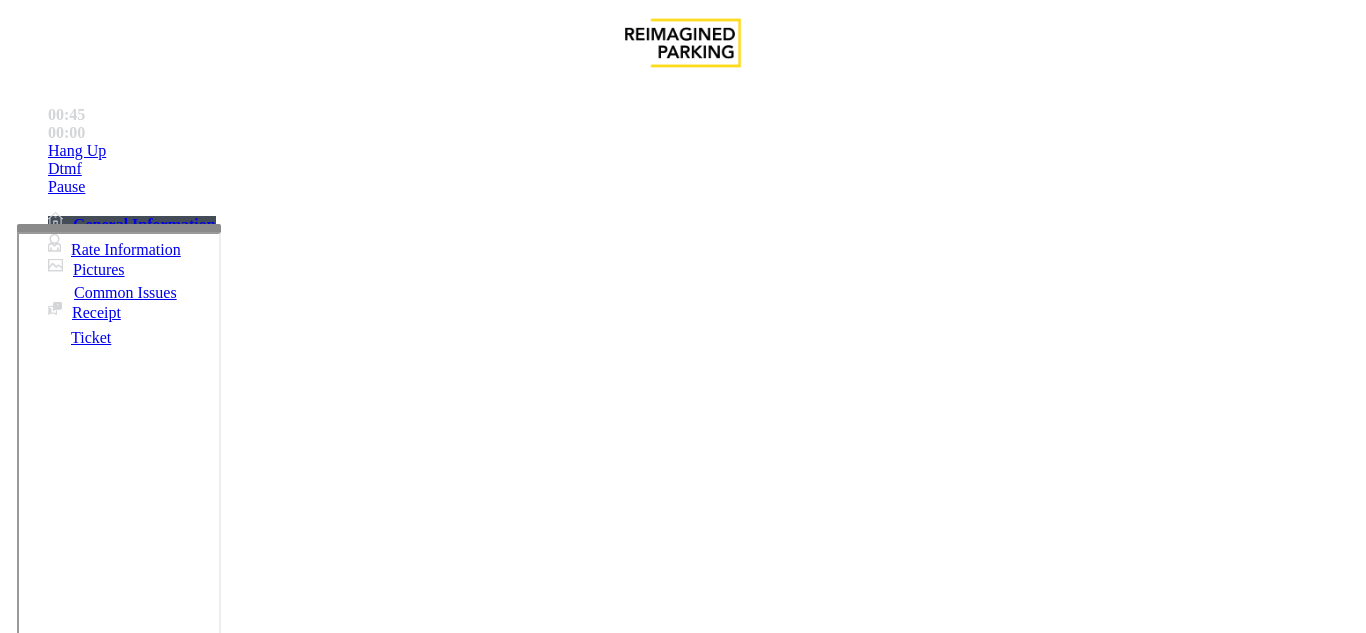 scroll, scrollTop: 2700, scrollLeft: 0, axis: vertical 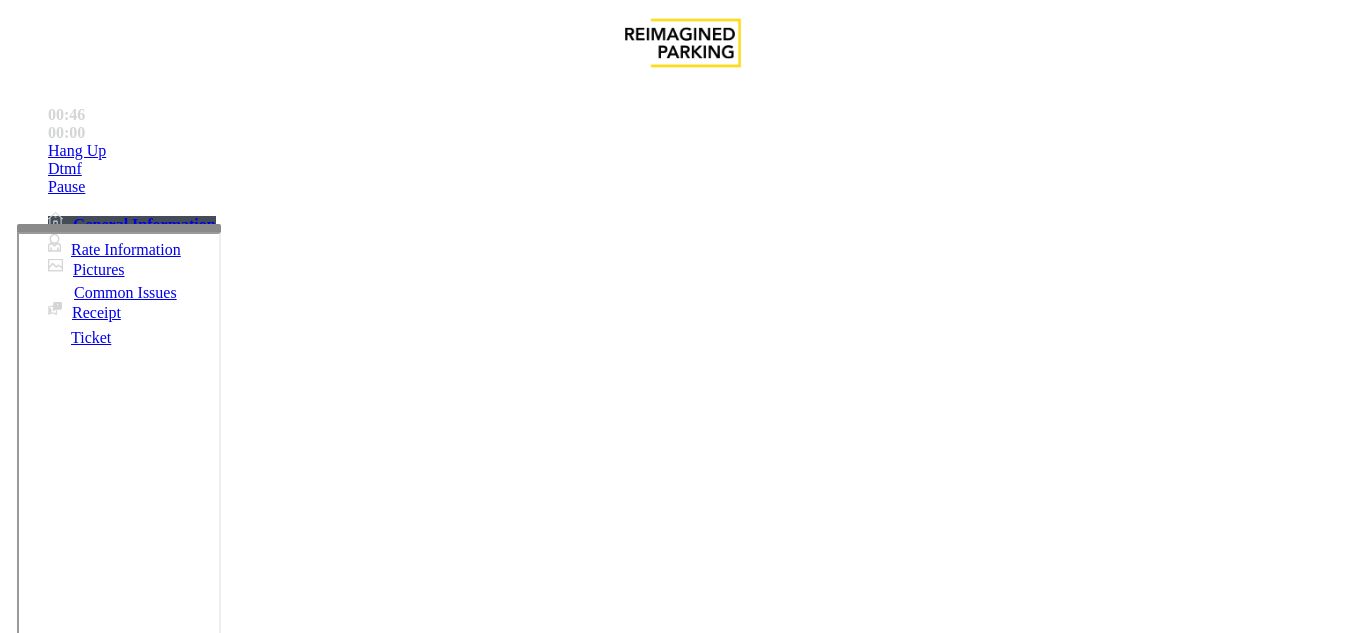 click on "Validation Issue" at bounding box center [106, 1253] 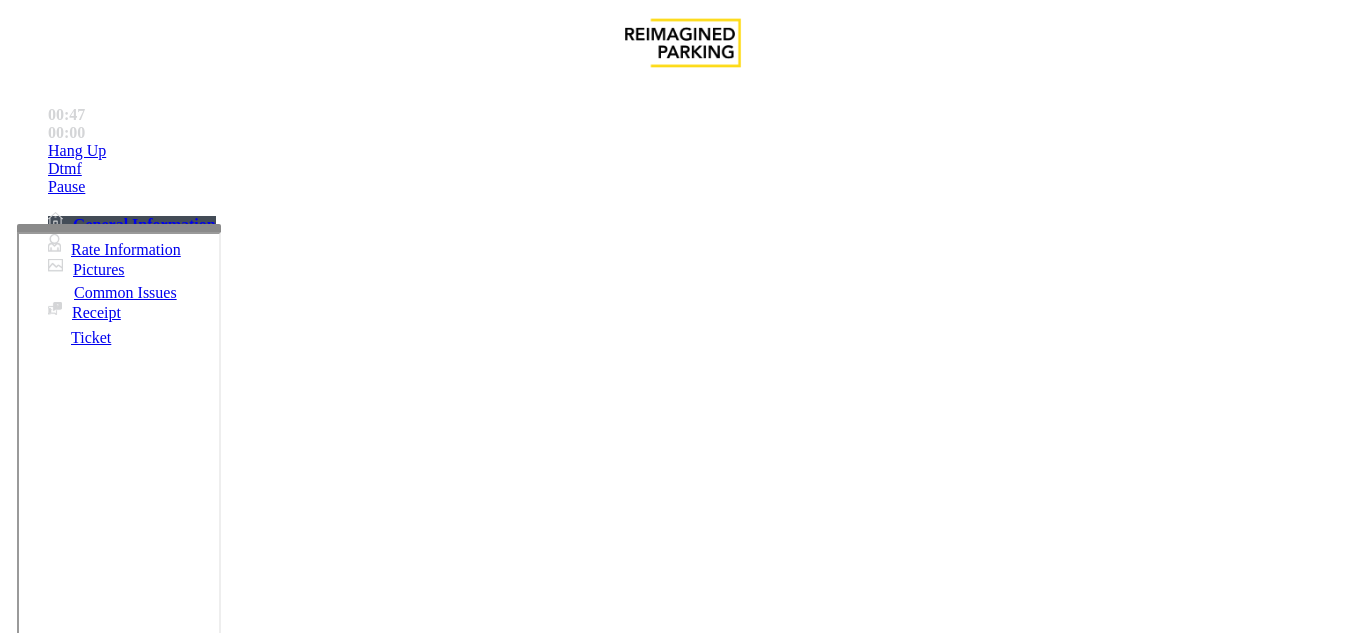 scroll, scrollTop: 0, scrollLeft: 0, axis: both 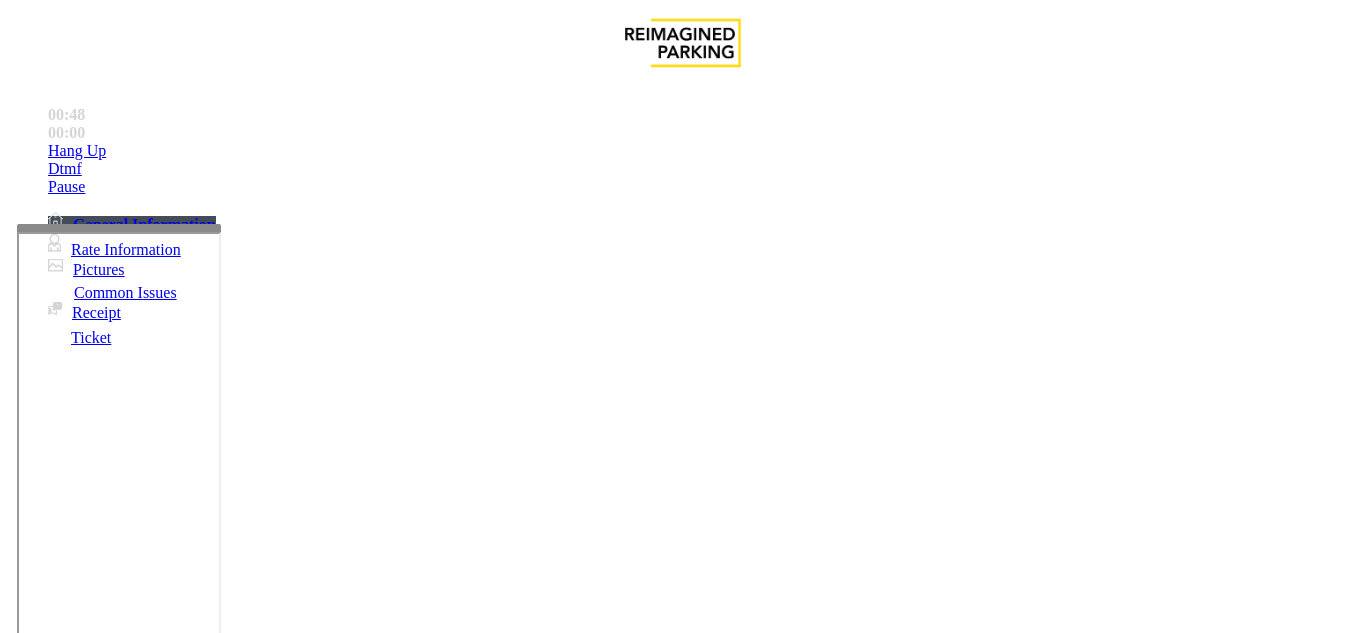 click on "Validation Error" at bounding box center [262, 1286] 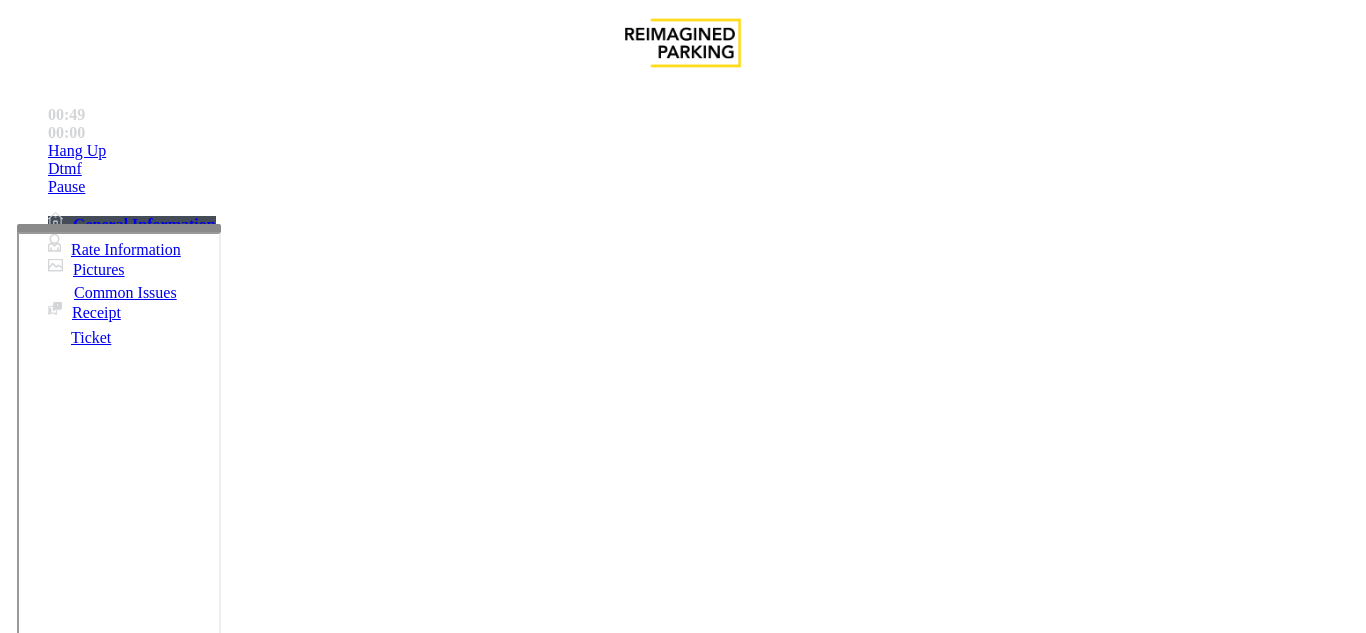 click on "Validation Error" at bounding box center (682, 1271) 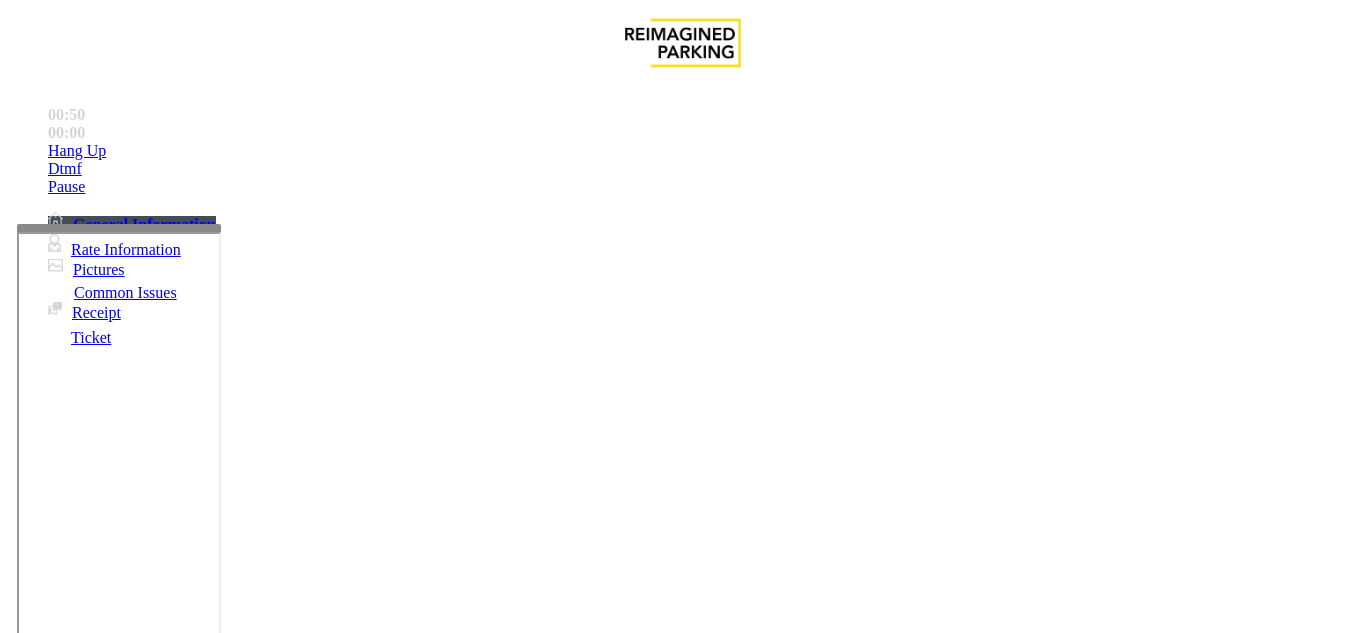 copy on "Validation Error" 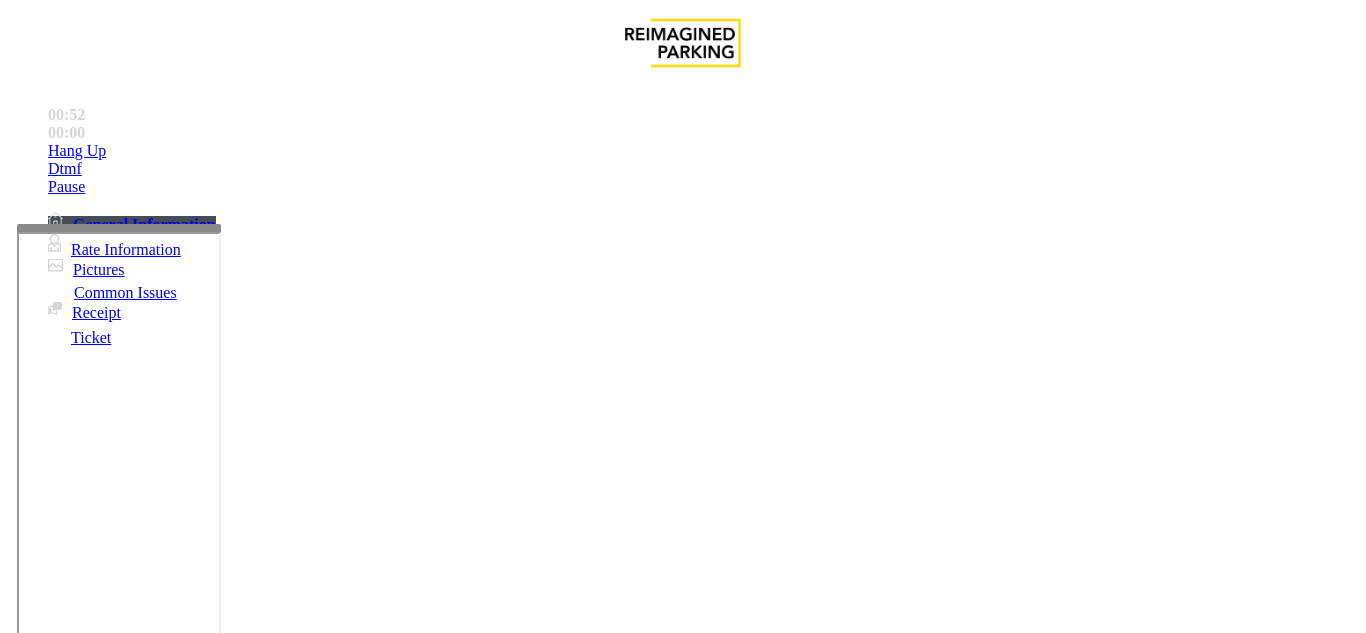 paste on "**********" 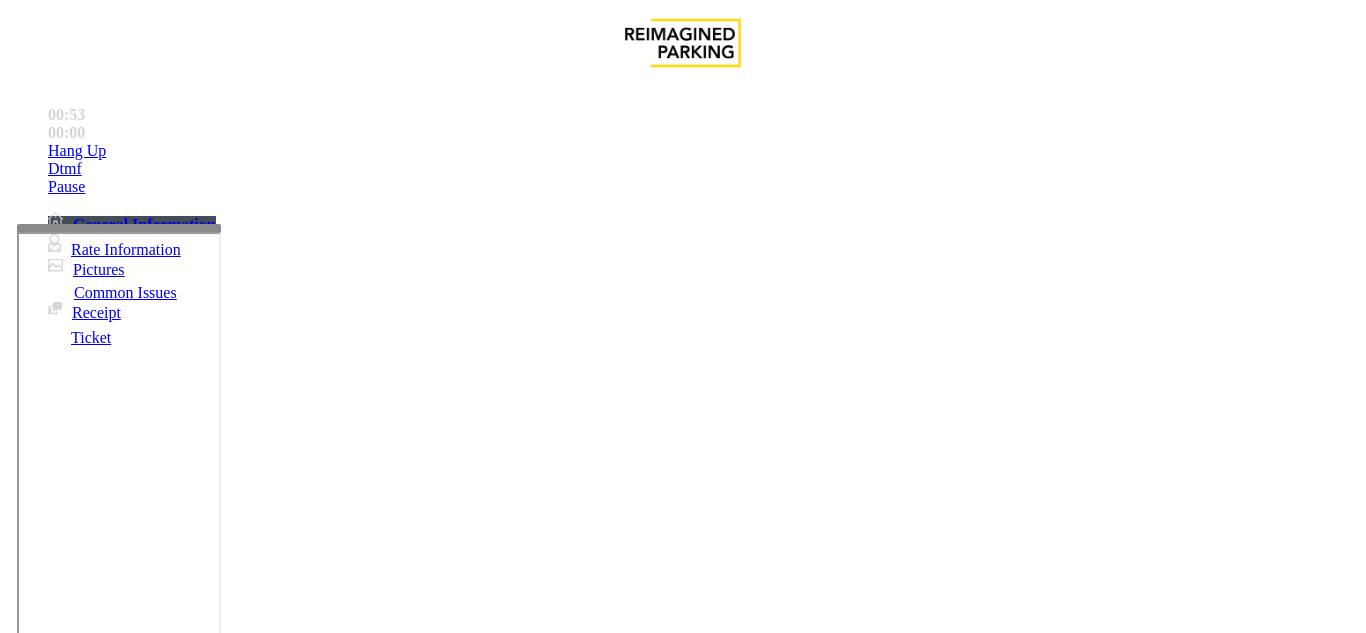 scroll, scrollTop: 0, scrollLeft: 0, axis: both 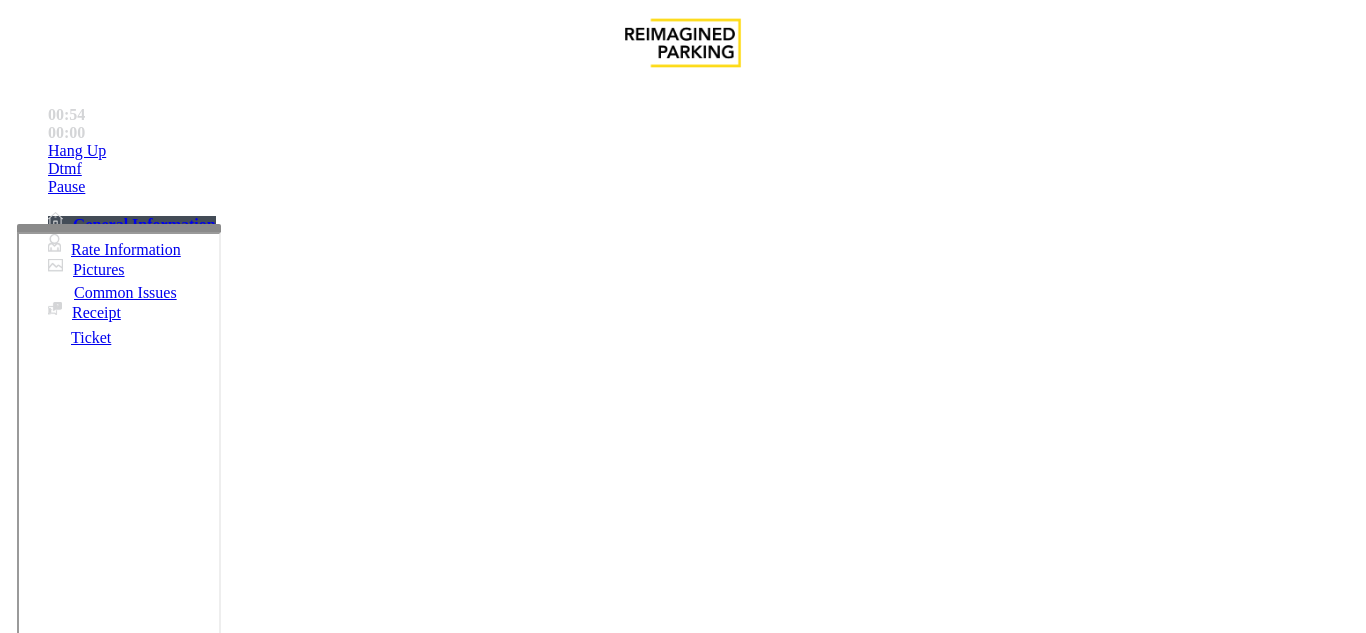 click on "Validation Issue" at bounding box center (106, 1253) 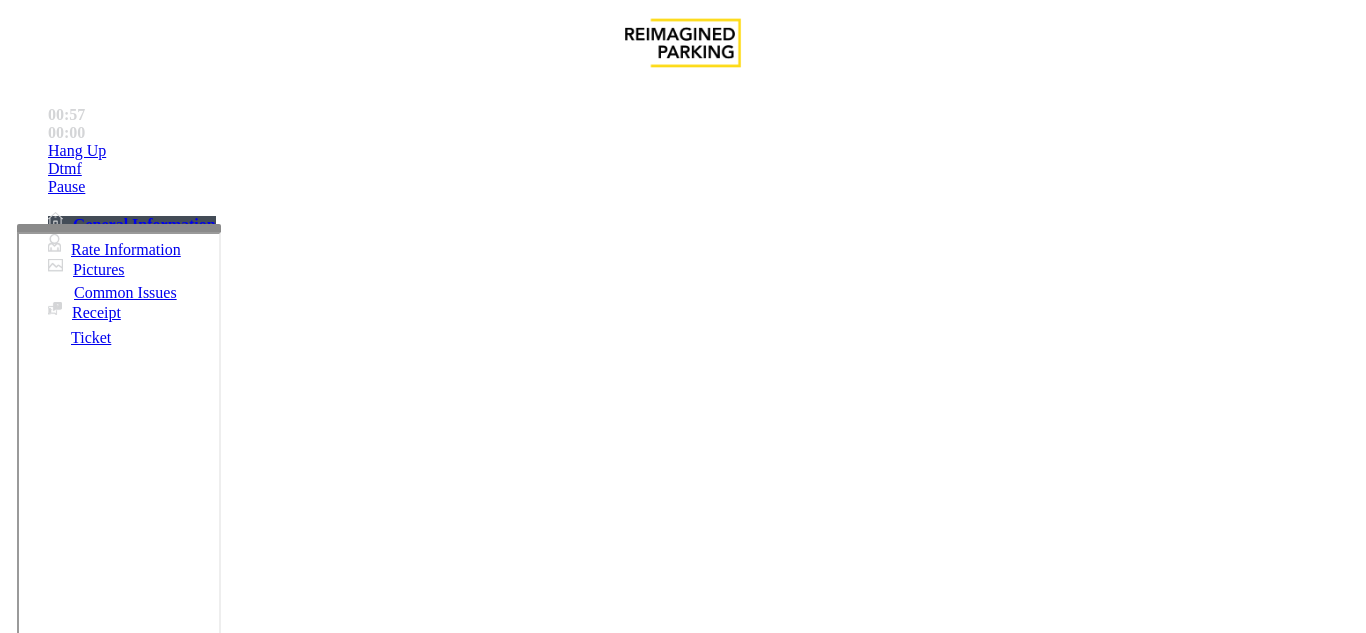 drag, startPoint x: 468, startPoint y: 560, endPoint x: 439, endPoint y: 426, distance: 137.10216 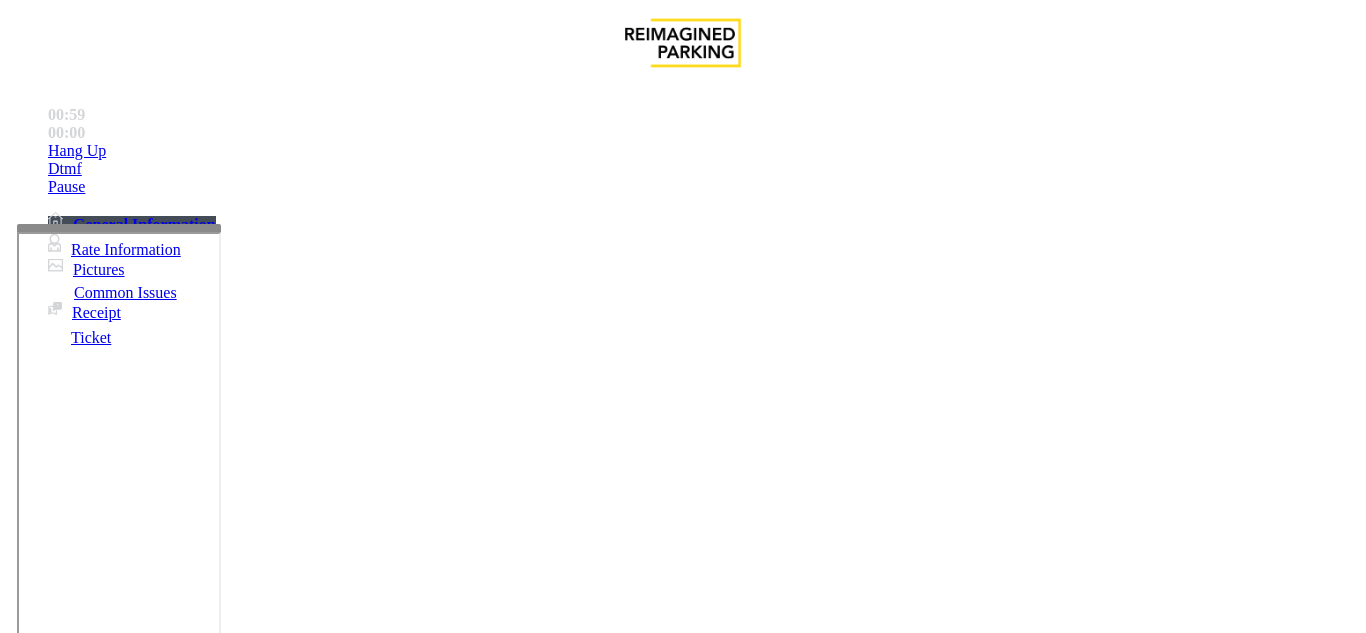 click on "Equipment Issue" at bounding box center [483, 1286] 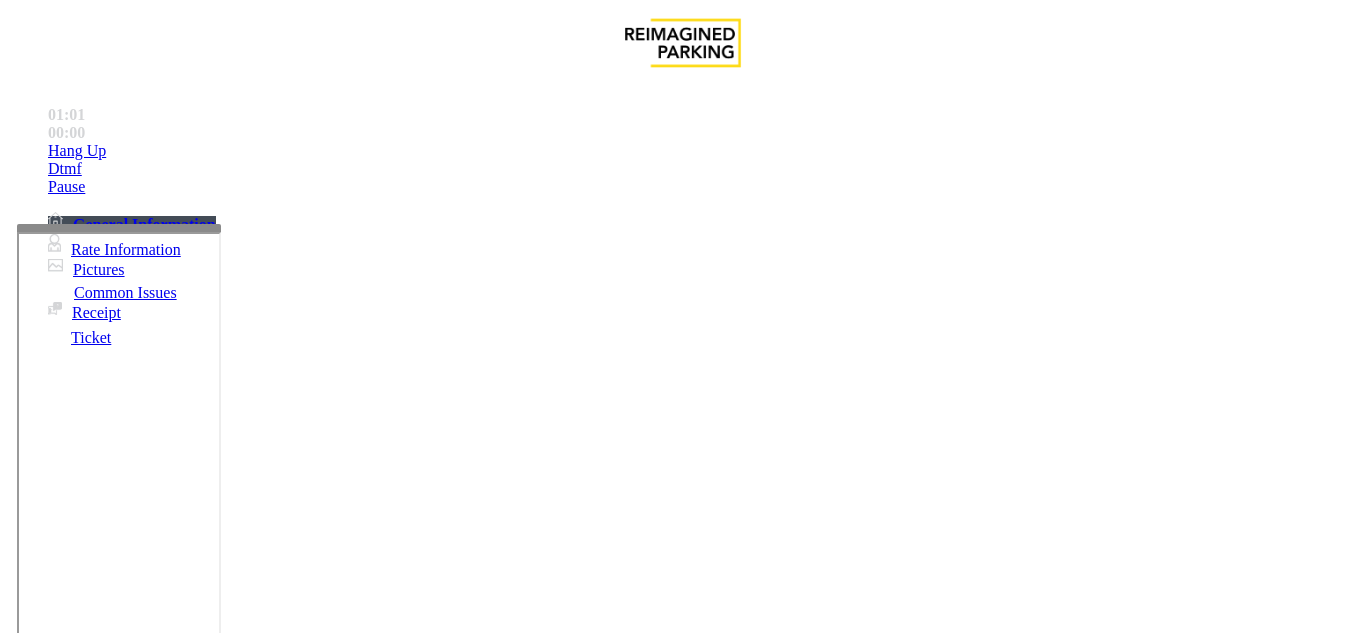 click on "Issue" at bounding box center [42, 1253] 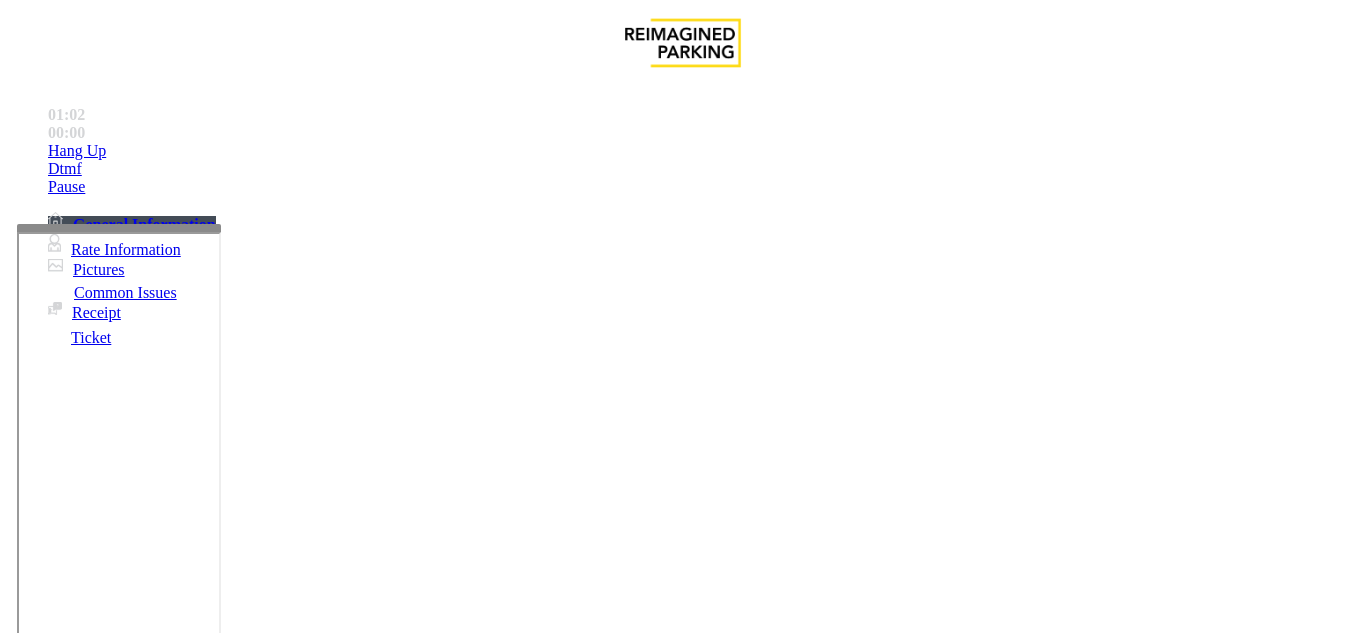 click on "Ticket Issue   Payment Issue   Monthly Issue   Validation Issue   Equipment Issue   General   Other   Services   Paystation Issue   Intercom Issue/No Response   No Assistance Needed" at bounding box center (682, 1289) 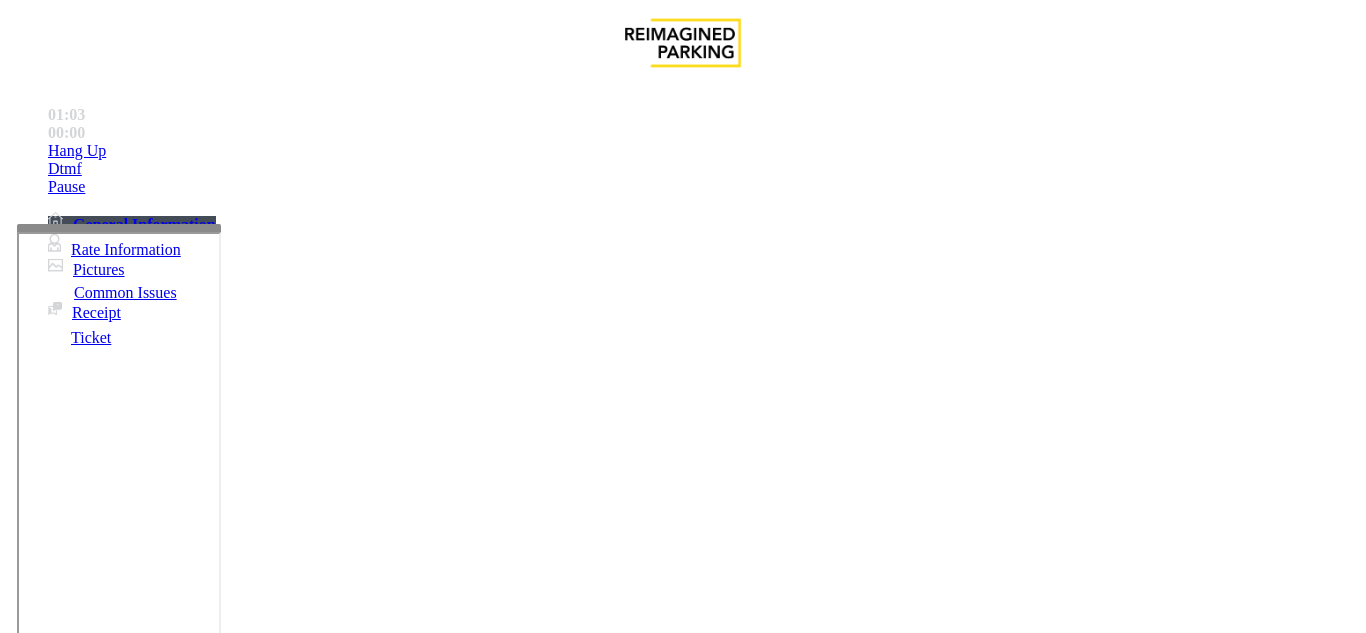 click on "Validation Error" at bounding box center (262, 1286) 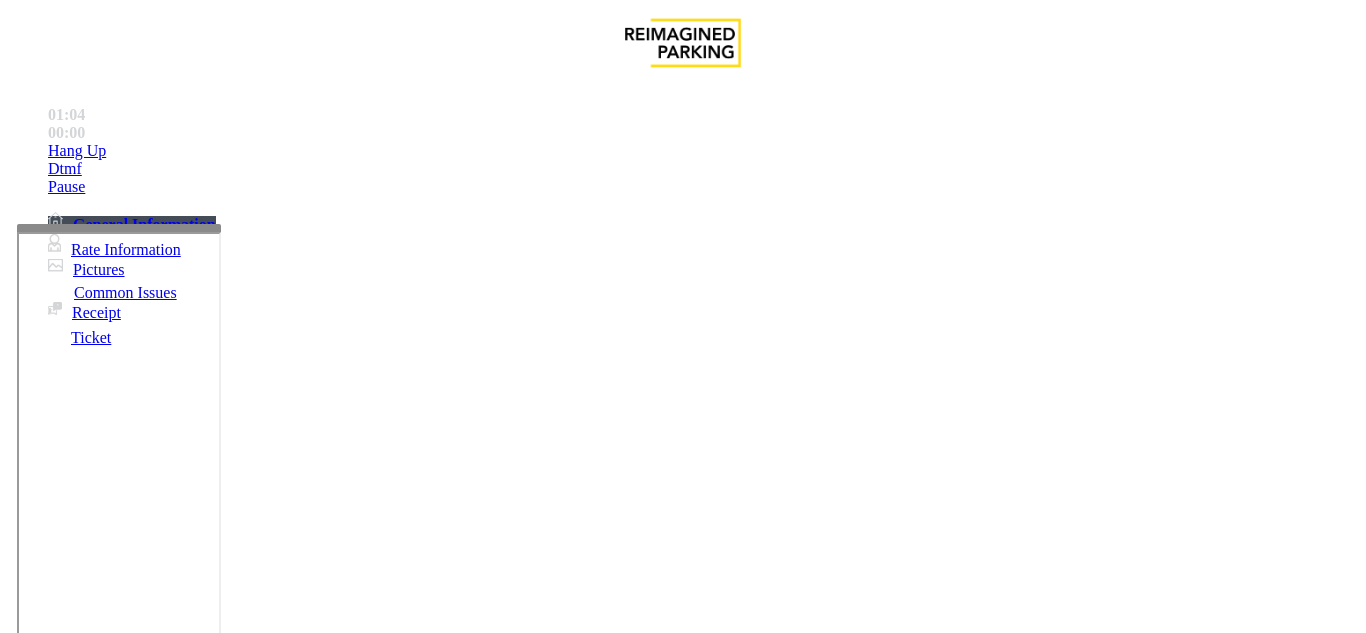scroll, scrollTop: 300, scrollLeft: 0, axis: vertical 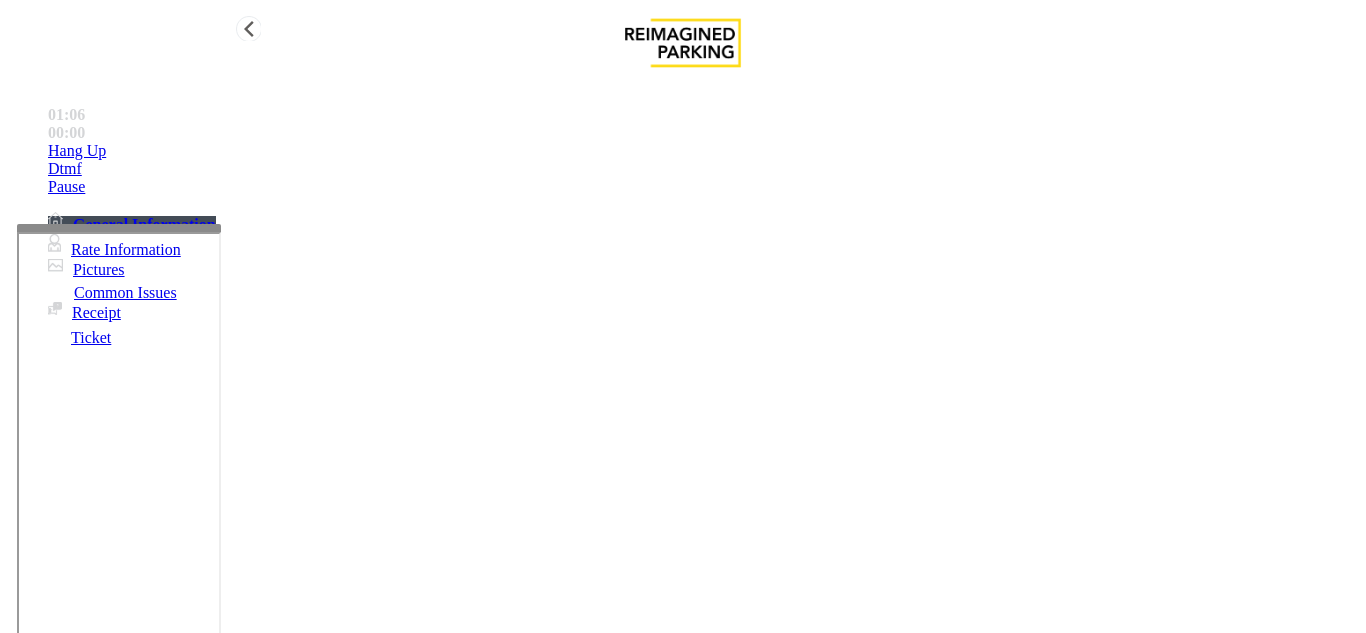 click on "Hang Up" at bounding box center [703, 151] 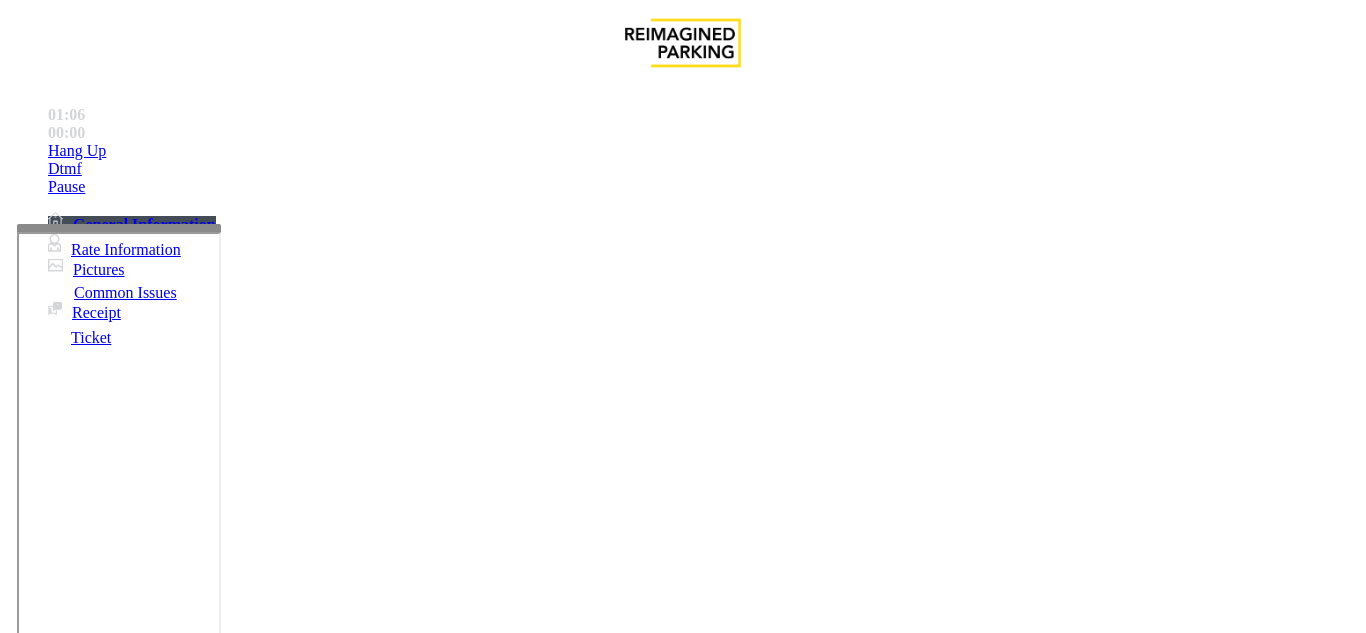 click at bounding box center (221, 1634) 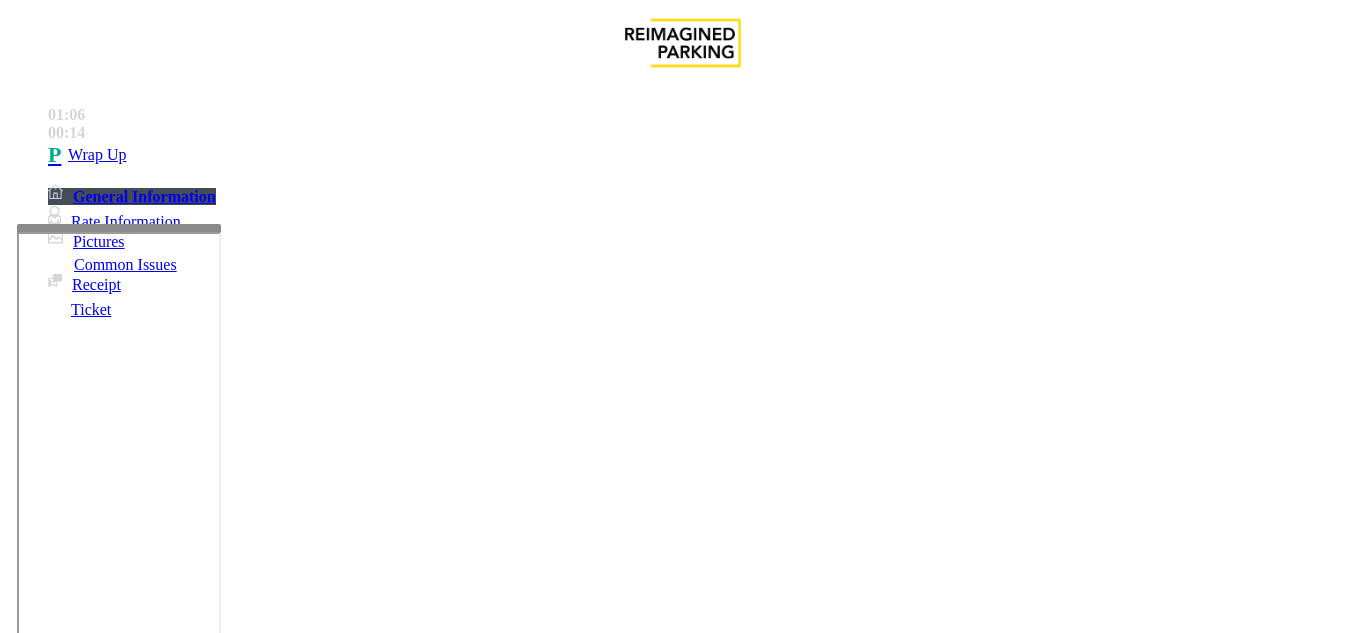 scroll, scrollTop: 0, scrollLeft: 0, axis: both 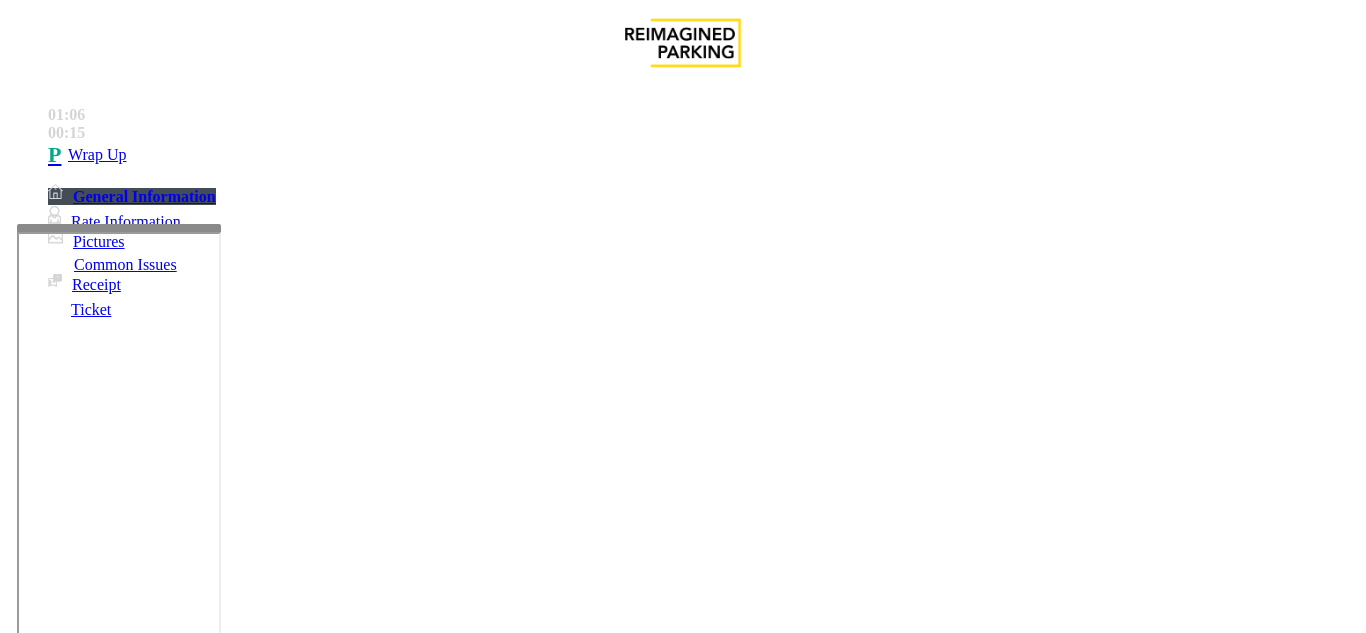 type on "**********" 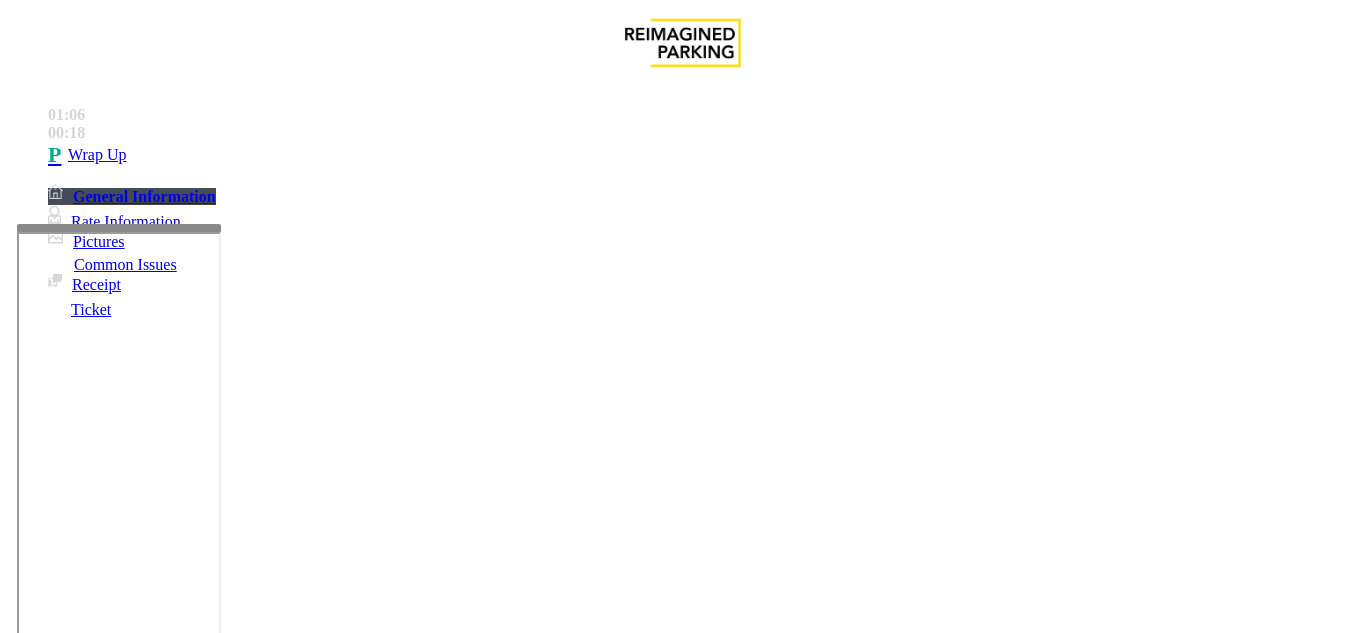 type on "**" 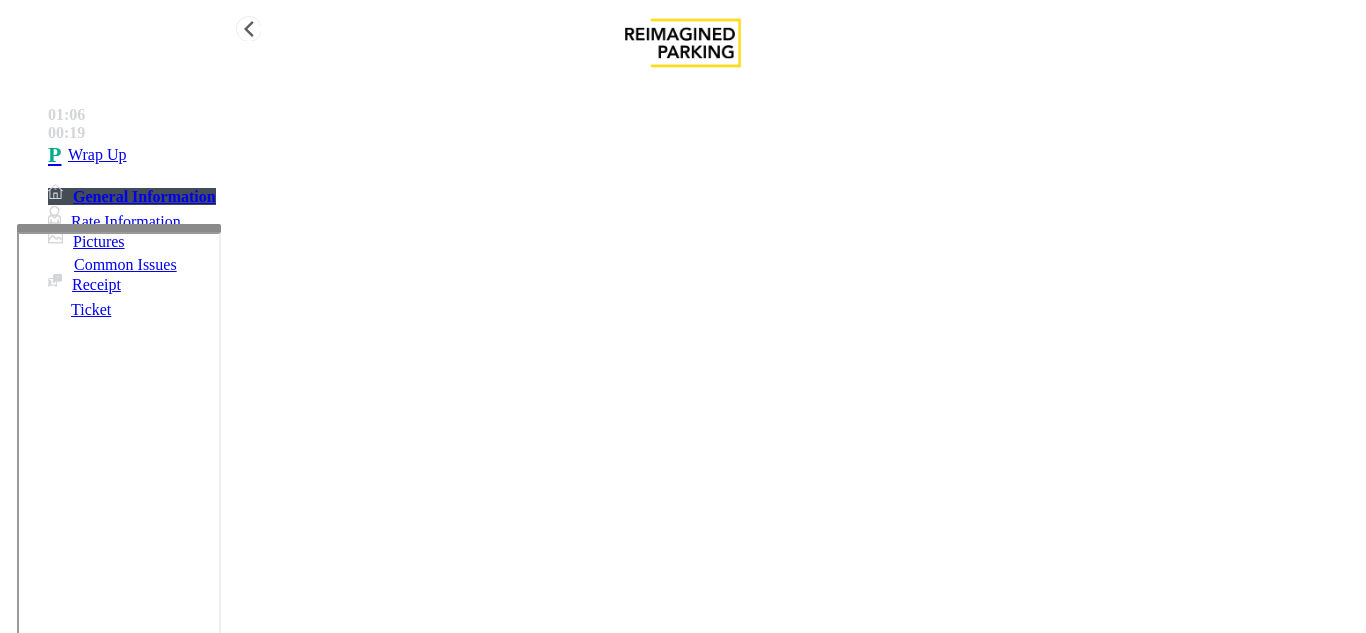 type on "**" 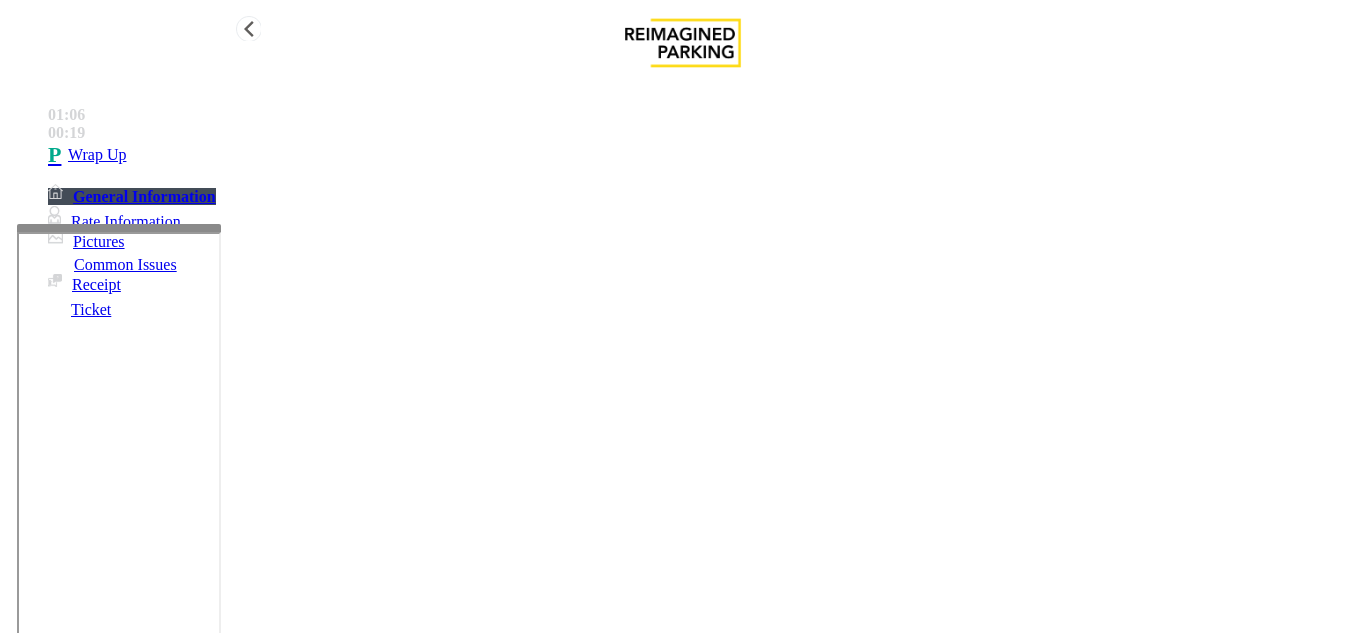 click on "Wrap Up" at bounding box center (703, 155) 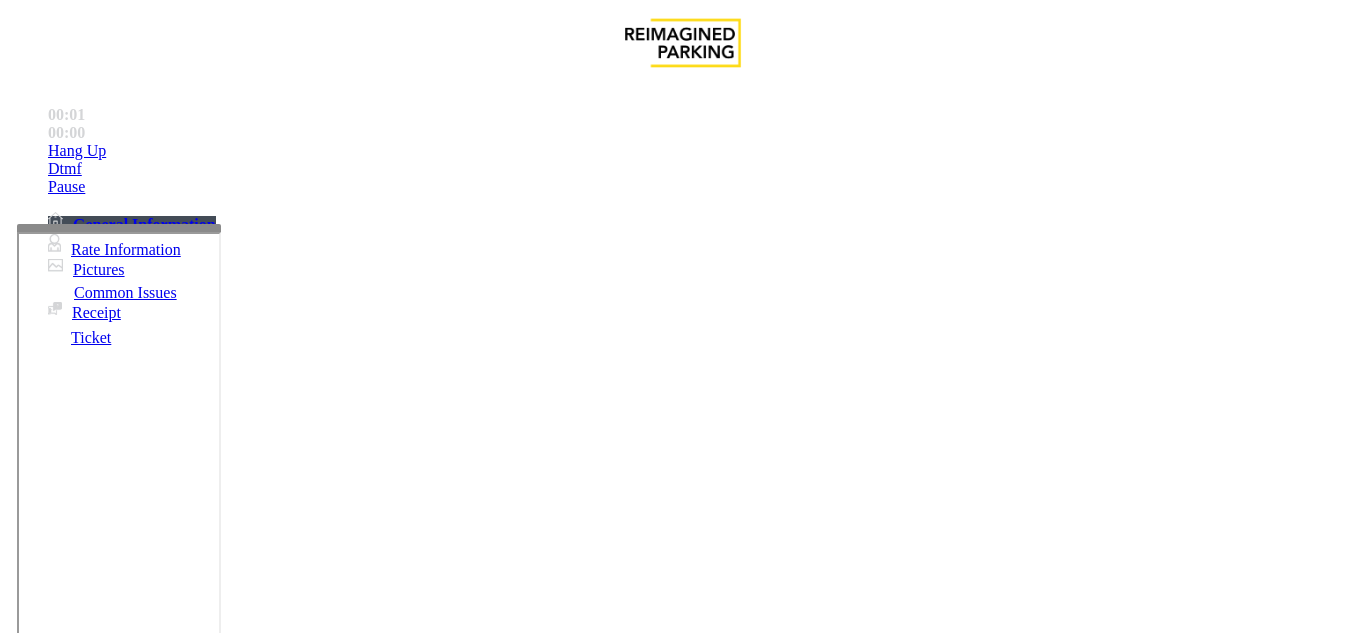 click on "Equipment Issue" at bounding box center (483, 1286) 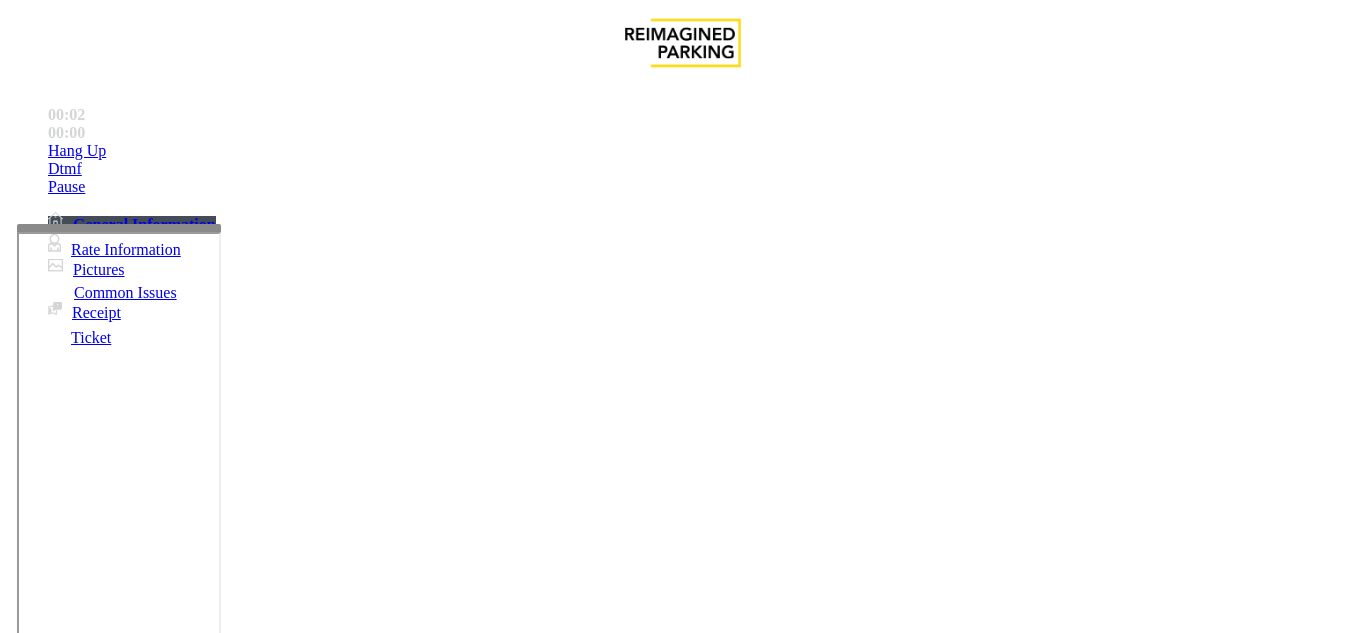 click on "Gate / Door Won't Open" at bounding box center [575, 1286] 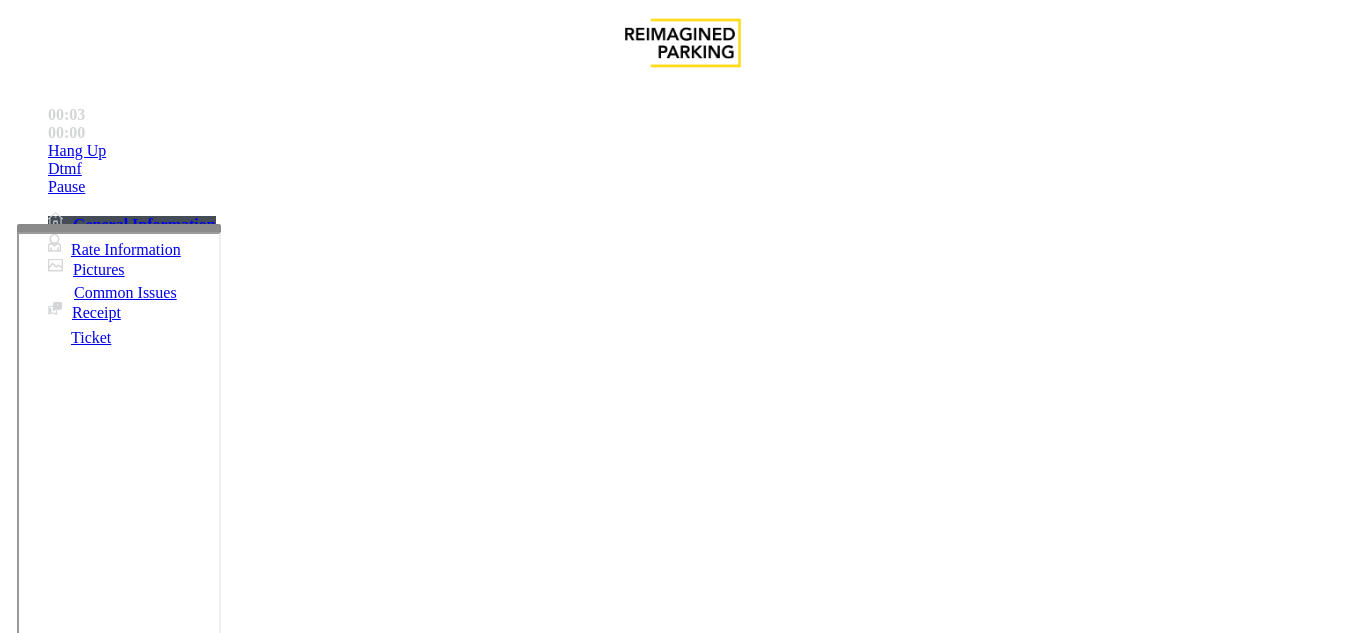 click on "Vend until further notice without asking any questions" at bounding box center [683, 2622] 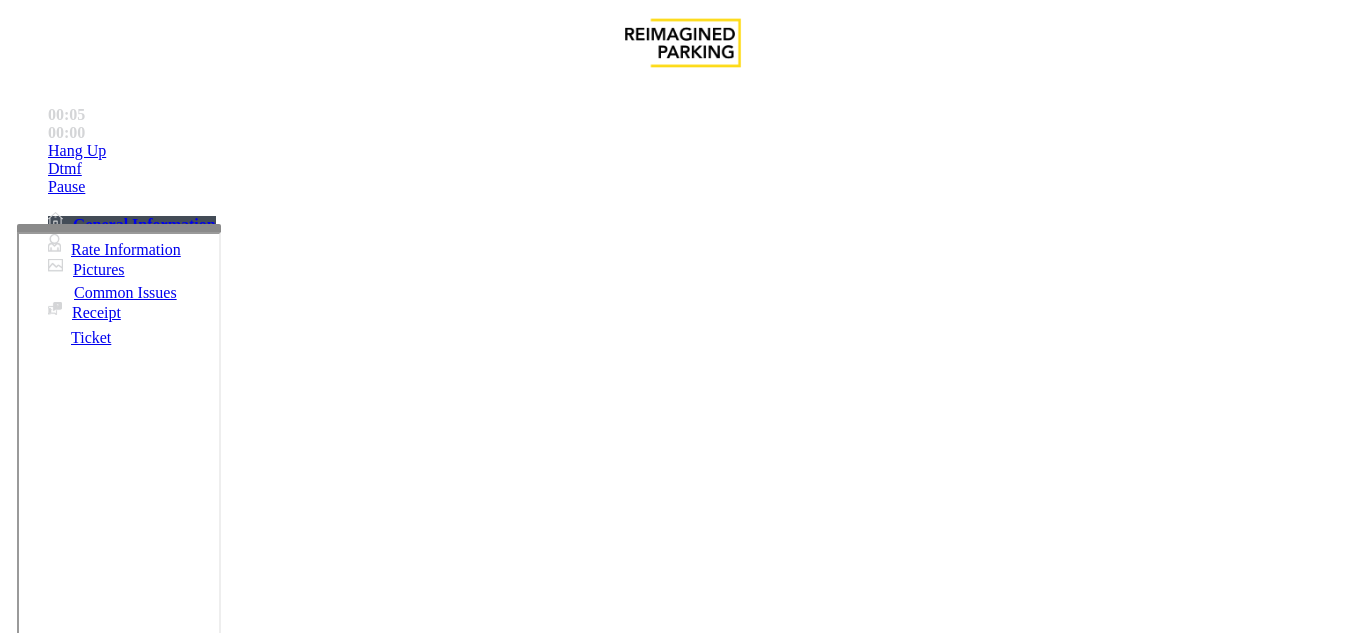 copy on "Vend until further notice without asking any questions" 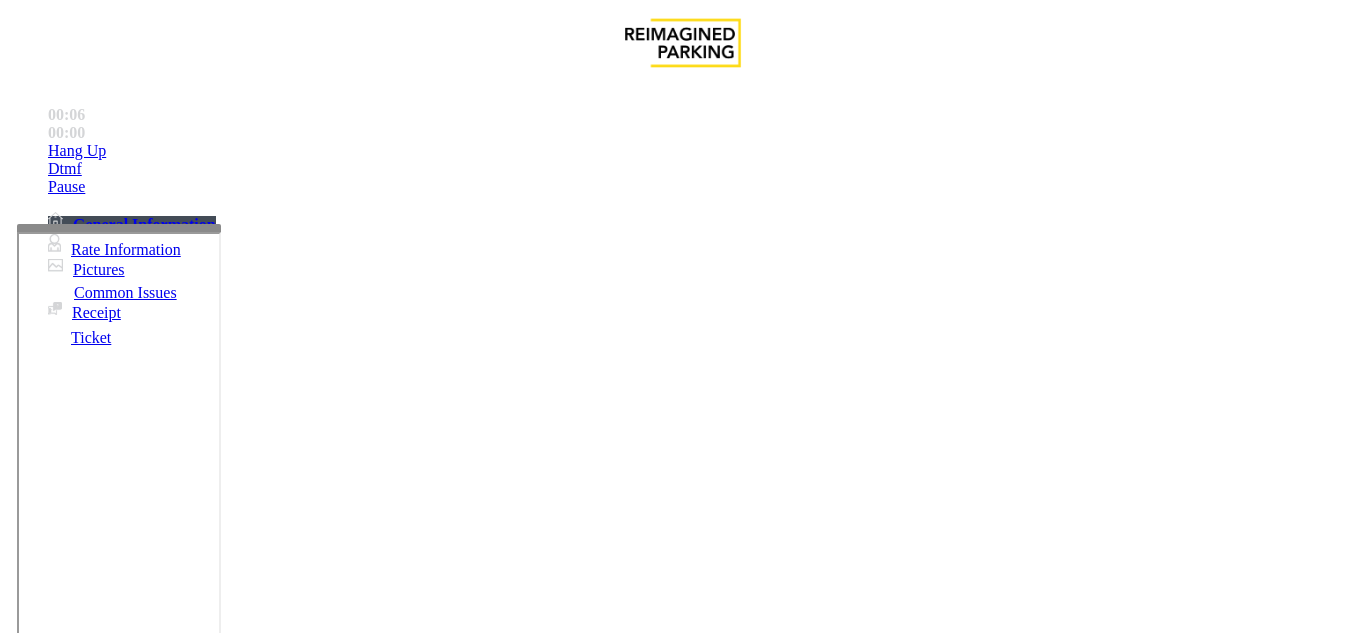 paste on "**********" 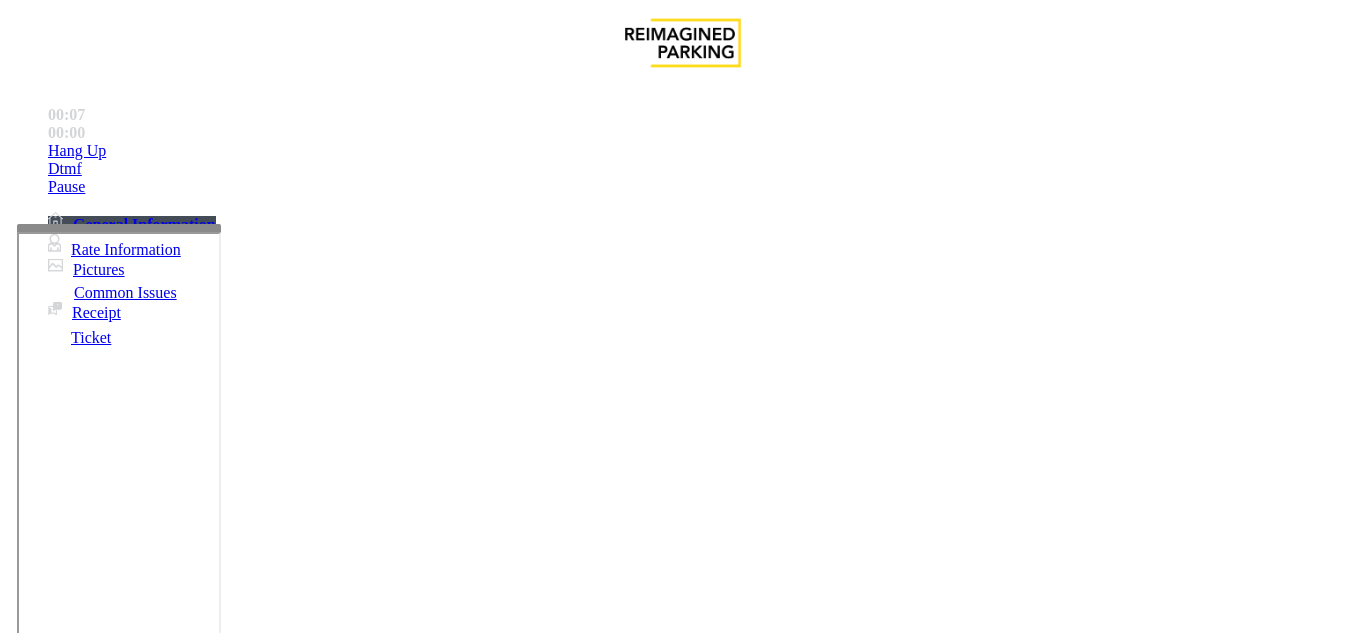 scroll, scrollTop: 21, scrollLeft: 0, axis: vertical 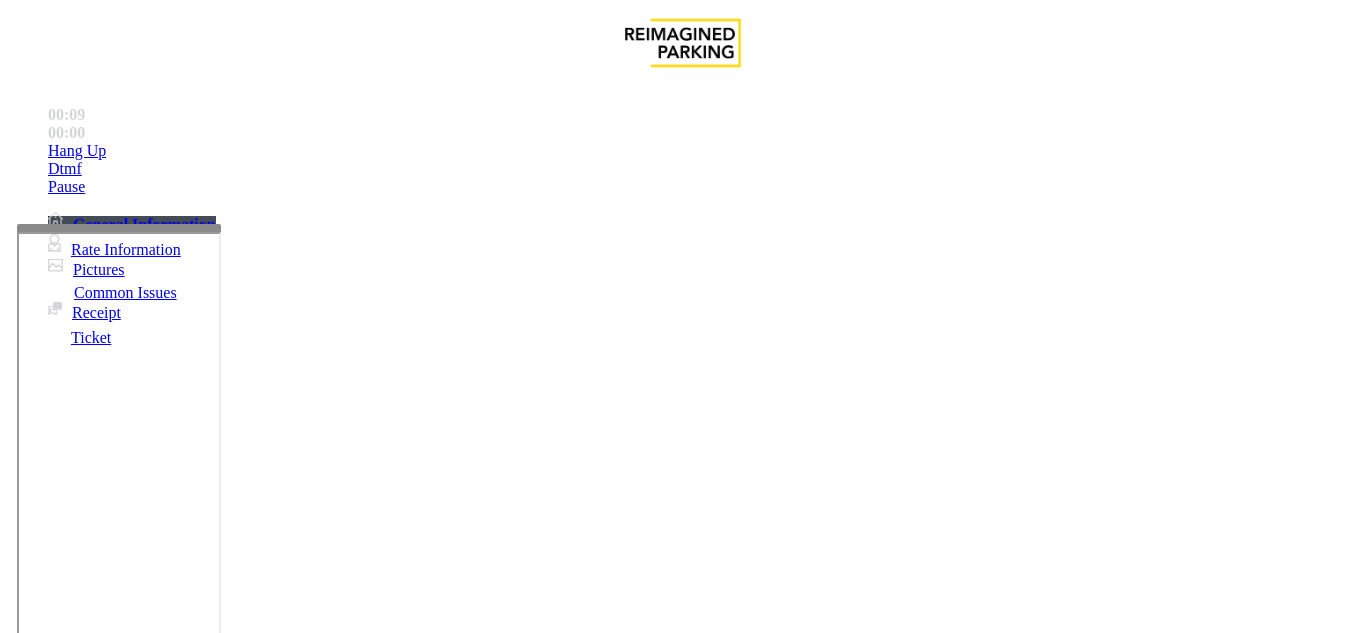 type on "**********" 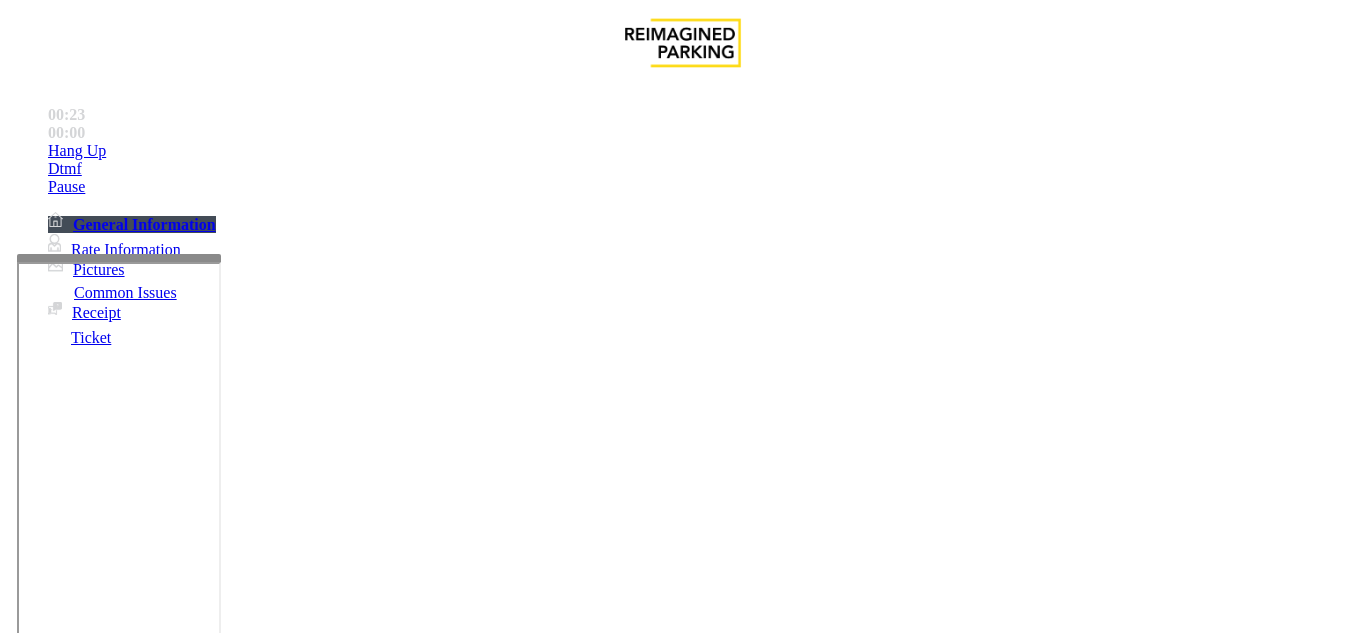 click at bounding box center (119, 258) 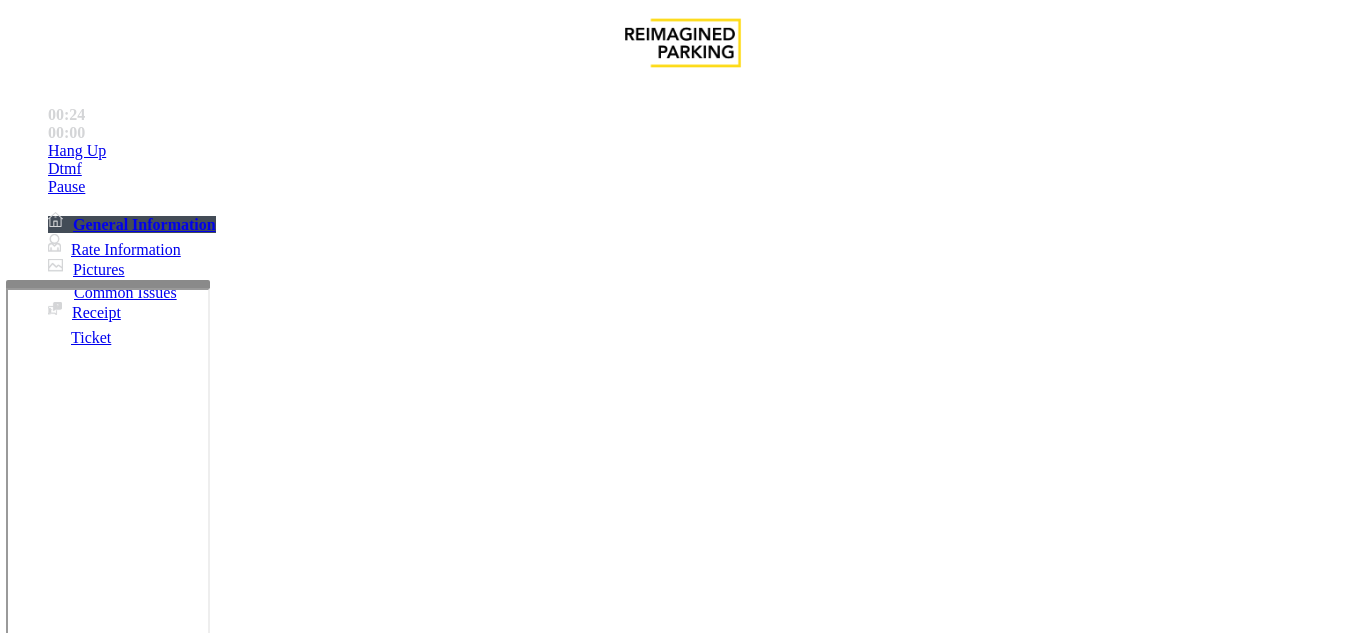 click at bounding box center [108, 284] 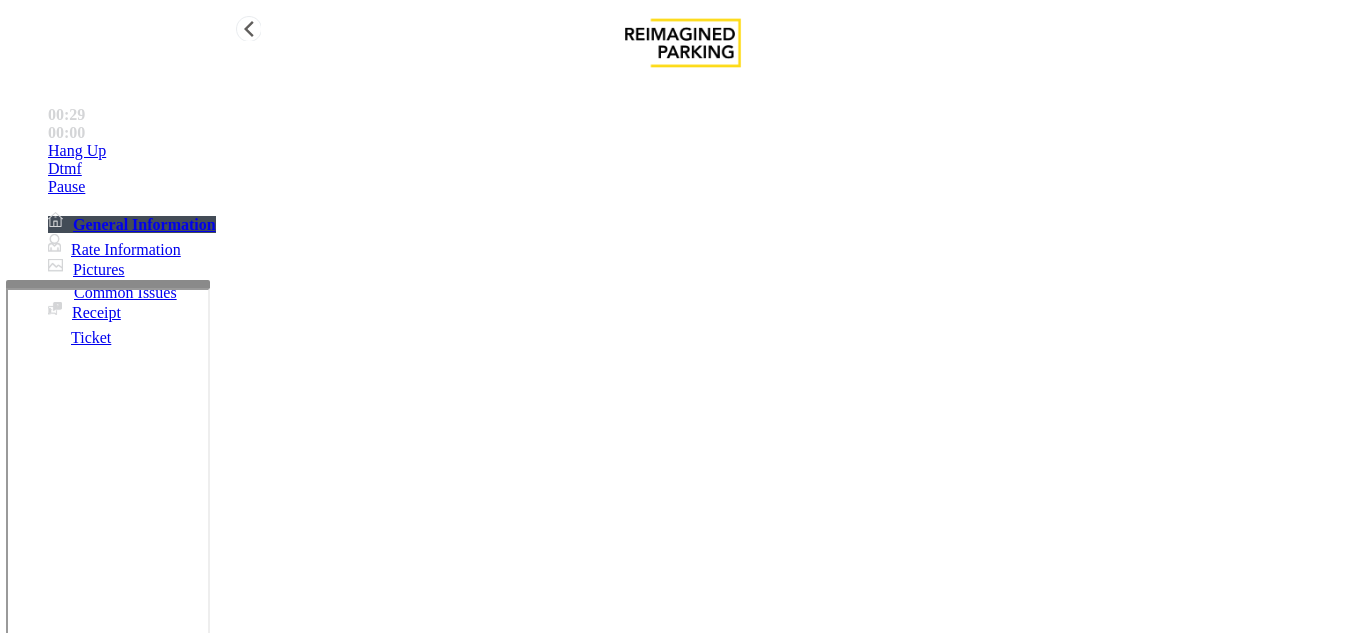 click on "Hang Up" at bounding box center [703, 151] 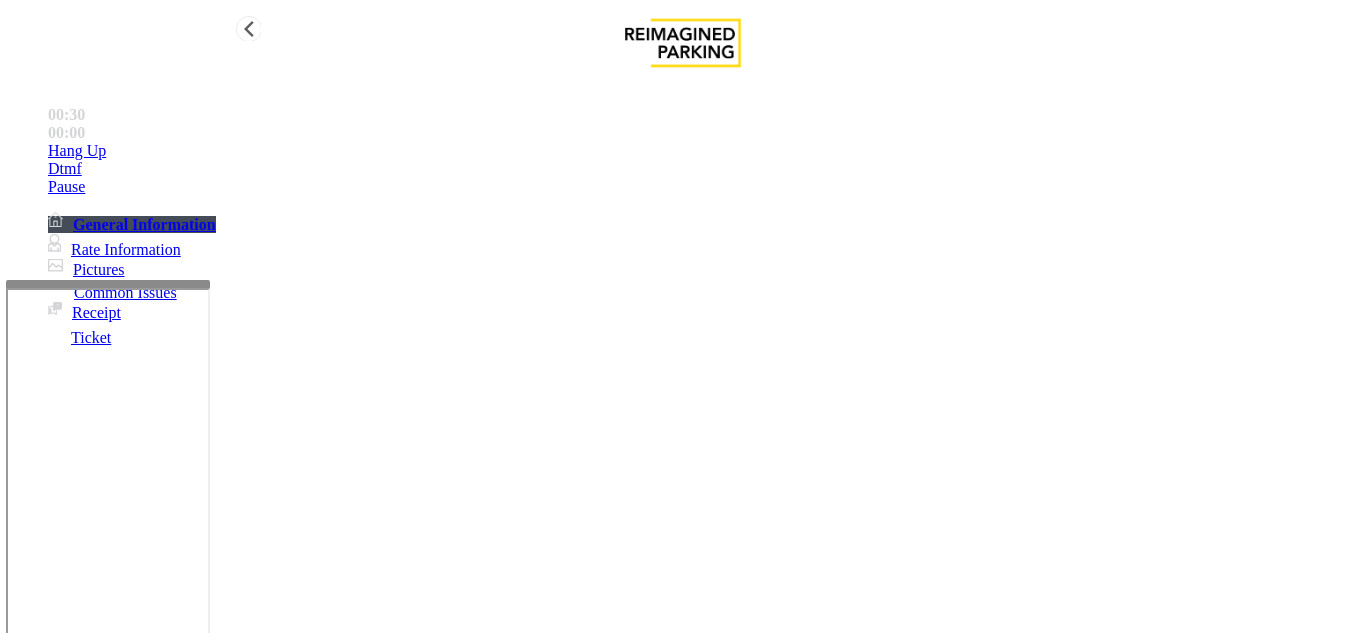 click on "Hang Up" at bounding box center [703, 151] 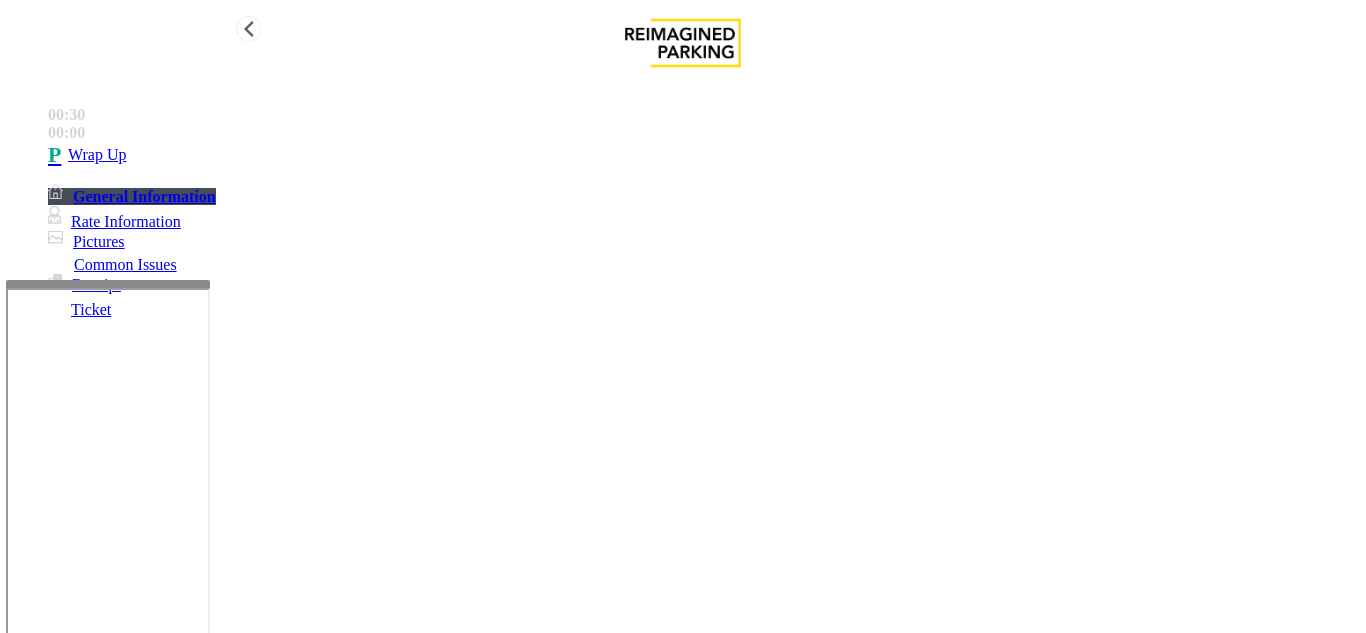 click on "Wrap Up" at bounding box center (97, 155) 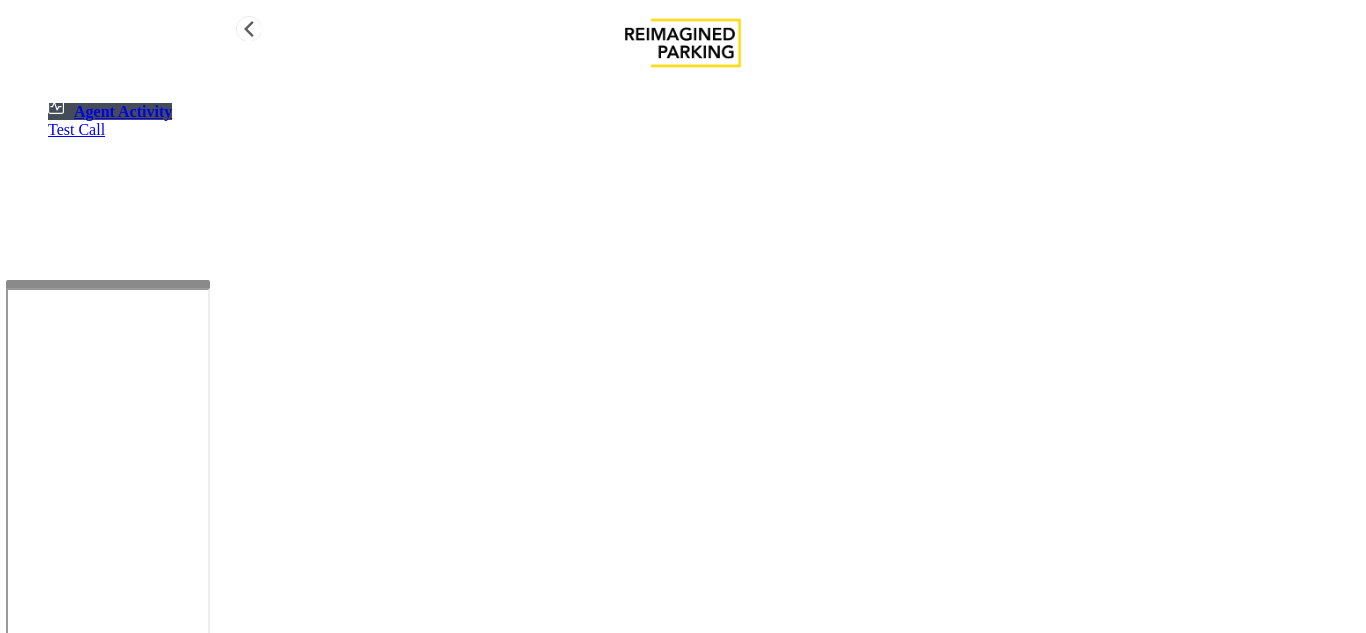 click on "Test Call" at bounding box center (703, 130) 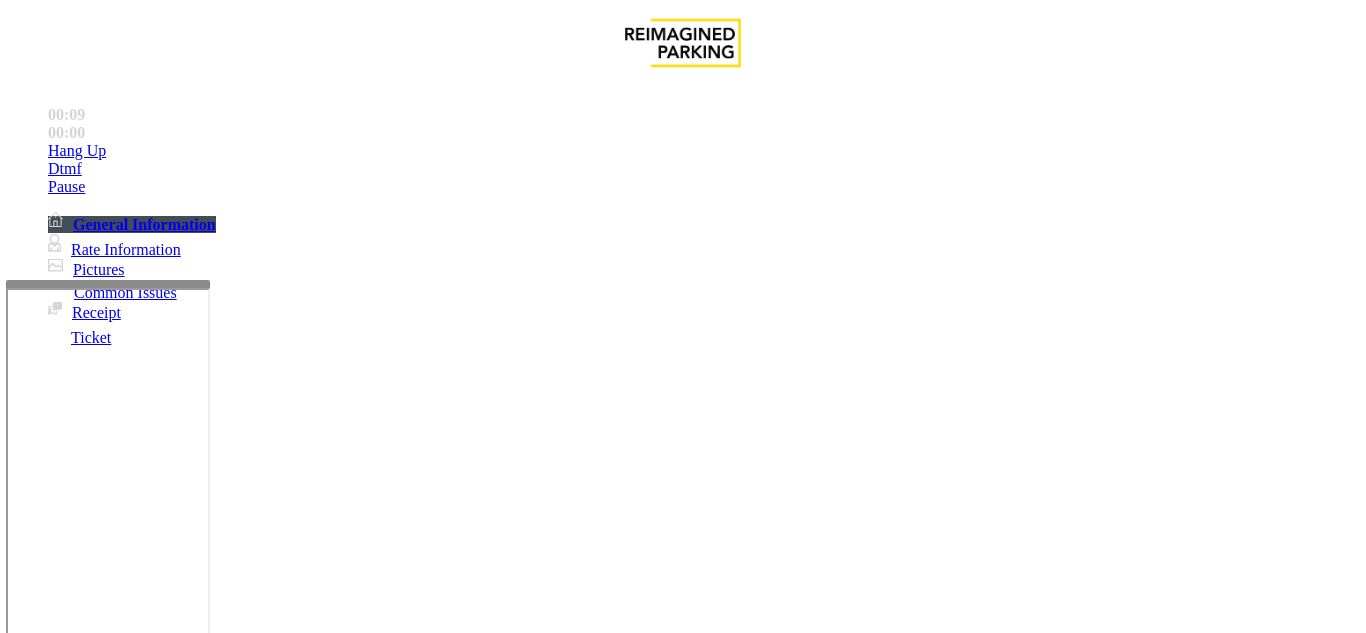 click on "×" at bounding box center (20, 15714) 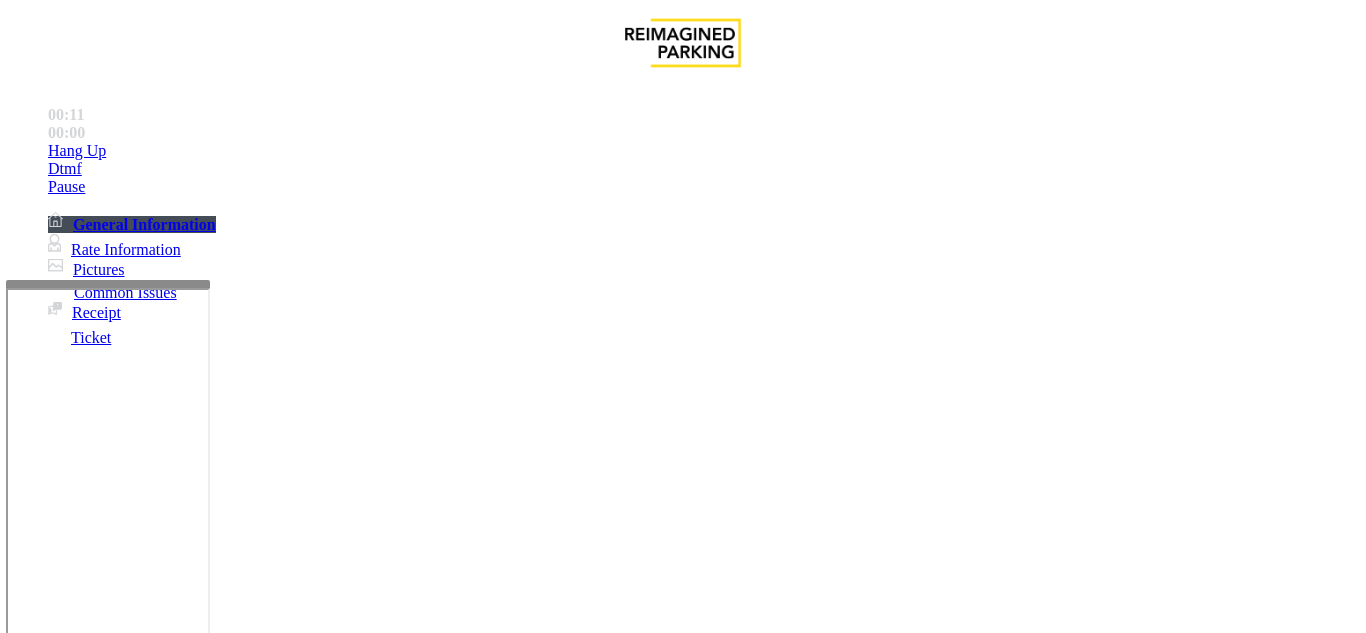 scroll, scrollTop: 1000, scrollLeft: 0, axis: vertical 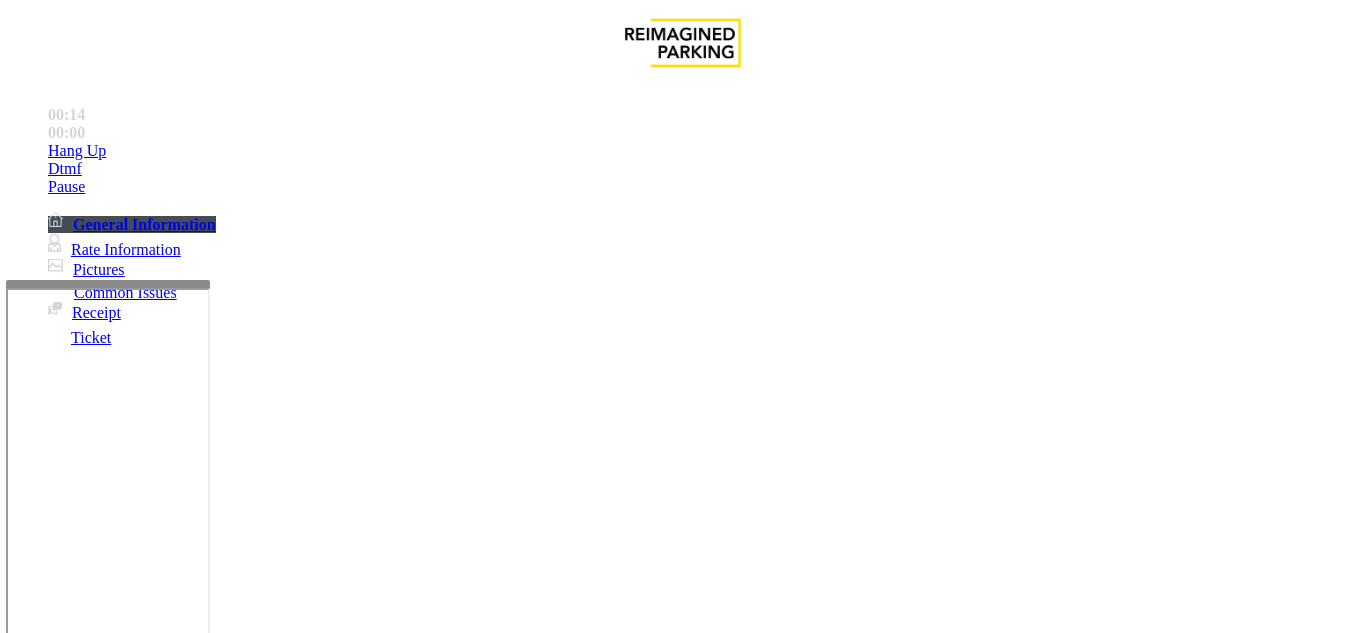 click on "Ticket Issue" at bounding box center (71, 1286) 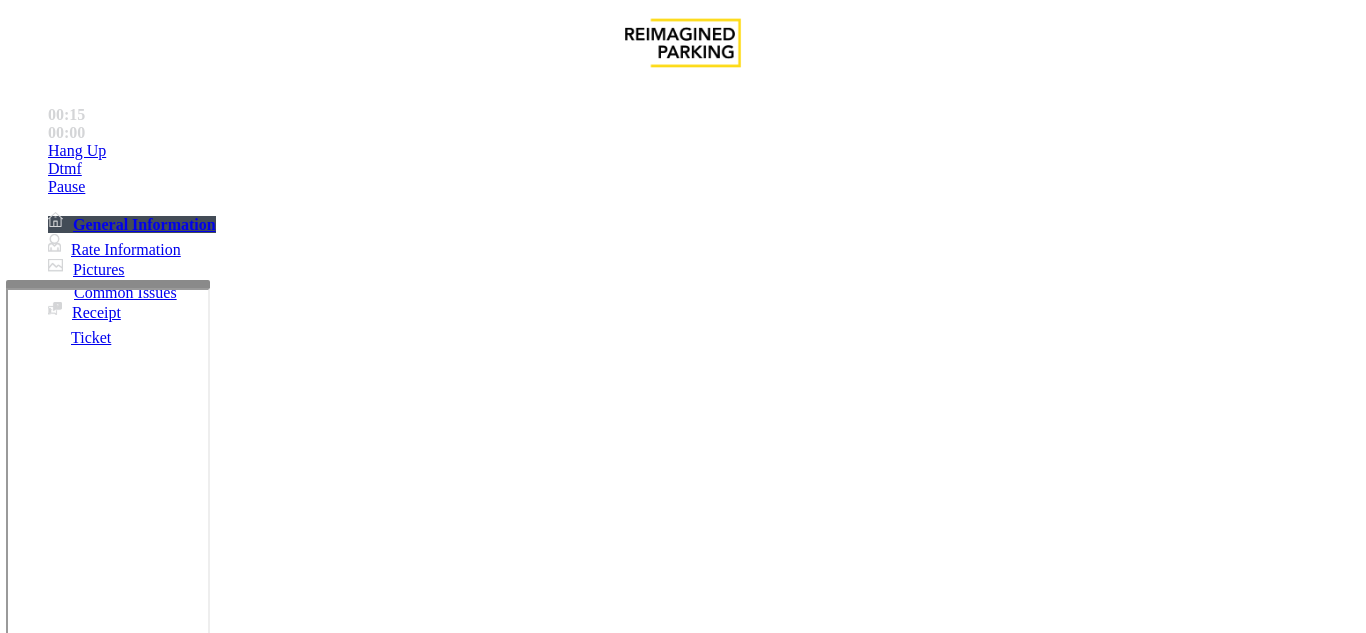 click on "Ticket Unreadable" at bounding box center [300, 1286] 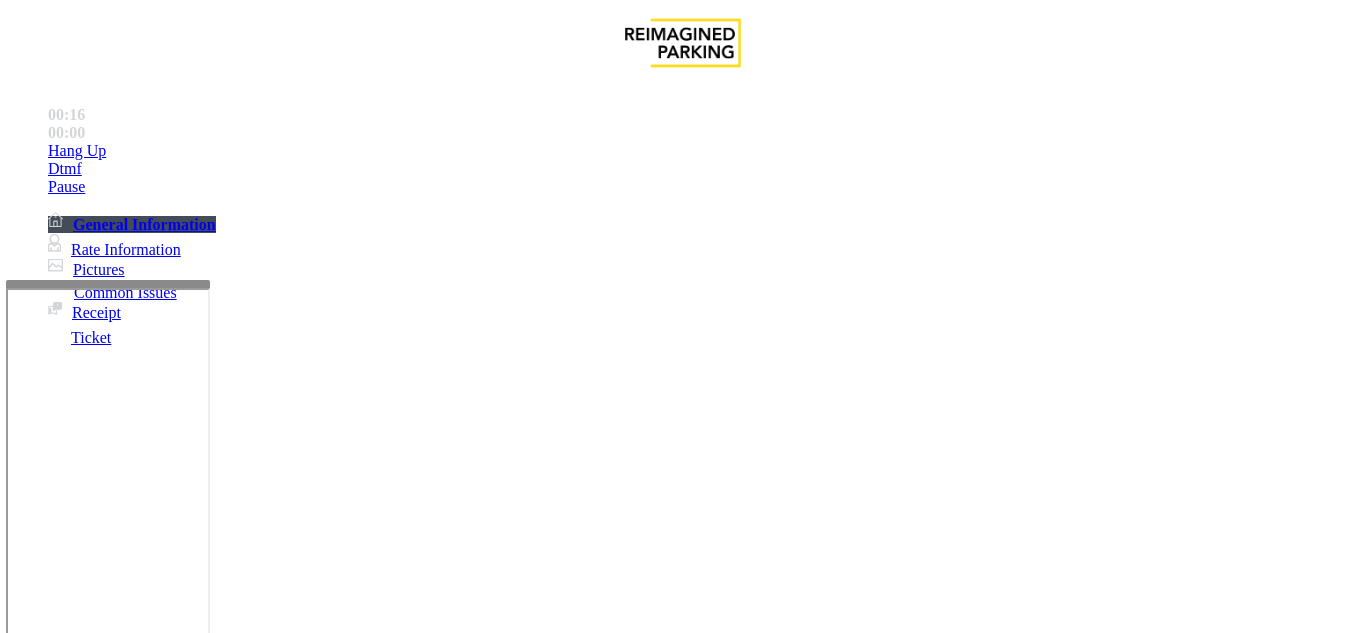 scroll, scrollTop: 300, scrollLeft: 0, axis: vertical 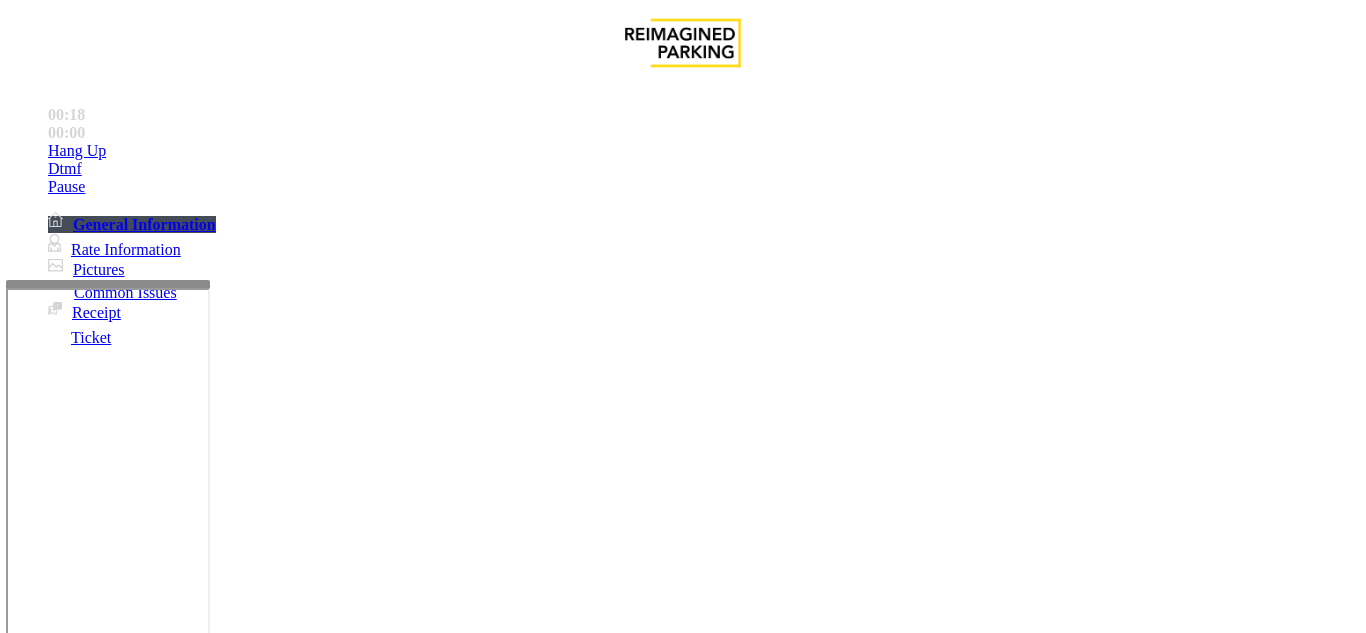 click on "Ticket Unreadable" at bounding box center [682, 1271] 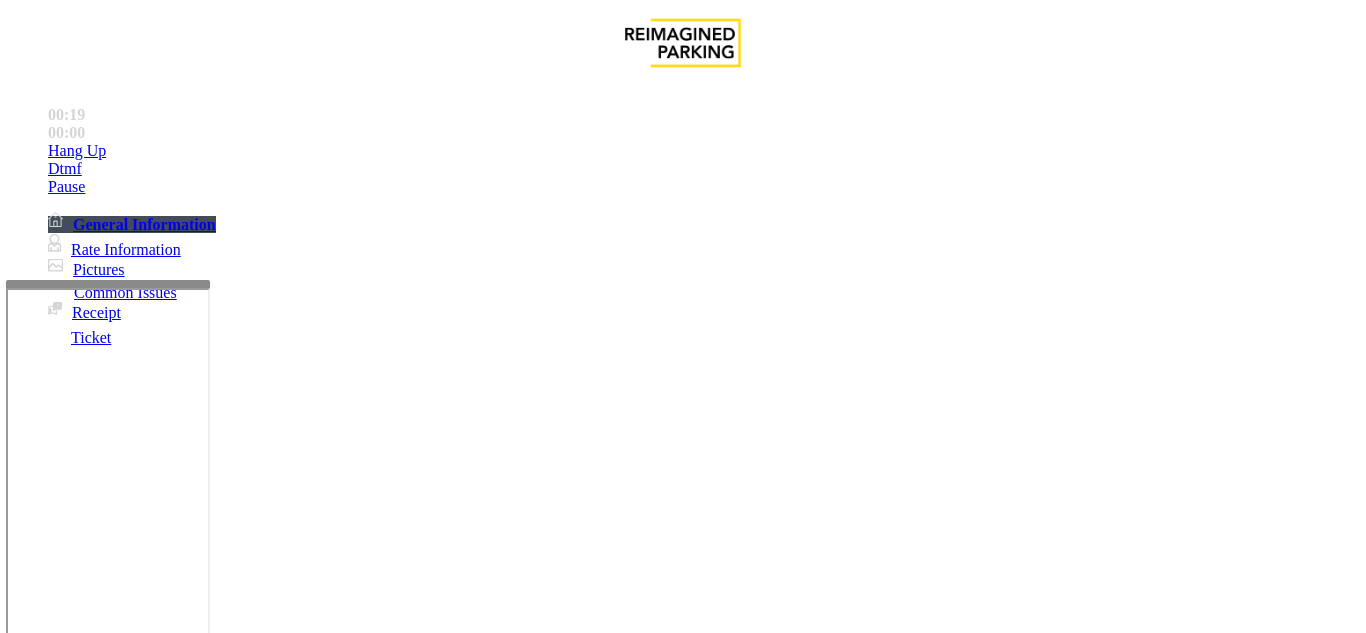 copy on "Ticket Unreadable" 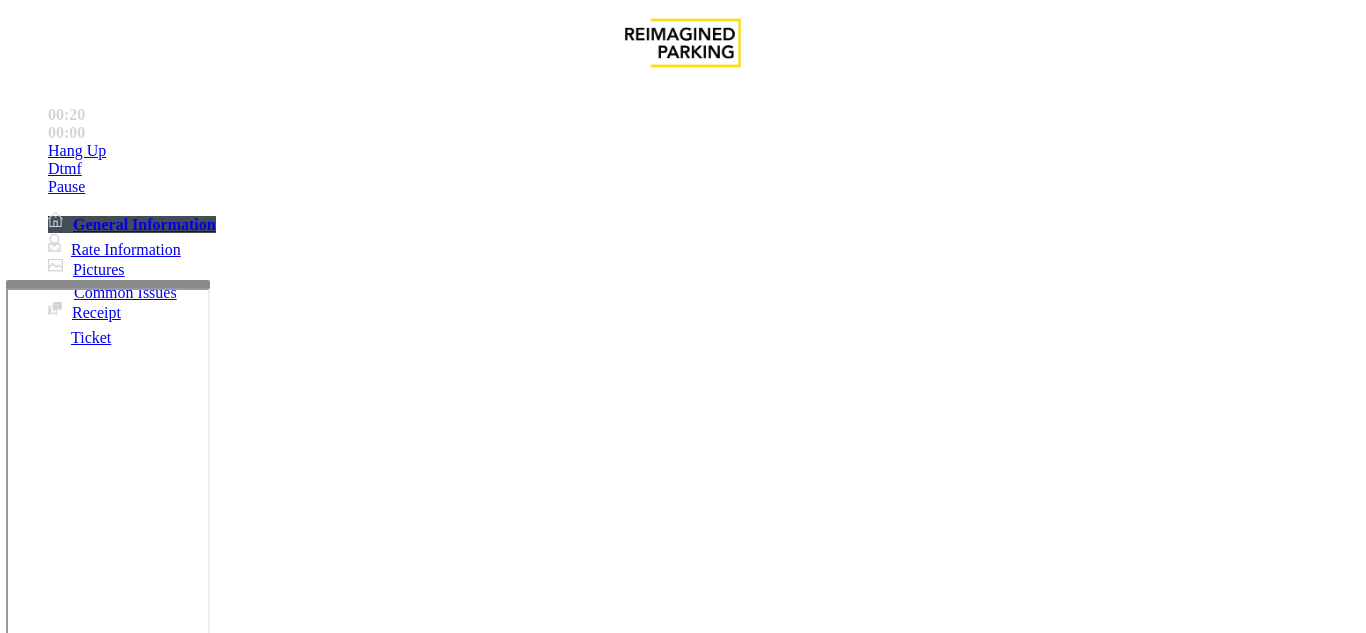 scroll, scrollTop: 400, scrollLeft: 0, axis: vertical 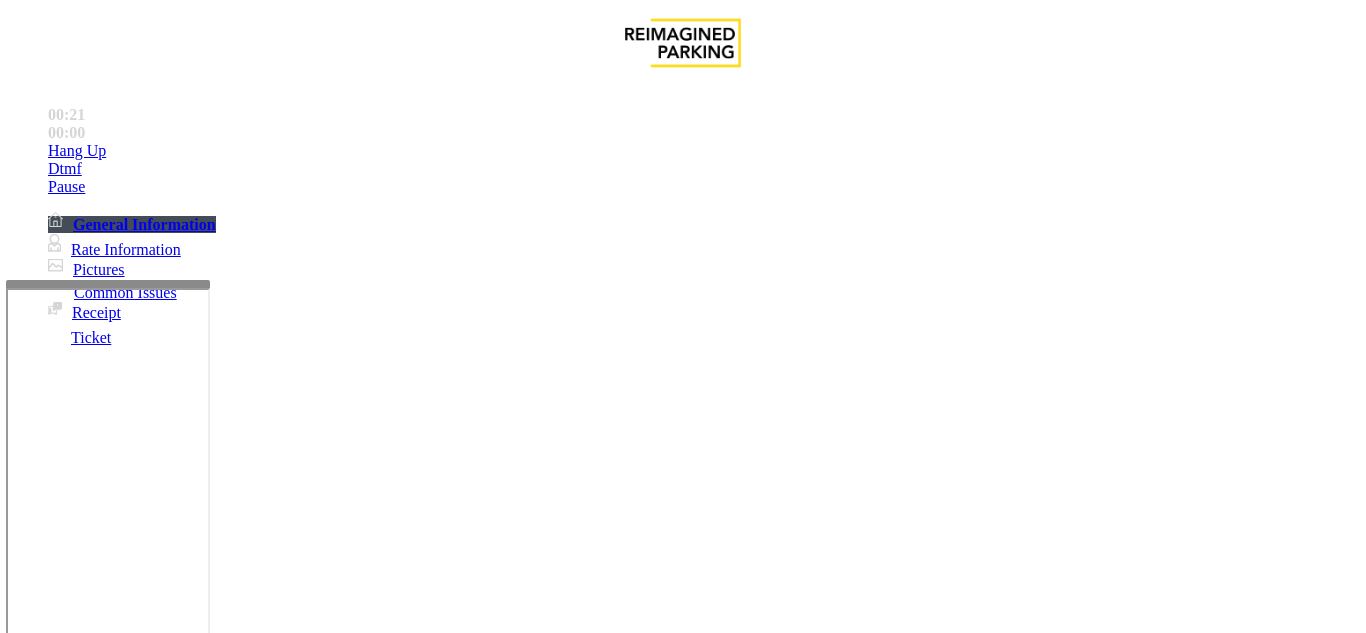 click at bounding box center [221, 1580] 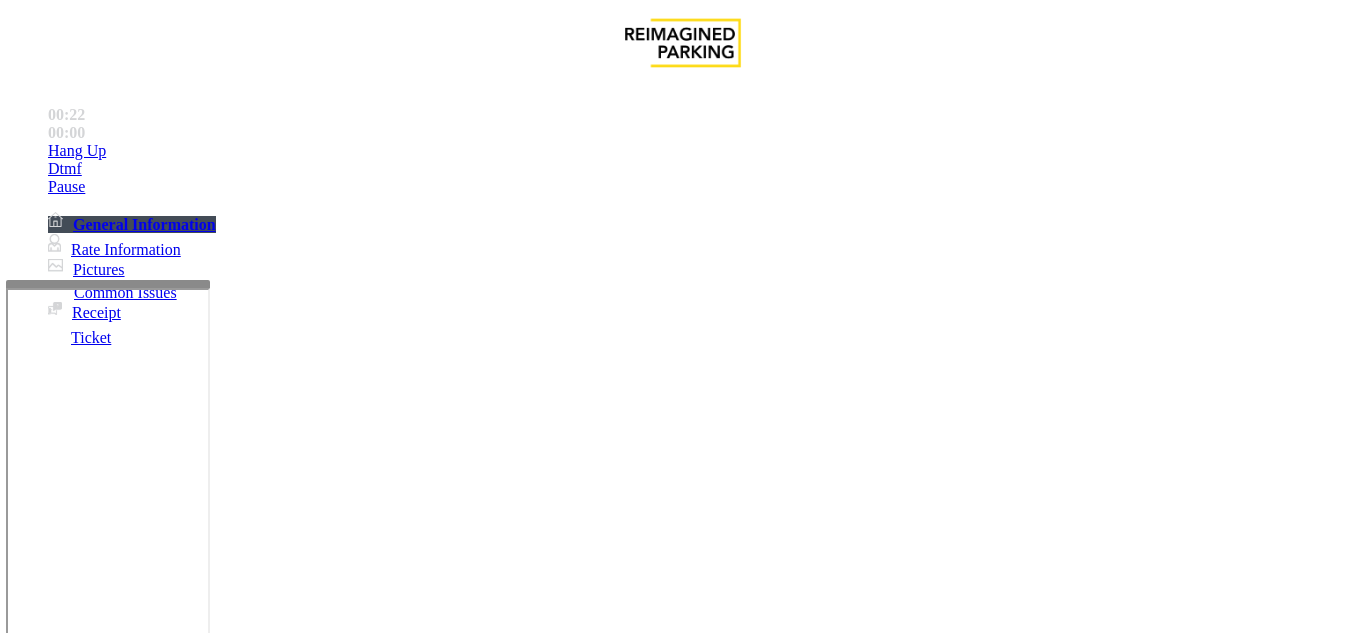 paste on "**********" 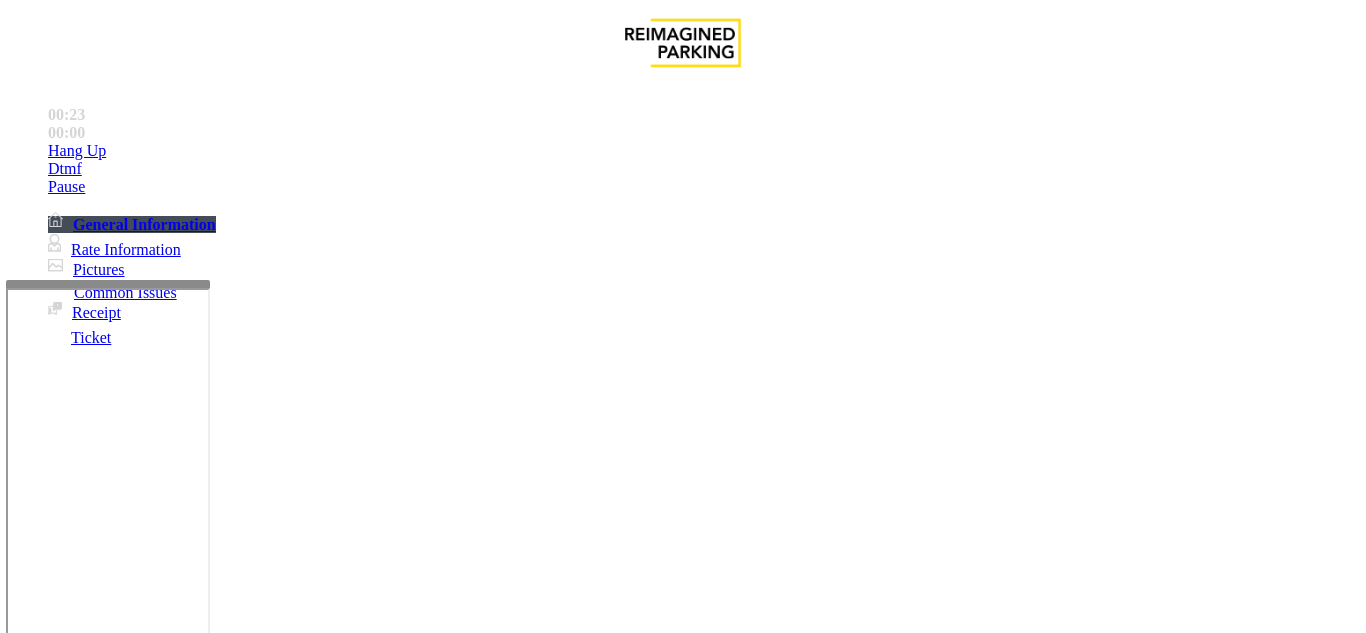scroll, scrollTop: 0, scrollLeft: 0, axis: both 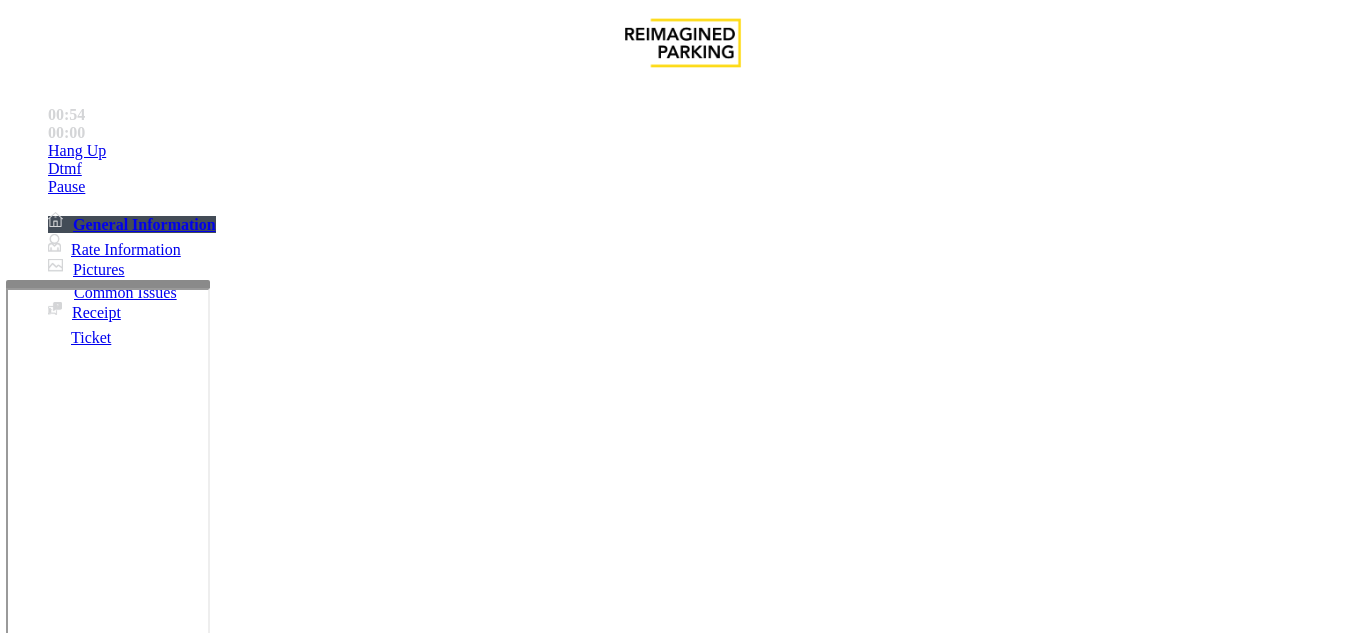 click at bounding box center [221, 1580] 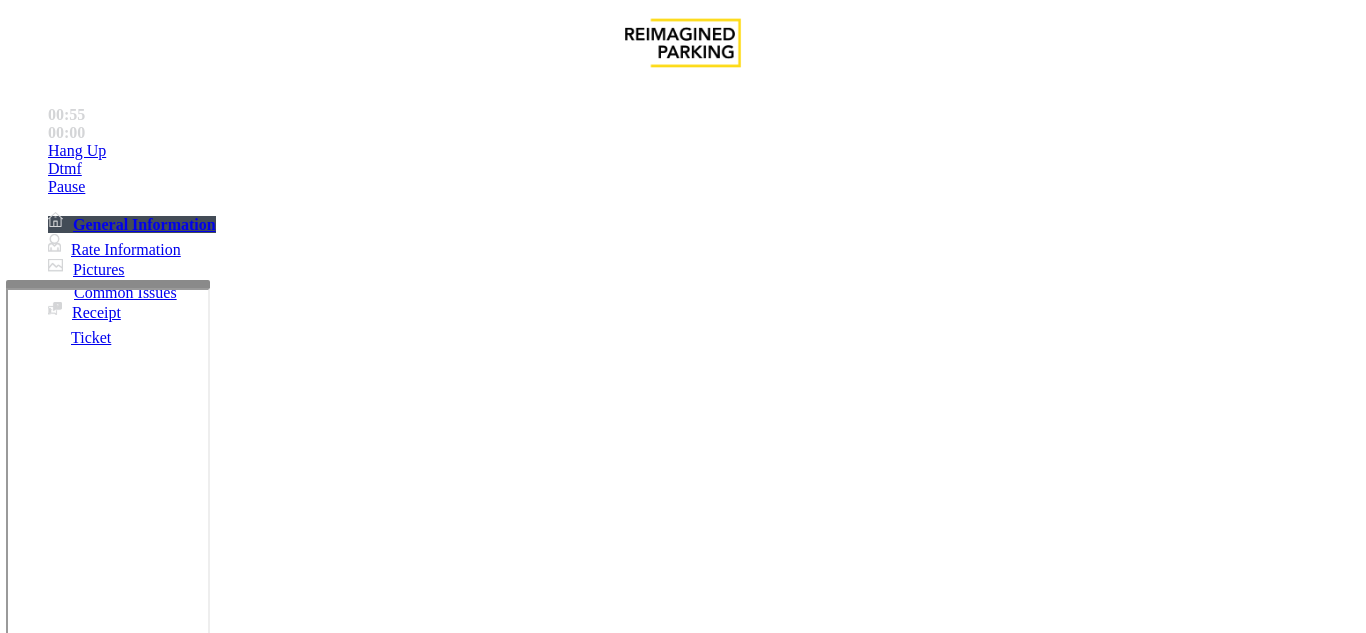 drag, startPoint x: 436, startPoint y: 576, endPoint x: 424, endPoint y: 569, distance: 13.892444 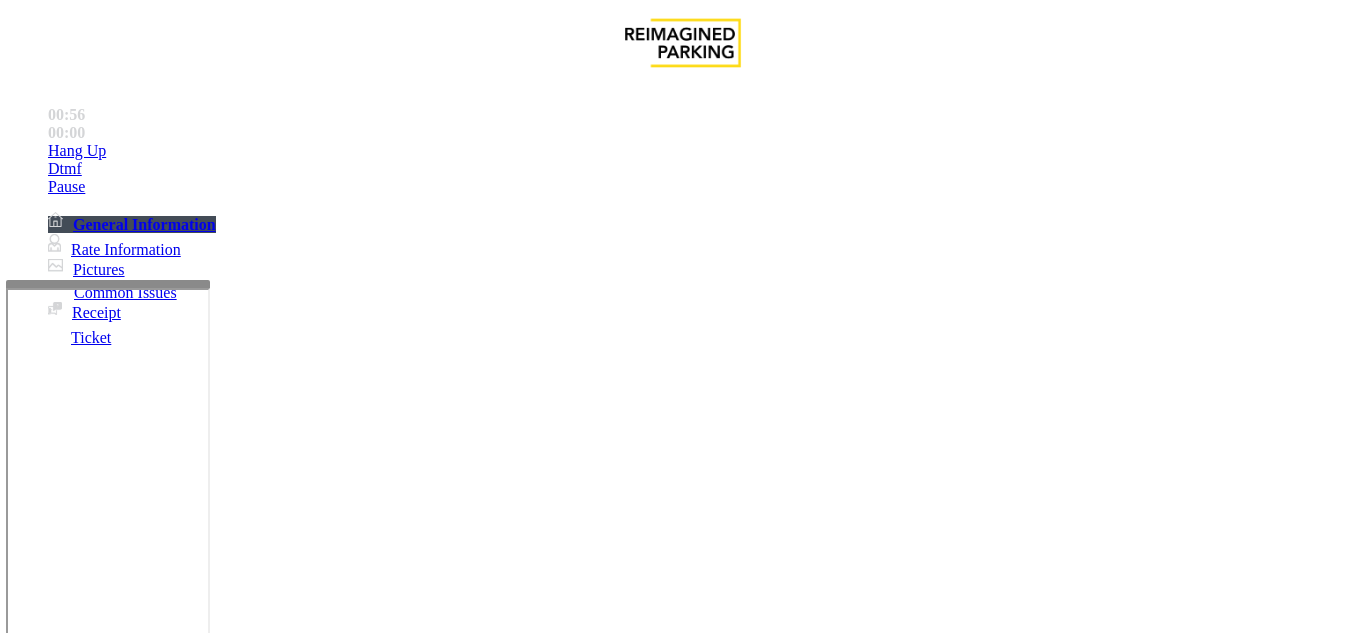 click at bounding box center [221, 1580] 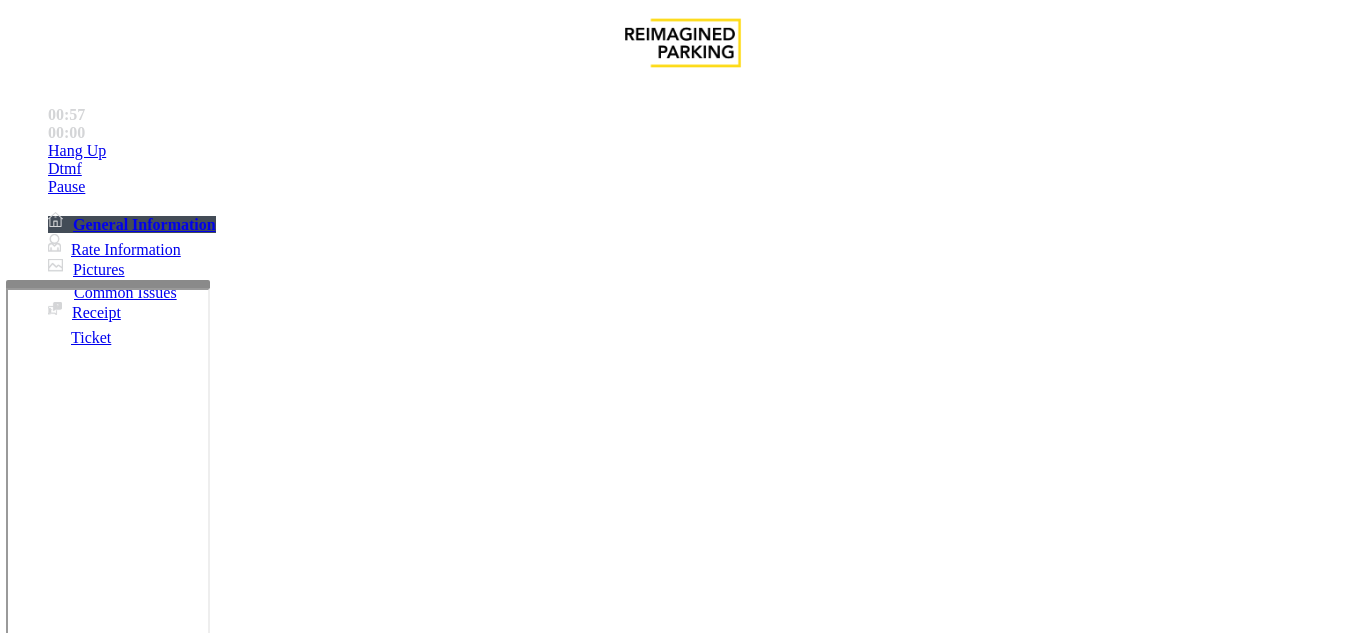 paste on "**********" 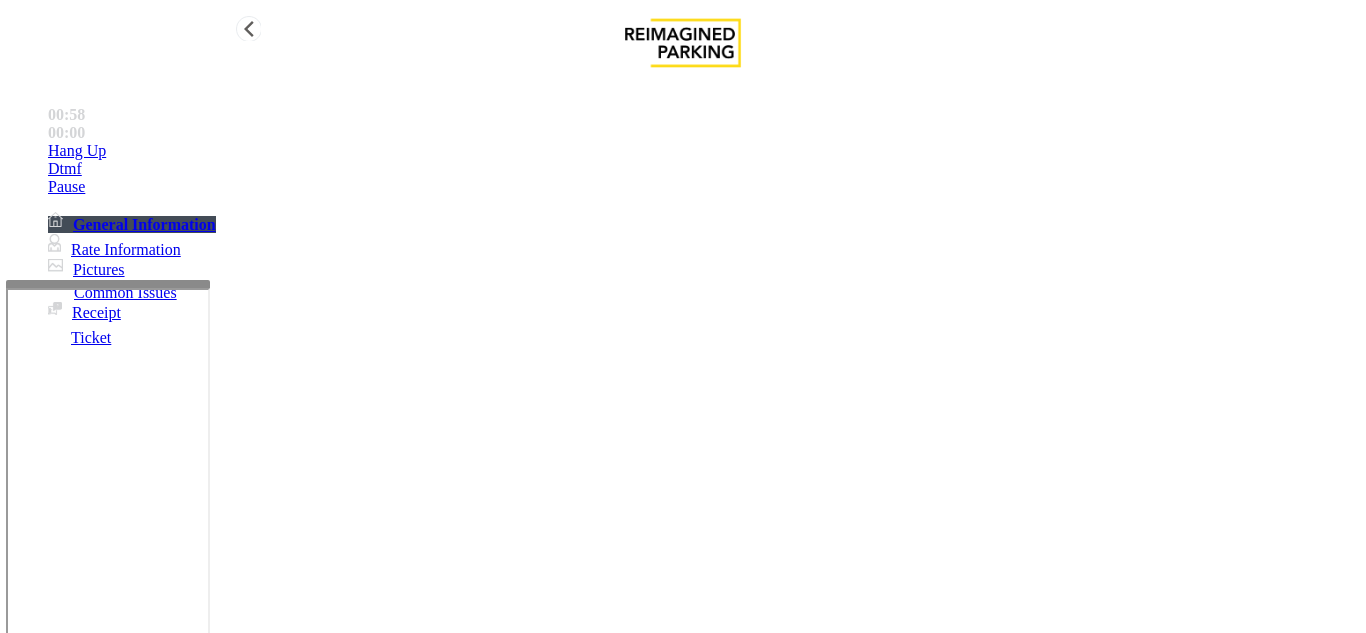 type on "**********" 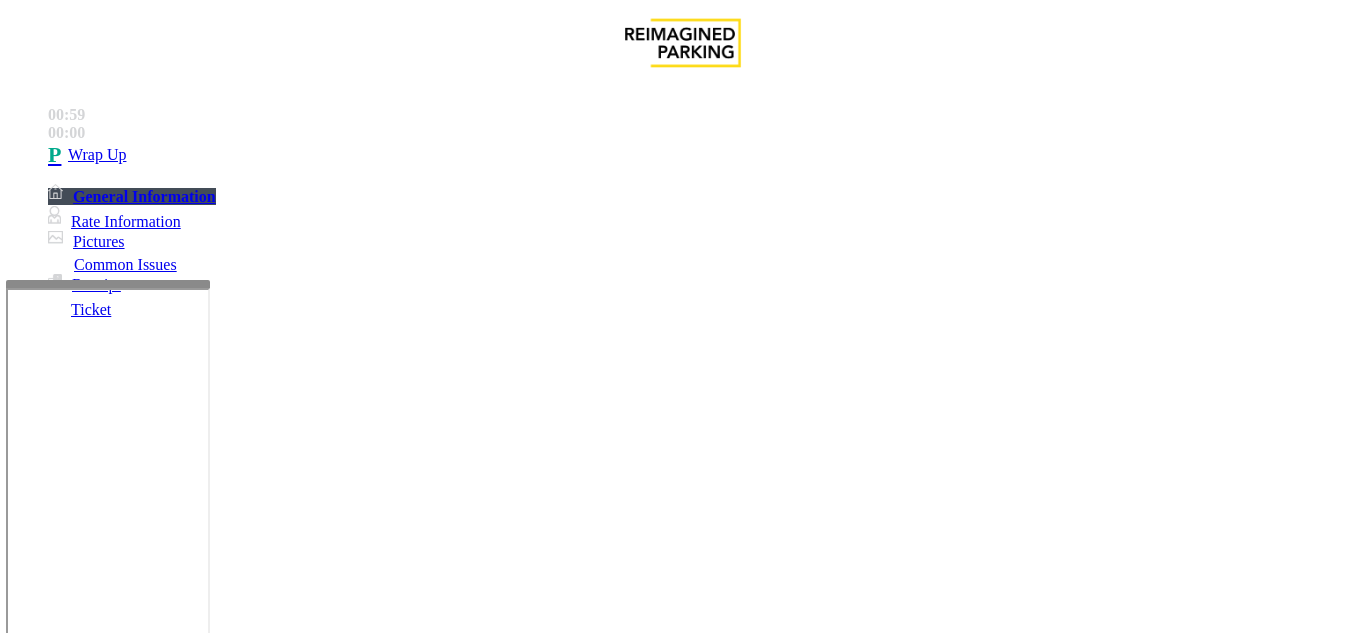click at bounding box center [96, 1362] 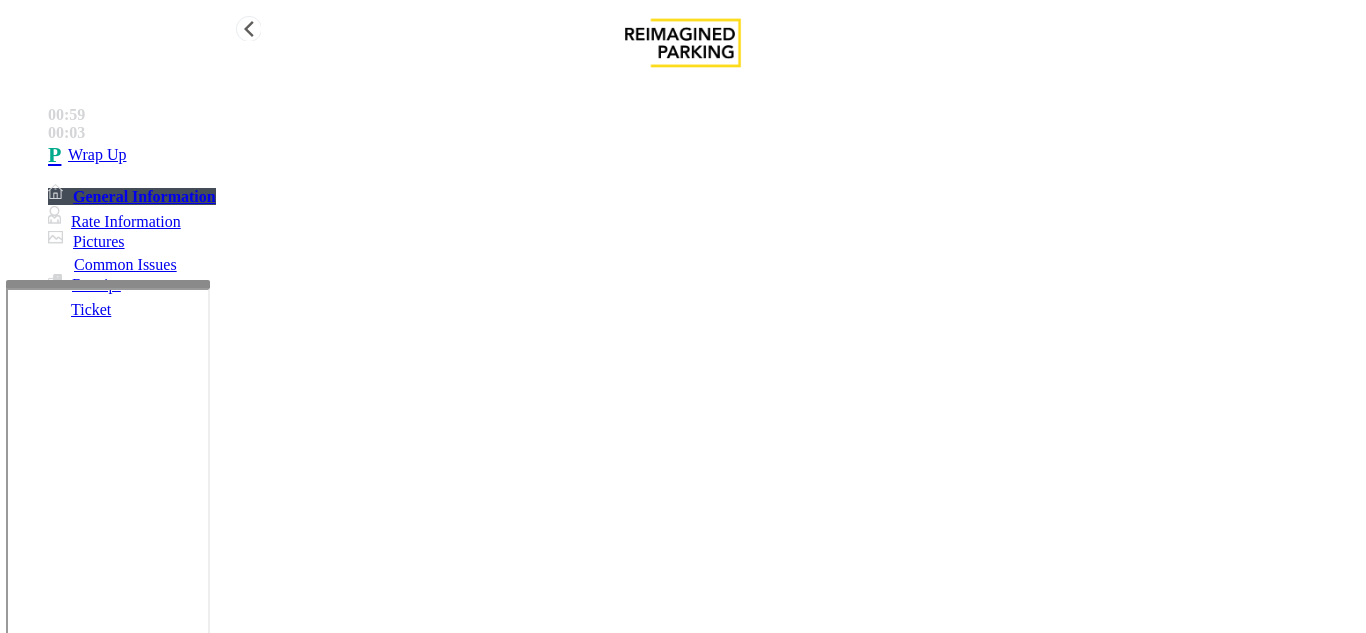 type on "**" 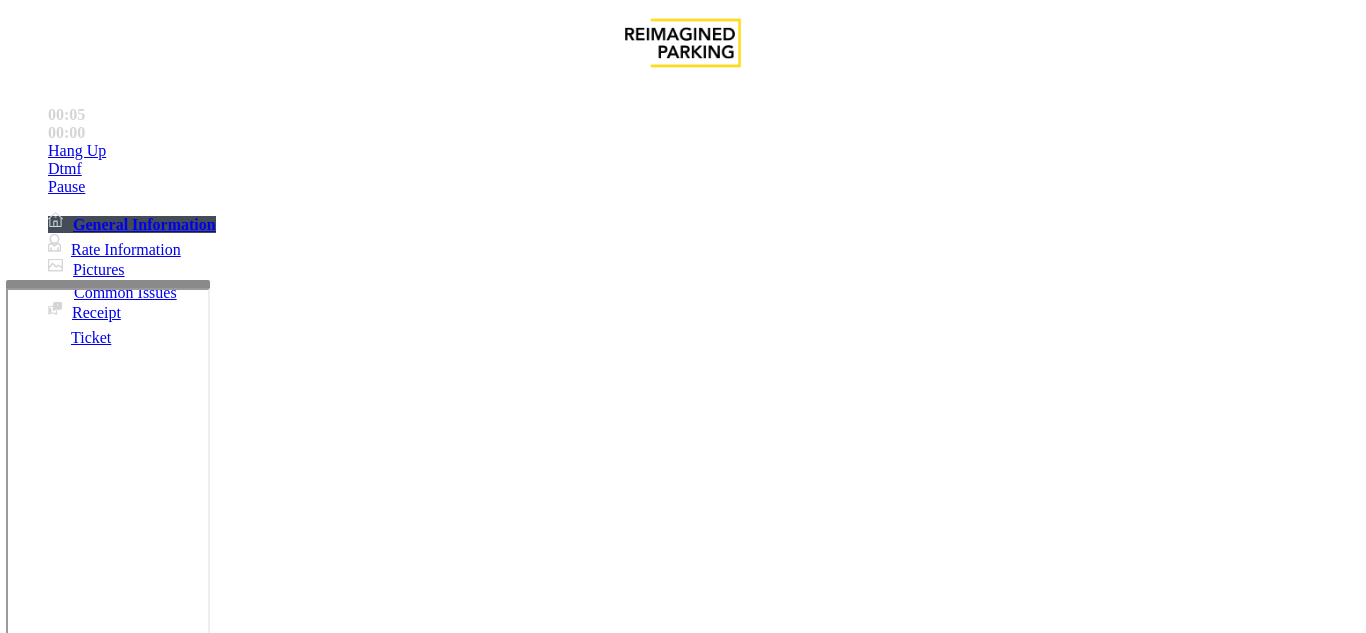 click on "Intercom Issue/No Response" at bounding box center (929, 1286) 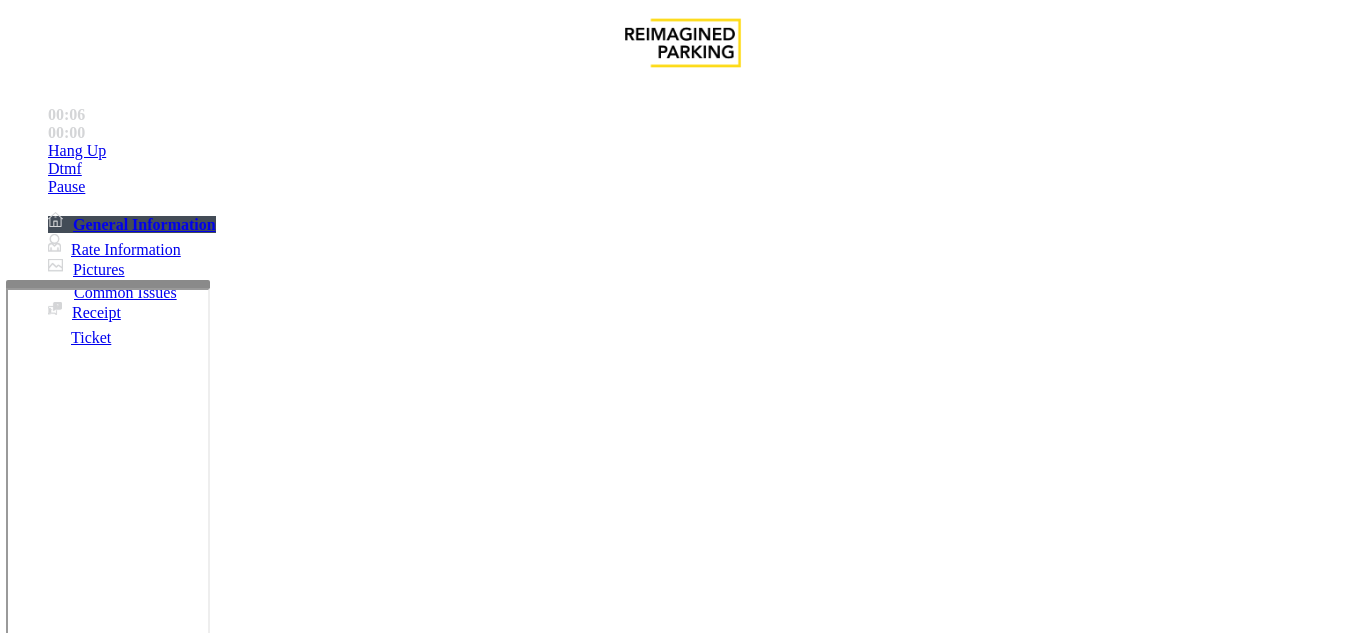 click on "No Response/Unable to hear parker" at bounding box center (142, 1286) 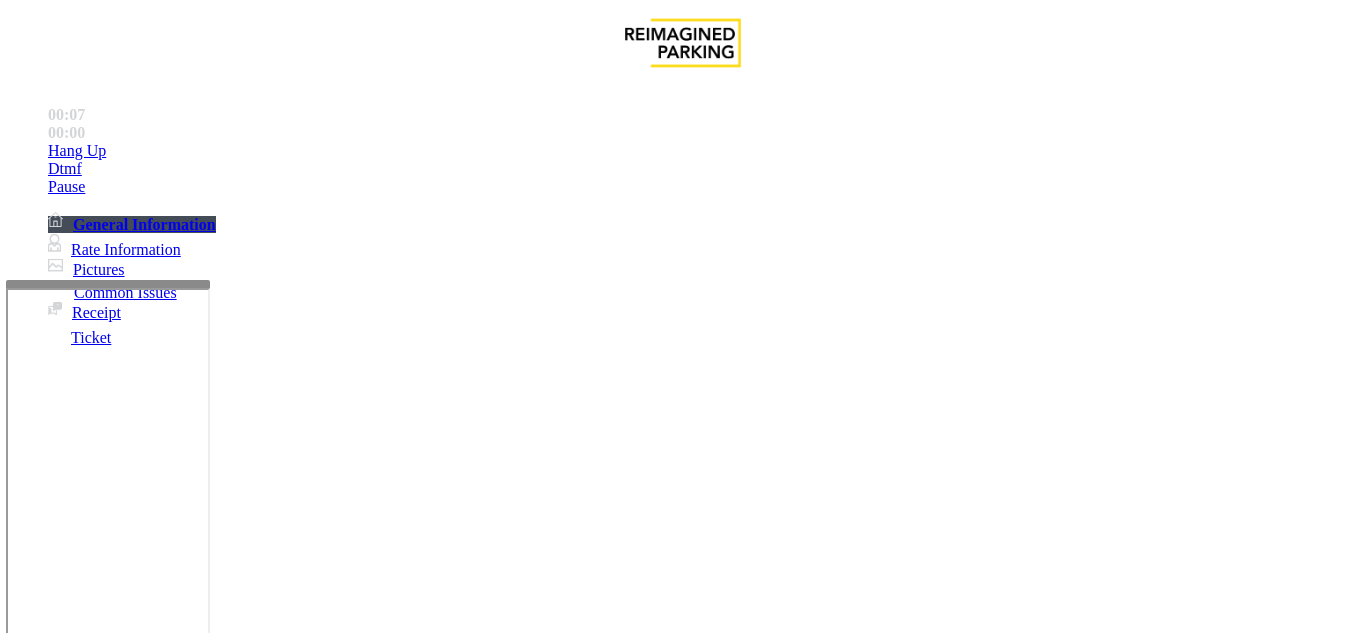 click on "No Response/Unable to hear parker" at bounding box center (682, 1271) 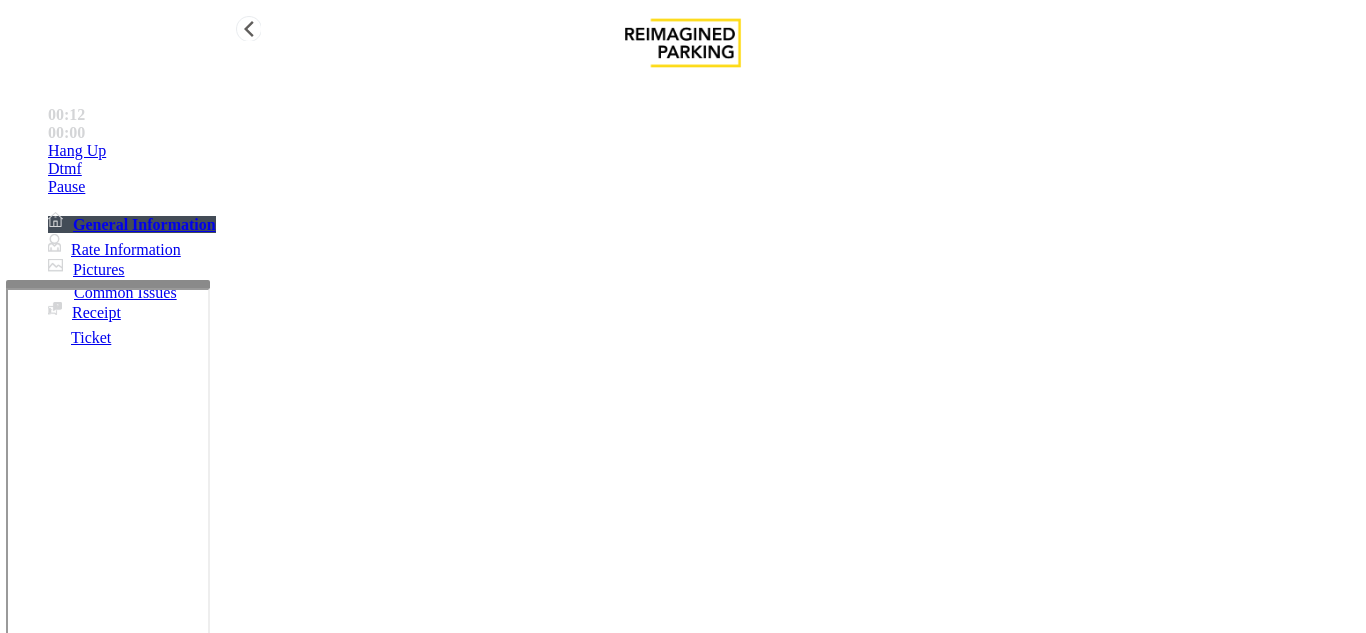 type on "**********" 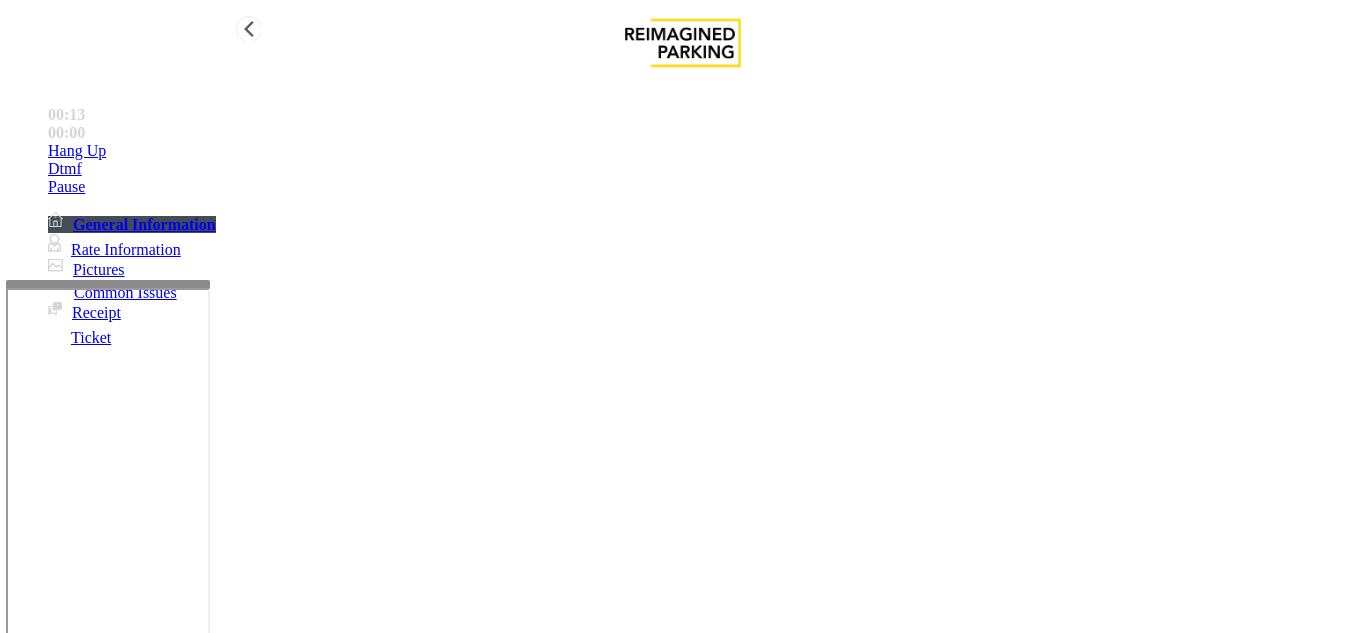 click on "Hang Up" at bounding box center [703, 151] 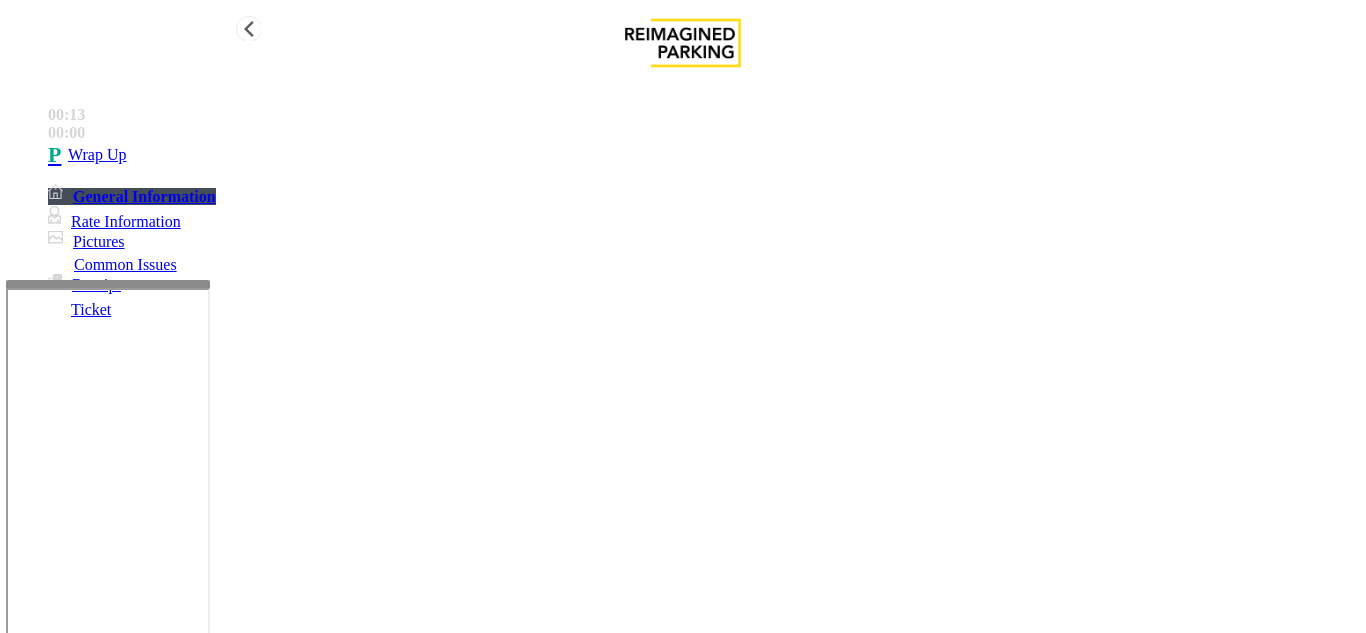 click on "Wrap Up" at bounding box center (703, 155) 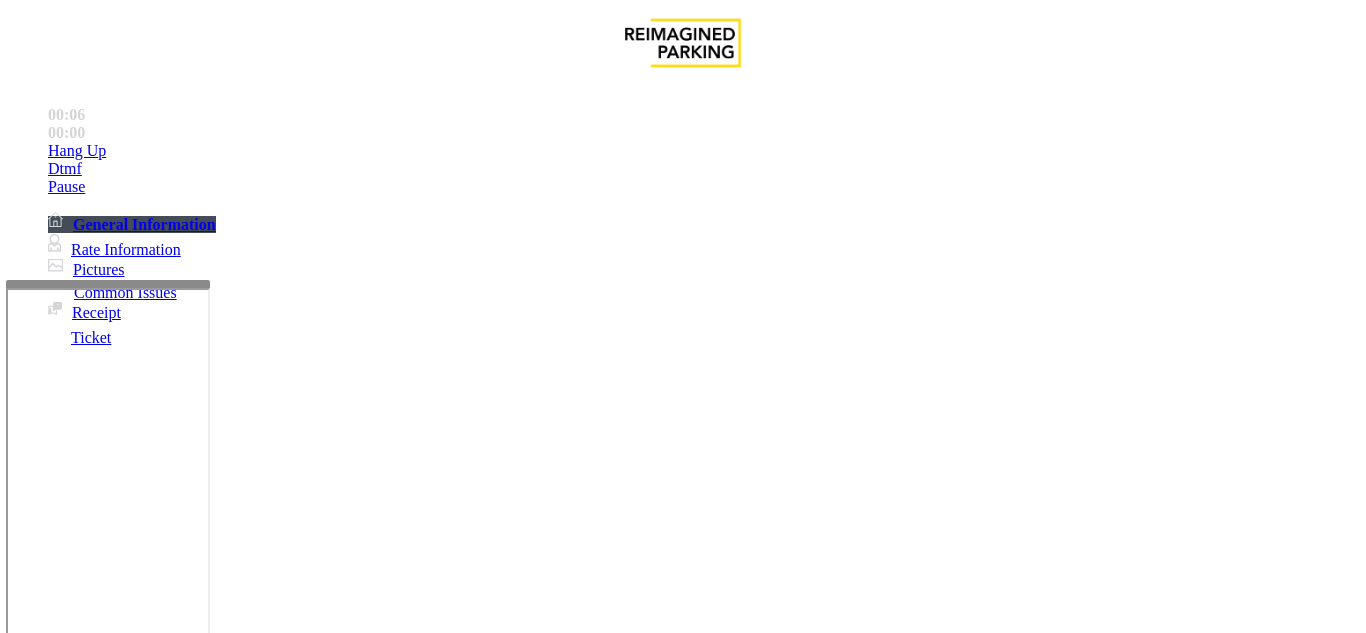 click on "Ticket Issue" at bounding box center (71, 1286) 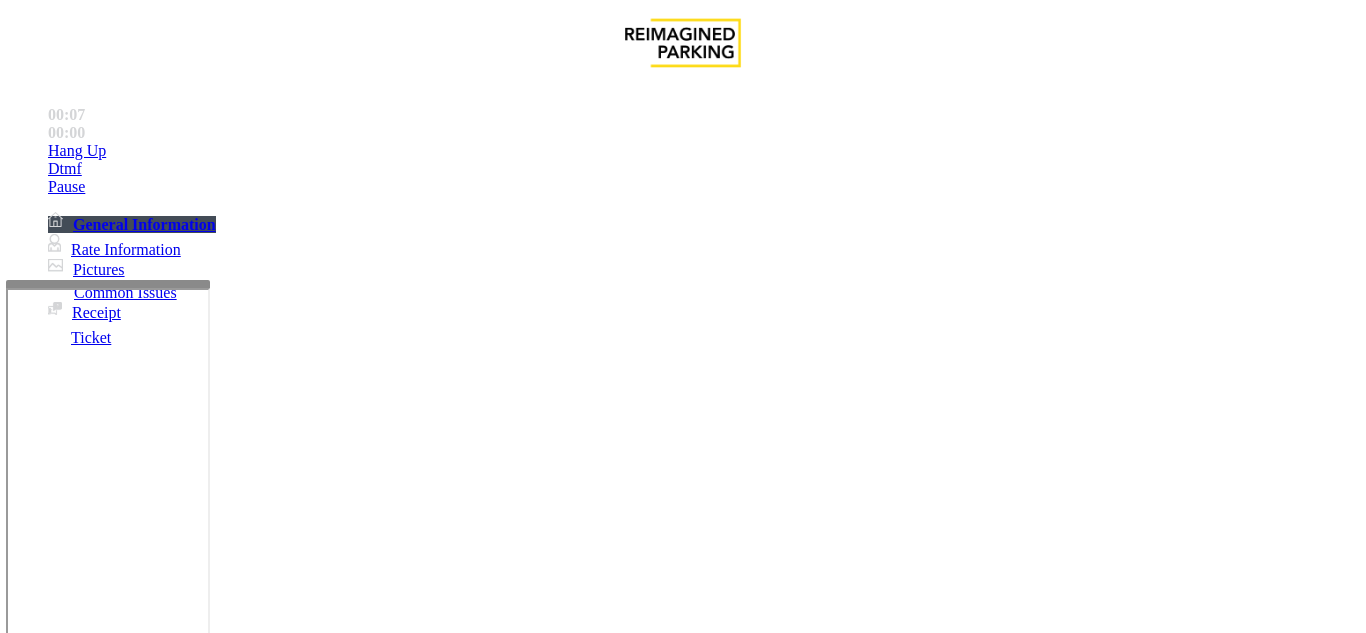 click on "There were no tickets at entrance" at bounding box center [816, 1286] 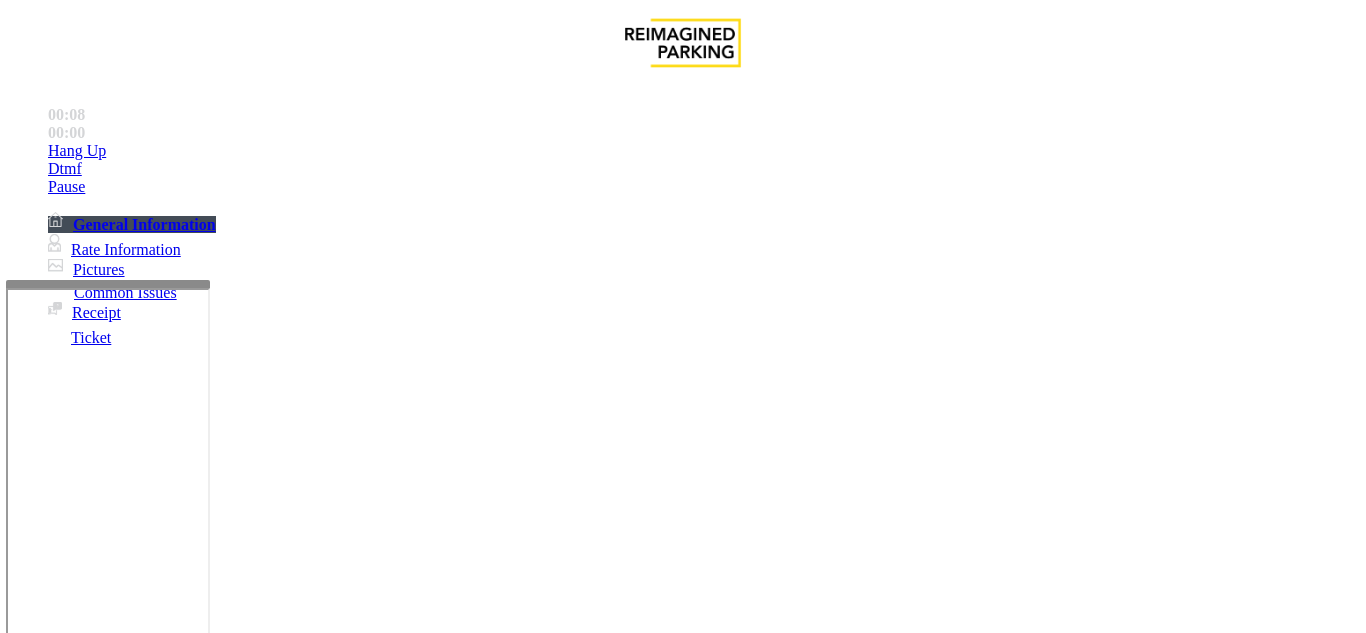 scroll, scrollTop: 300, scrollLeft: 0, axis: vertical 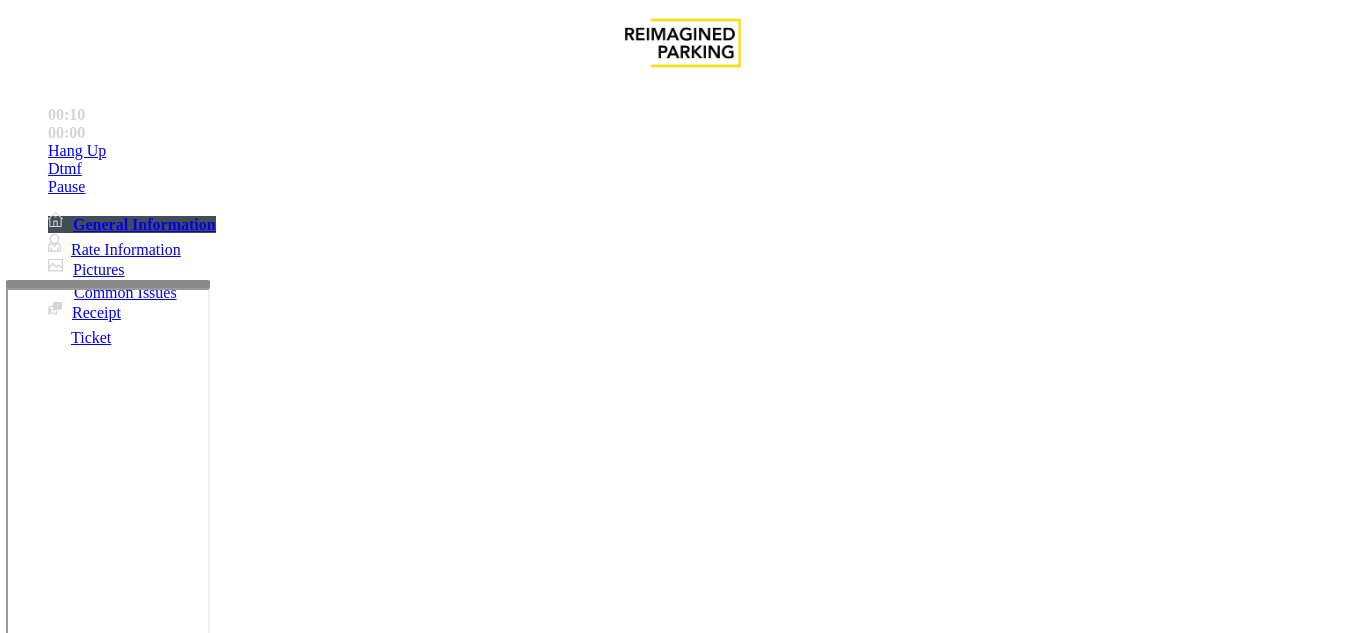 click on "Vend Gate" at bounding box center [69, 1673] 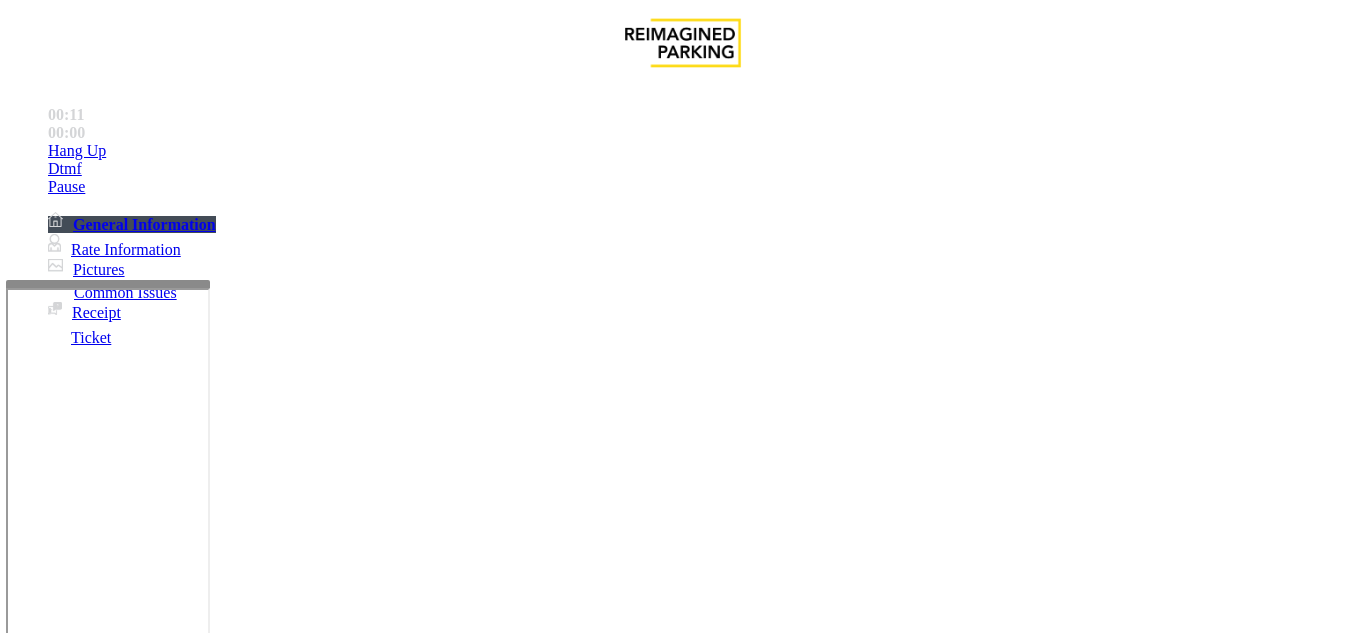 click on "Vend until further notice without asking any questions" at bounding box center [683, 2500] 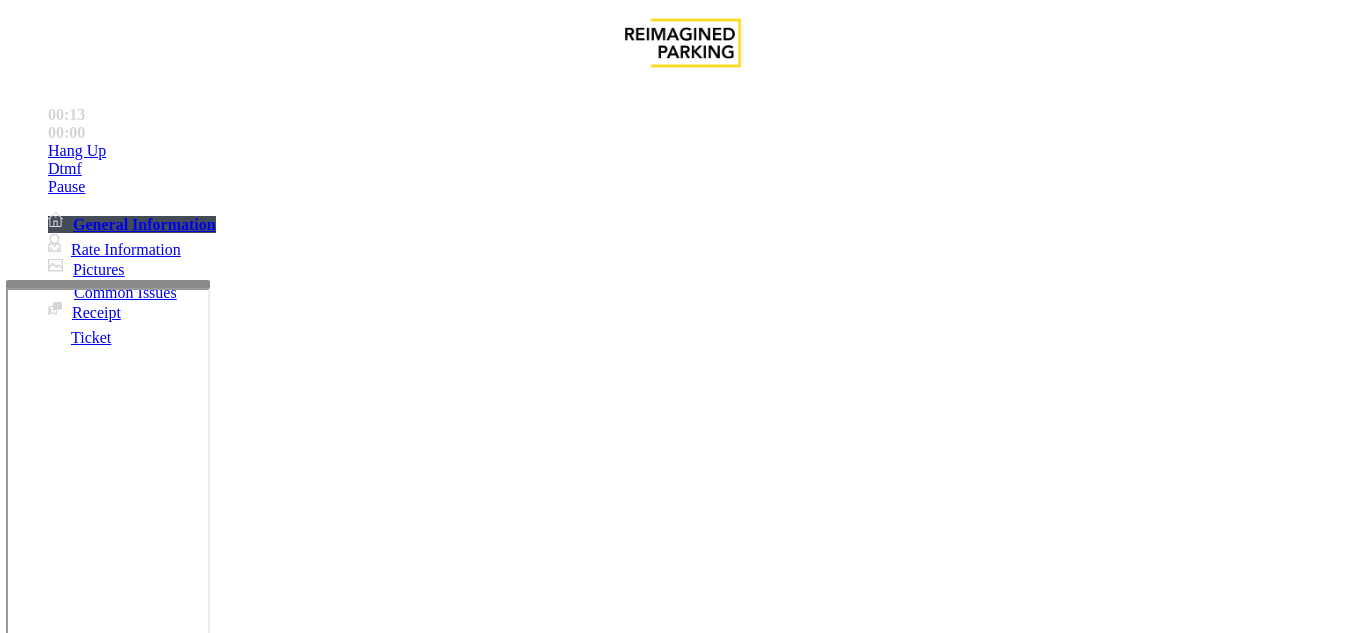 scroll, scrollTop: 0, scrollLeft: 0, axis: both 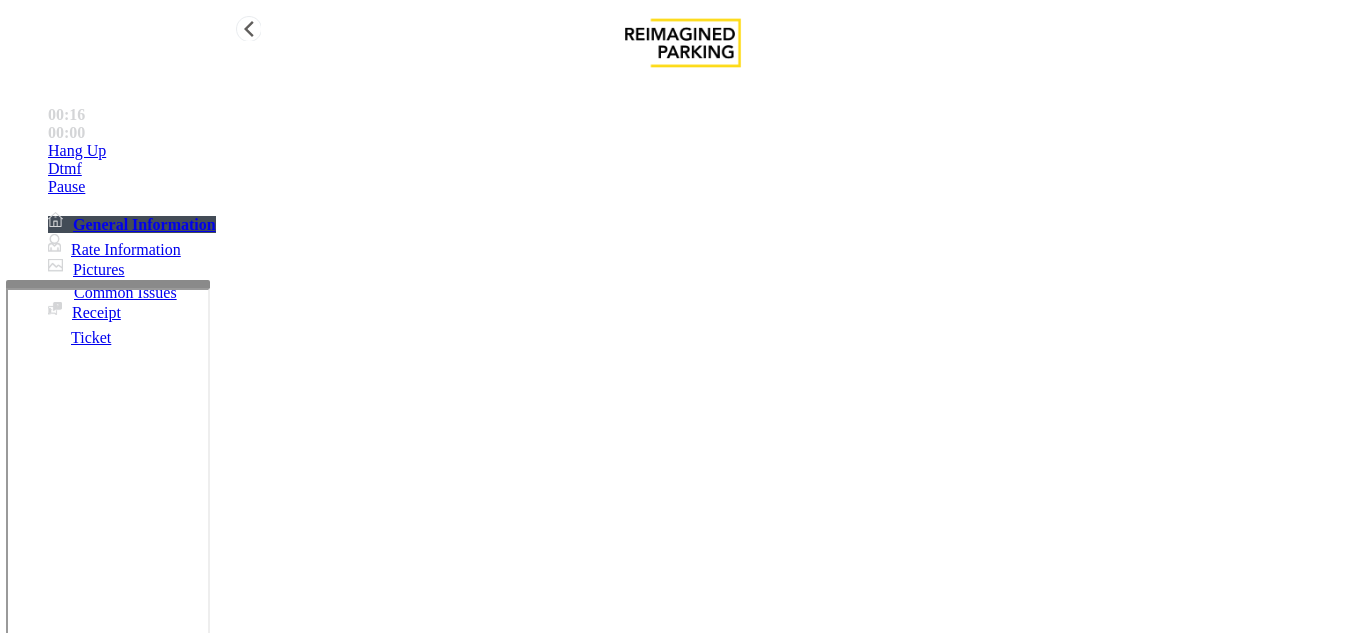 type on "**********" 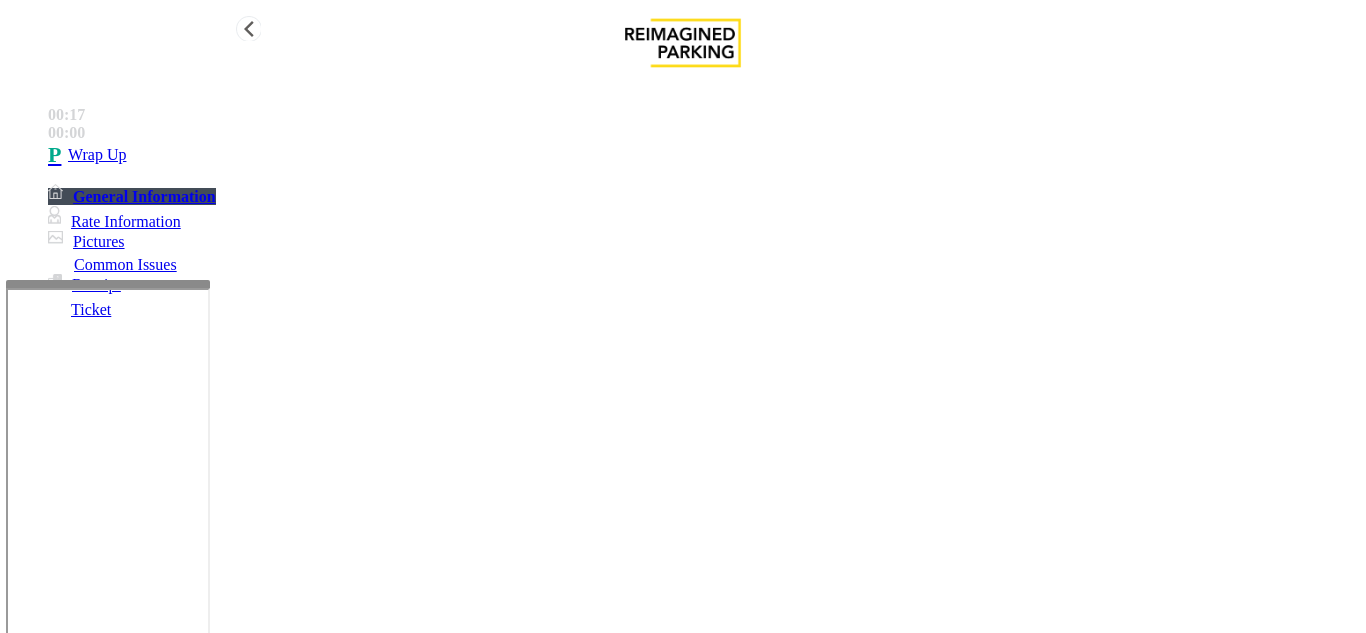 click on "Wrap Up" at bounding box center (703, 155) 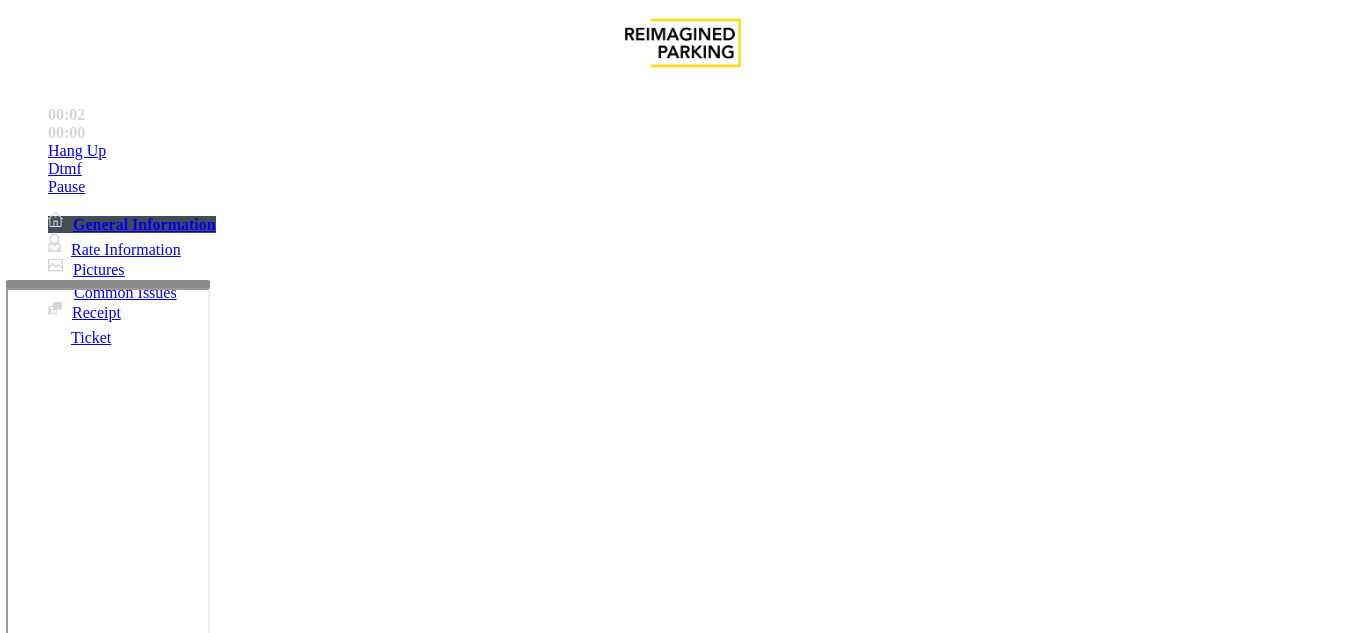 scroll, scrollTop: 700, scrollLeft: 0, axis: vertical 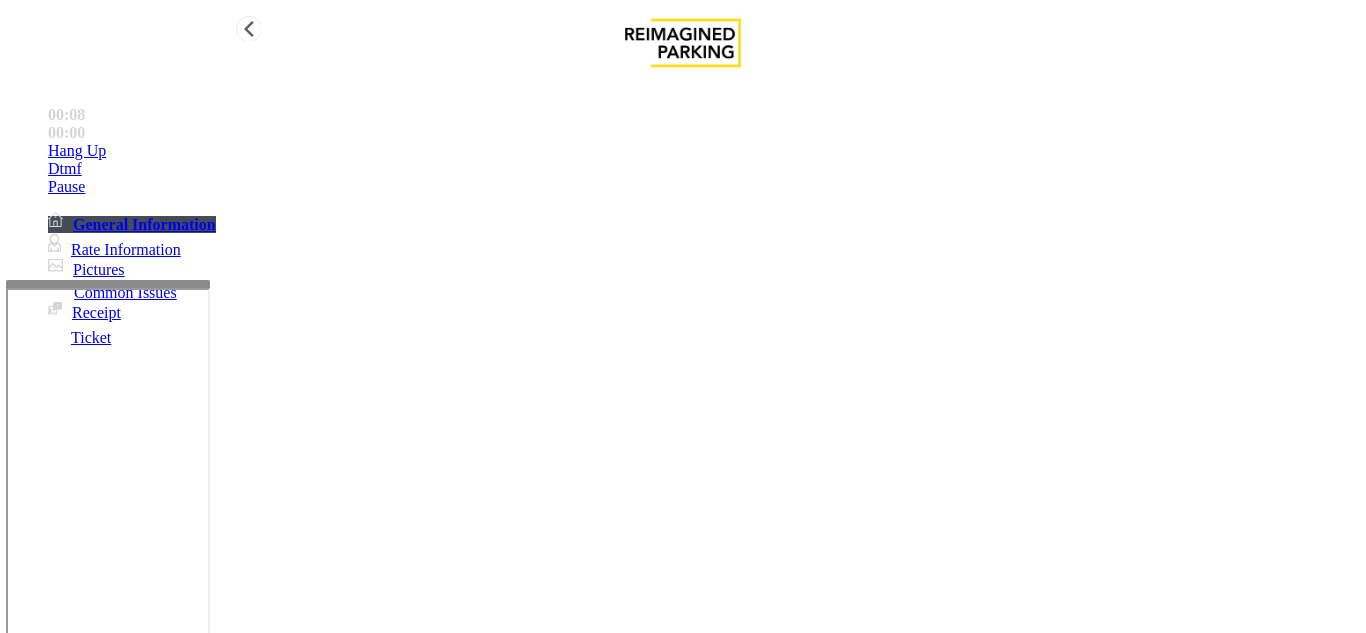 click on "Hang Up" at bounding box center (77, 151) 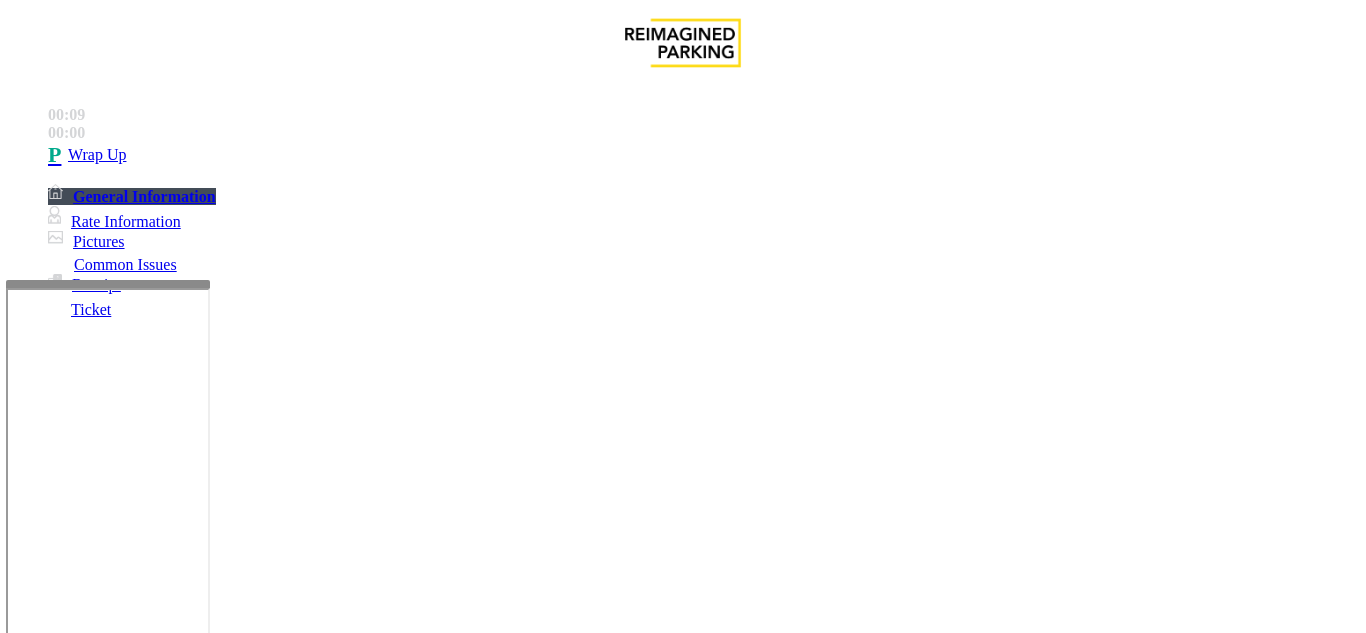 click on "Equipment Issue" at bounding box center [483, 1286] 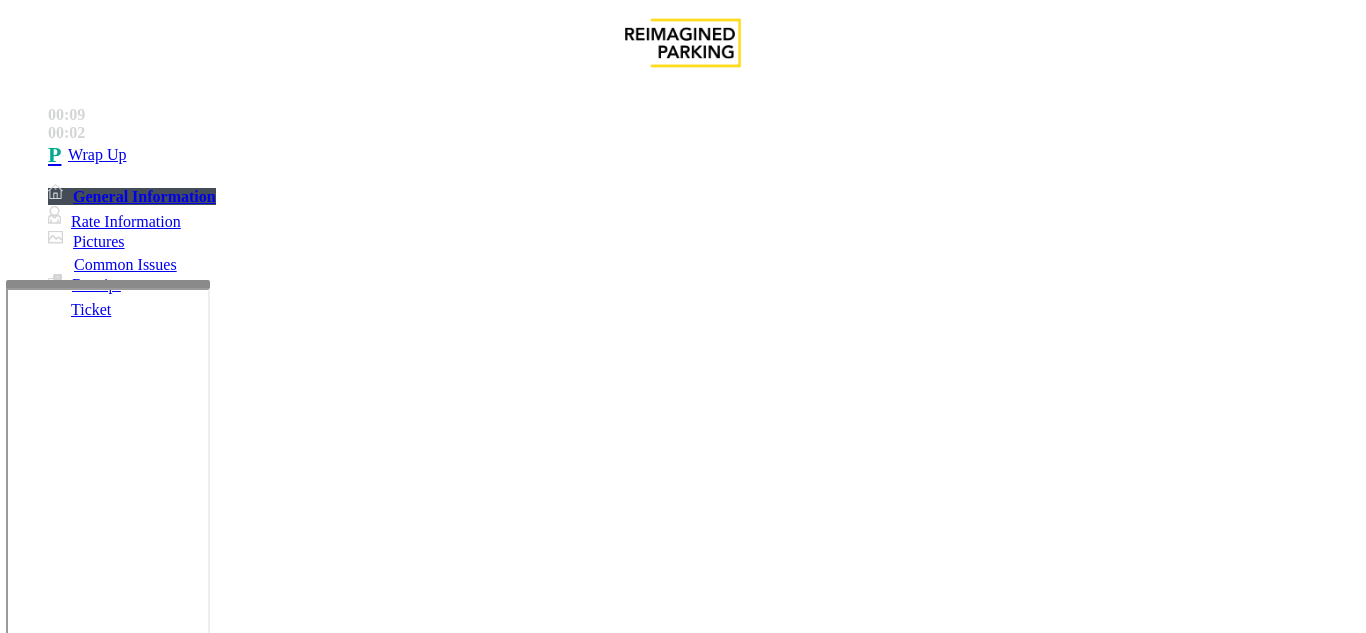 click on "Equipment Testing" at bounding box center [682, 1271] 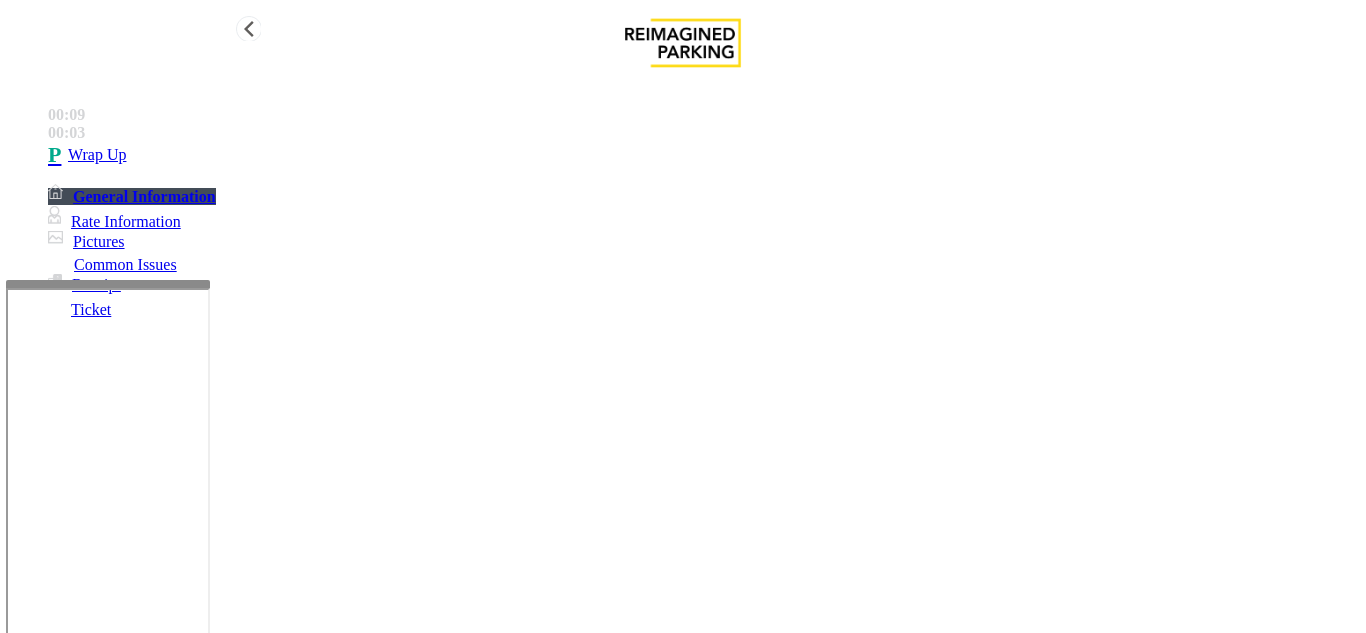 type on "**********" 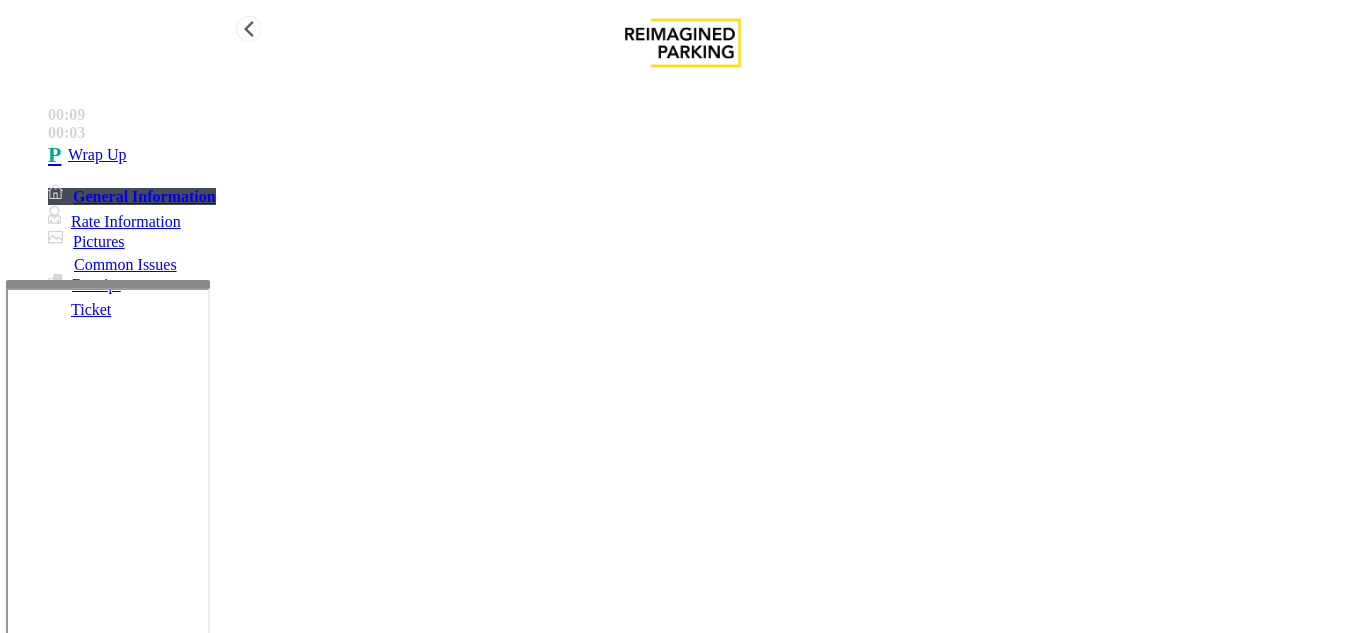 click on "Wrap Up" at bounding box center (703, 155) 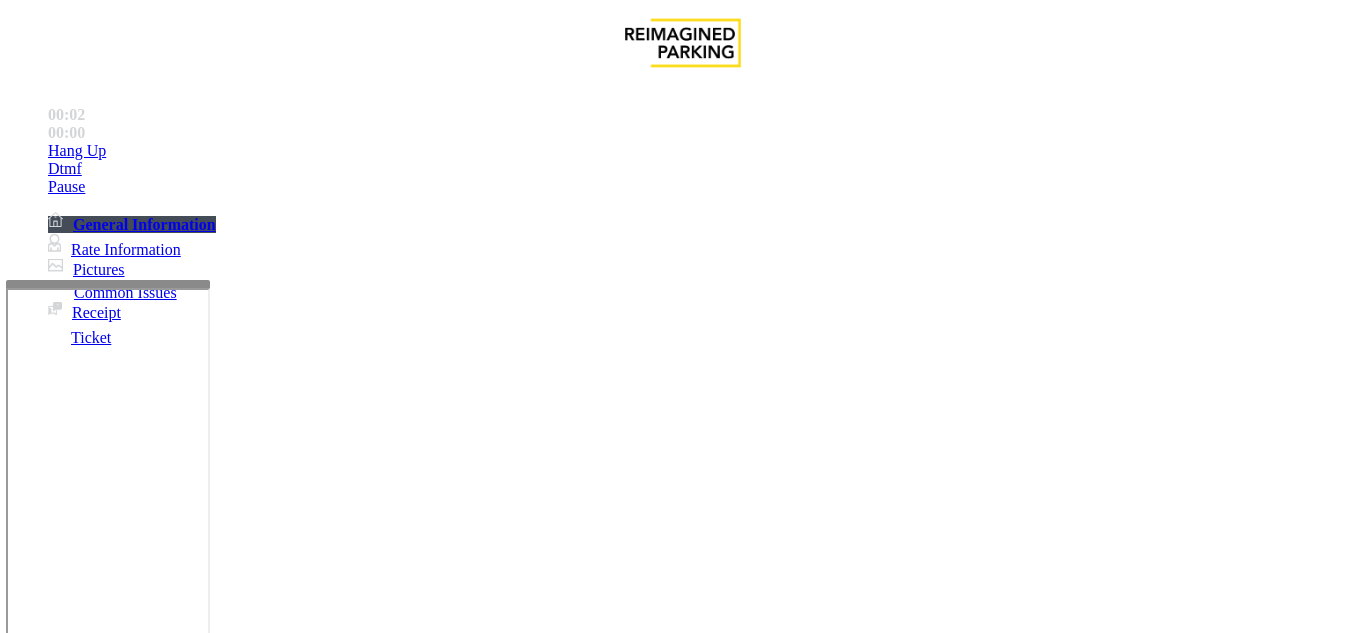 scroll, scrollTop: 1700, scrollLeft: 0, axis: vertical 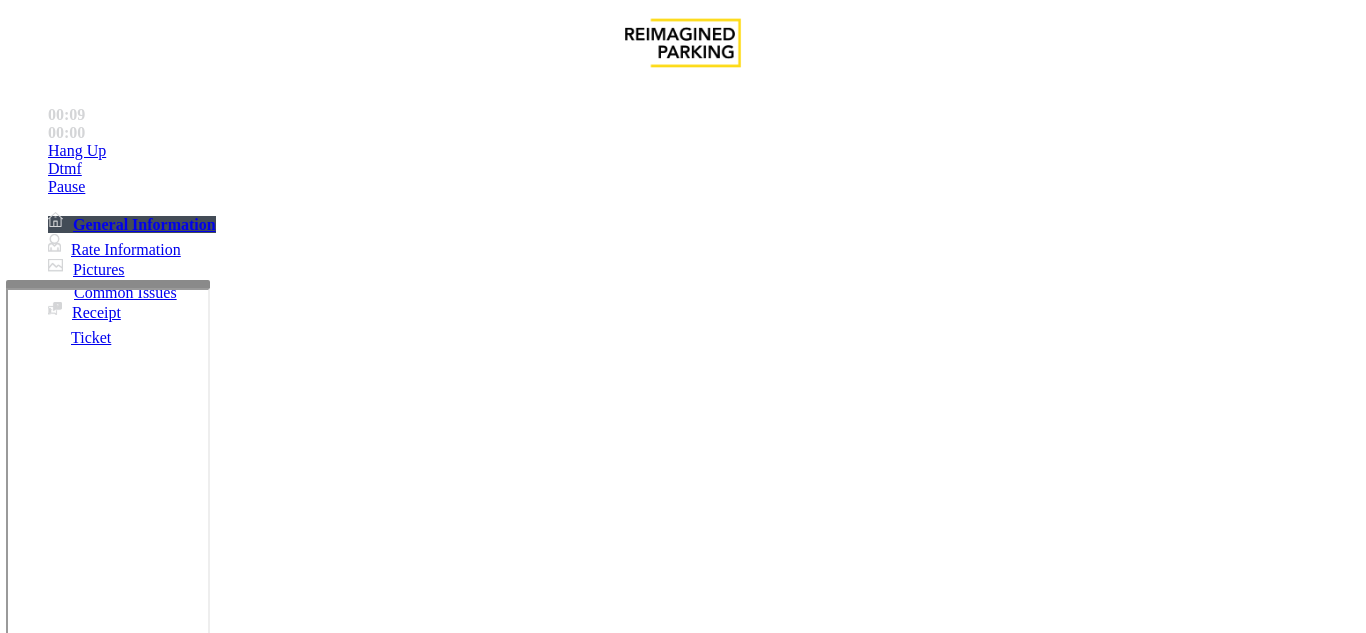 click on "Equipment Issue" at bounding box center (483, 1286) 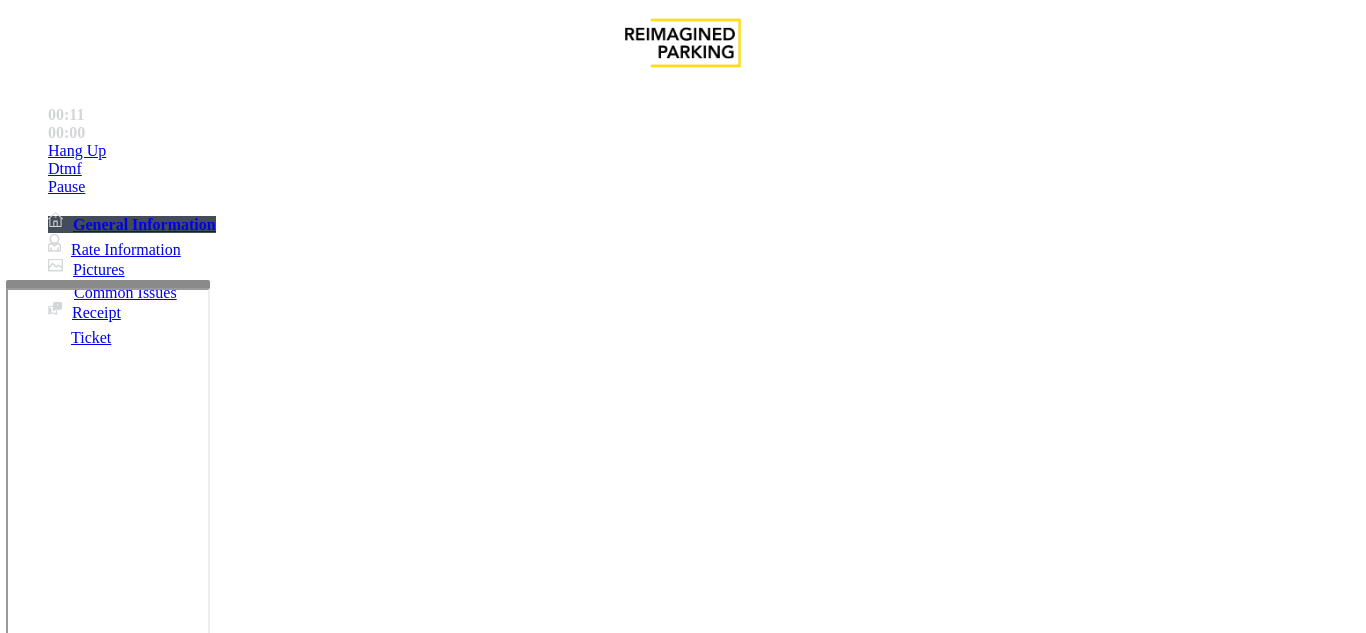 click on "Issue  Pay Station Down/Out of Order   Ticket Jam   Out of Tickets   Broken Gate   Gate / Door Won't Open   Credit Card Stuck in Machine   Bill Acceptor Jam   Not Accepting Credit Cards   Not Accepting Ticket   Gate Stuck/Left Open   Equipment Testing" at bounding box center [682, 1286] 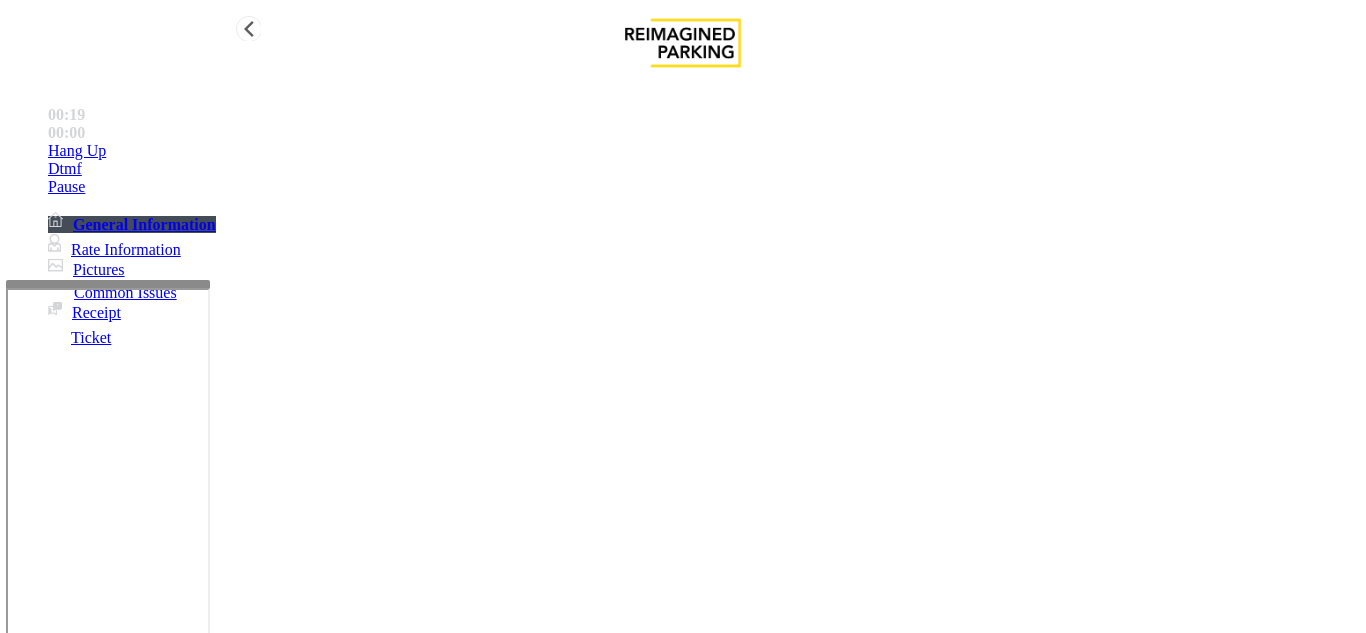 click on "Hang Up" at bounding box center (703, 151) 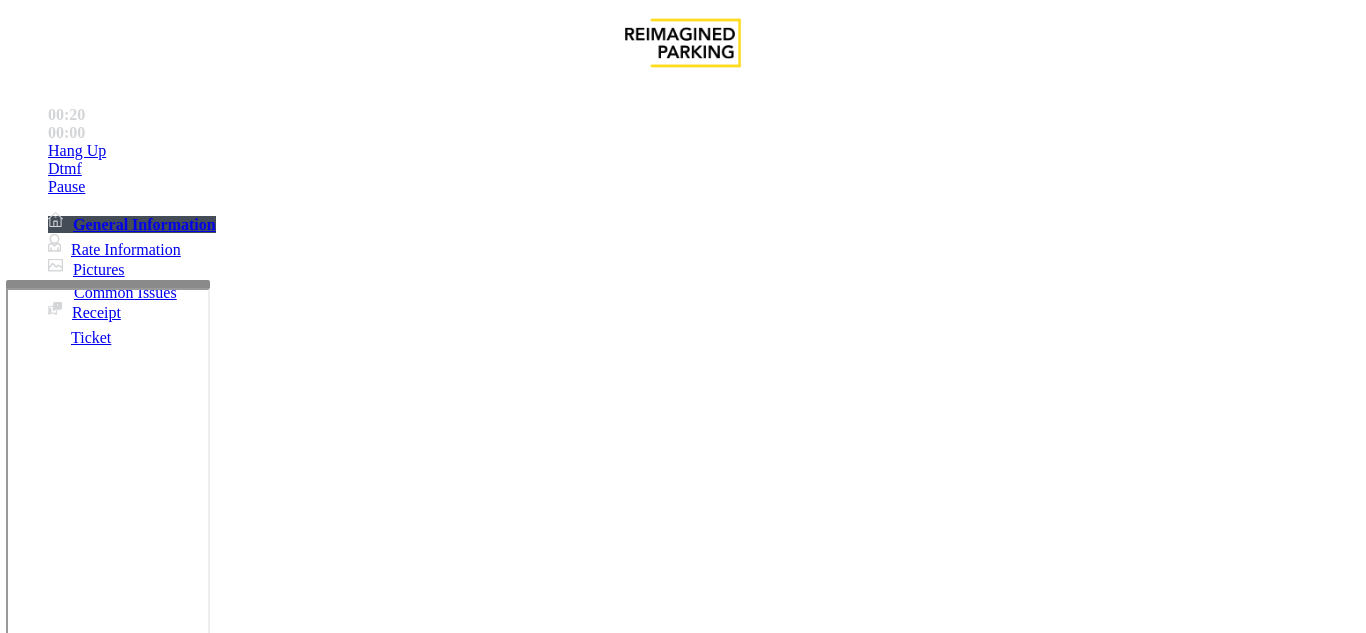 click on "No Assistance Needed" at bounding box center [1098, 1286] 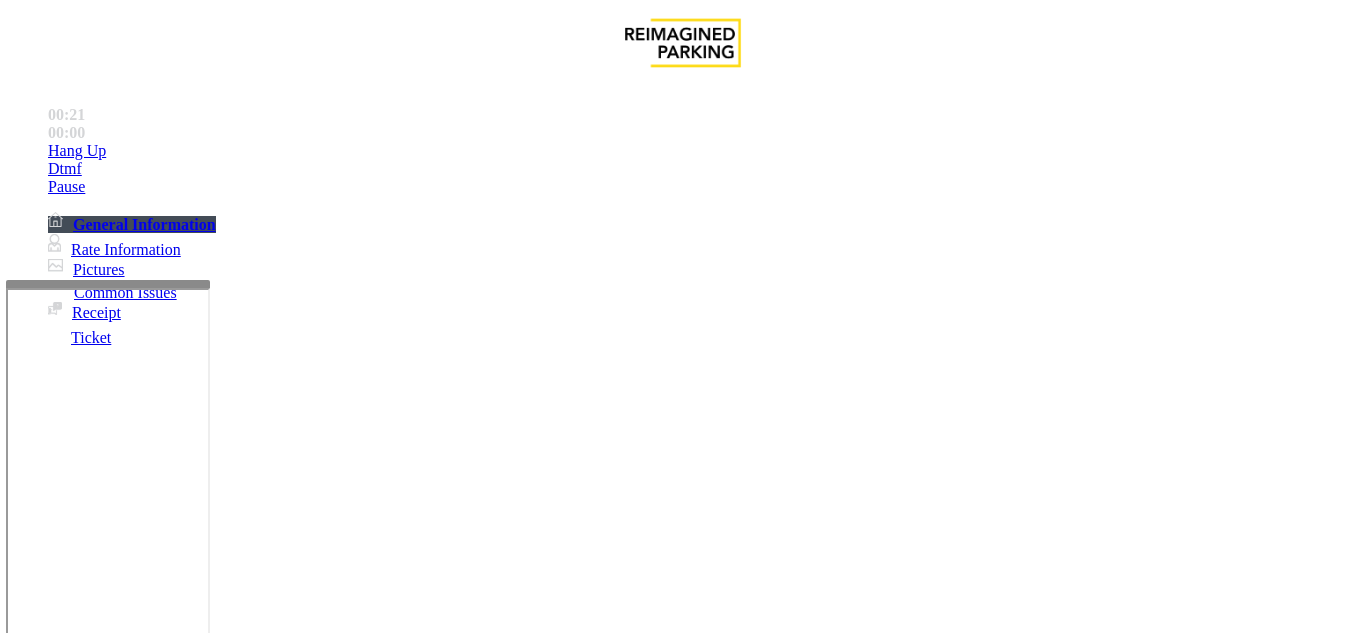click on "No assistance needed" at bounding box center (102, 1286) 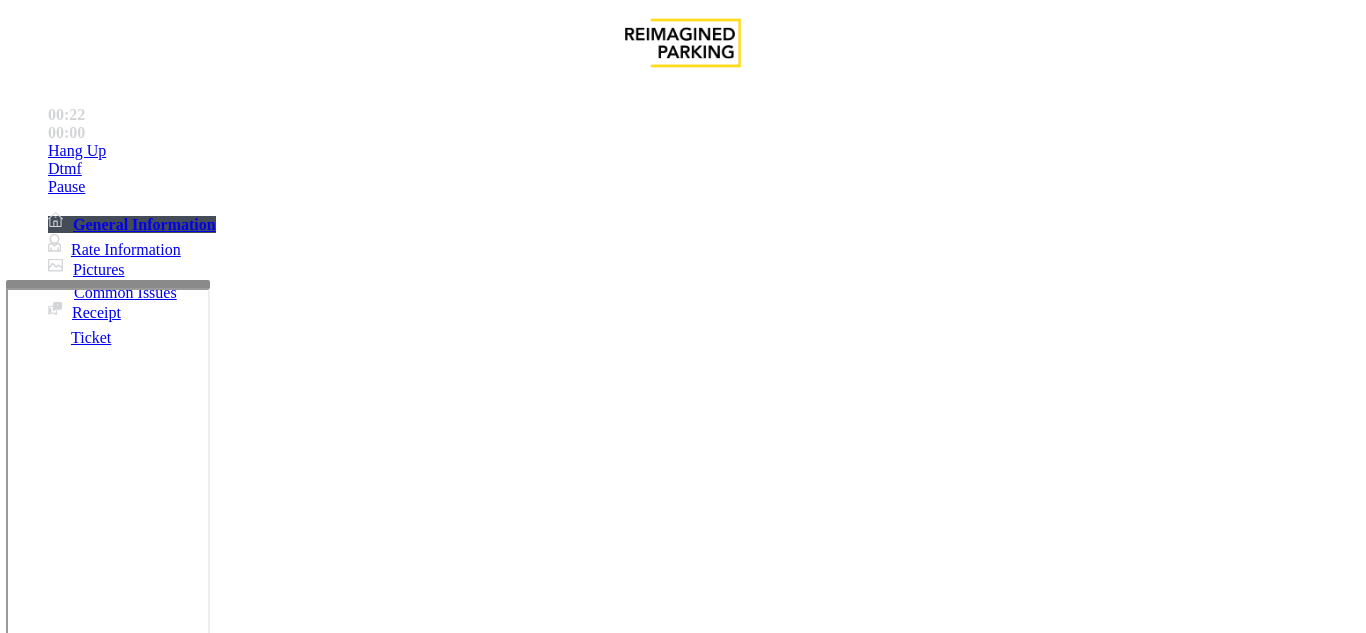 click on "No assistance needed" at bounding box center (682, 1271) 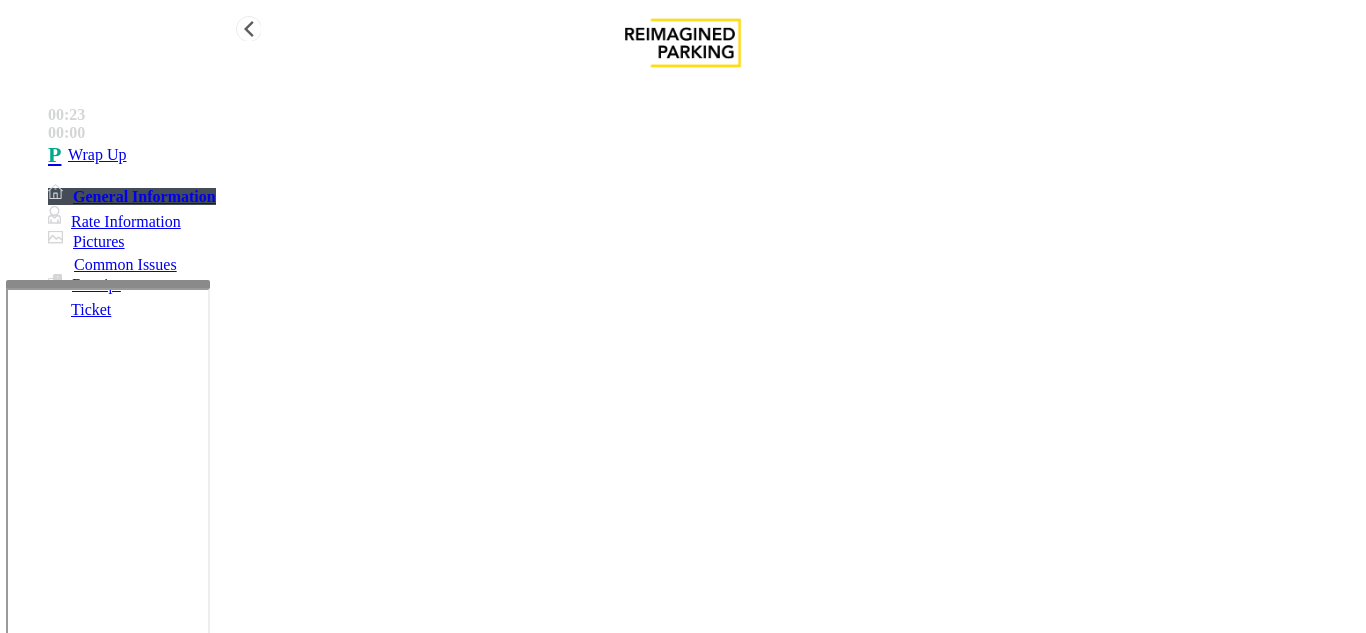 type on "**********" 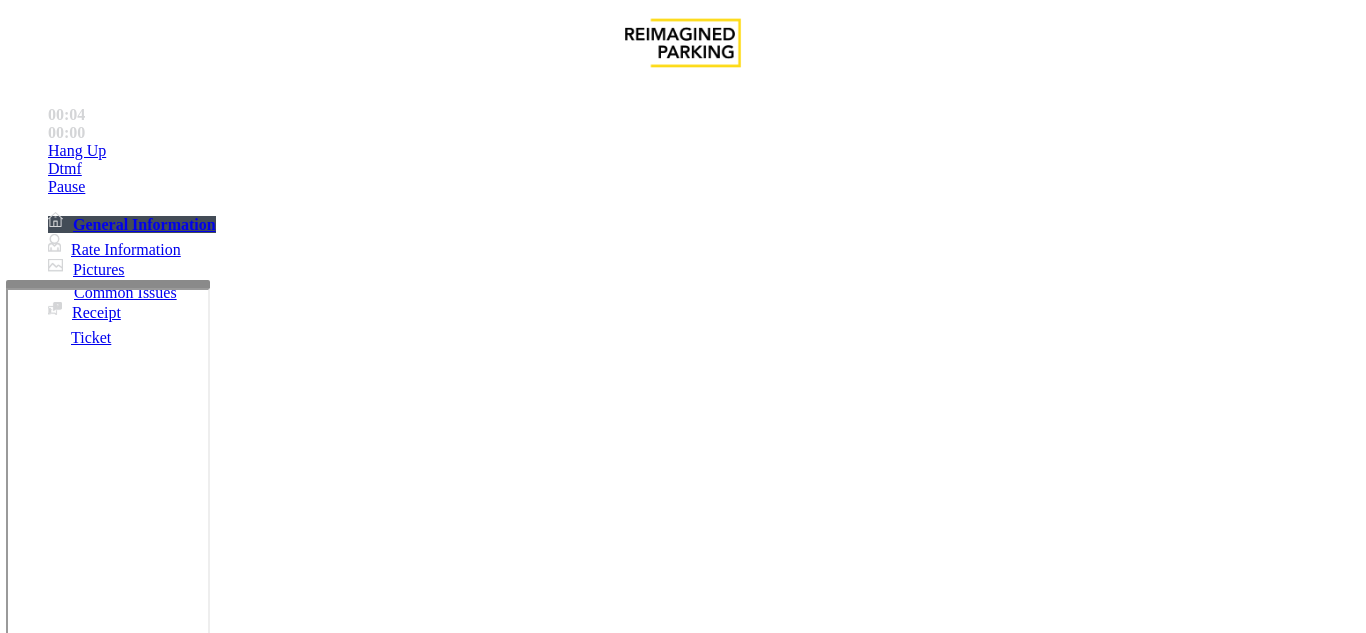 scroll, scrollTop: 1000, scrollLeft: 0, axis: vertical 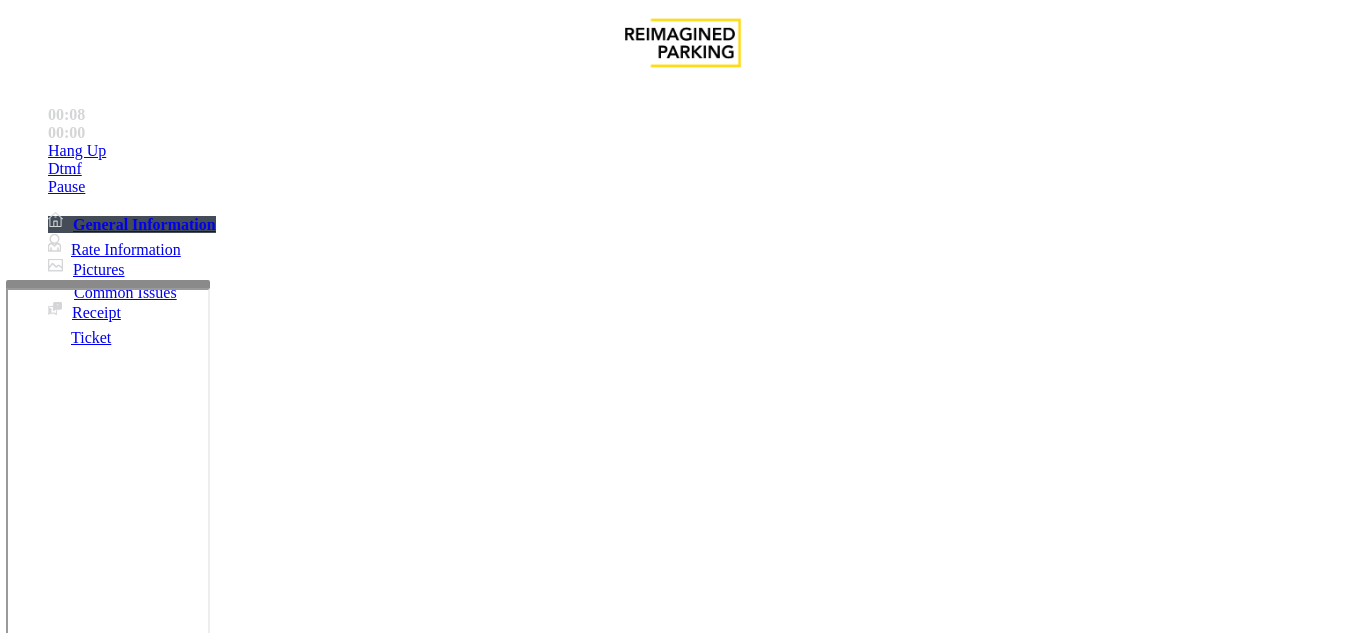 click on "Validation Issue" at bounding box center [371, 1286] 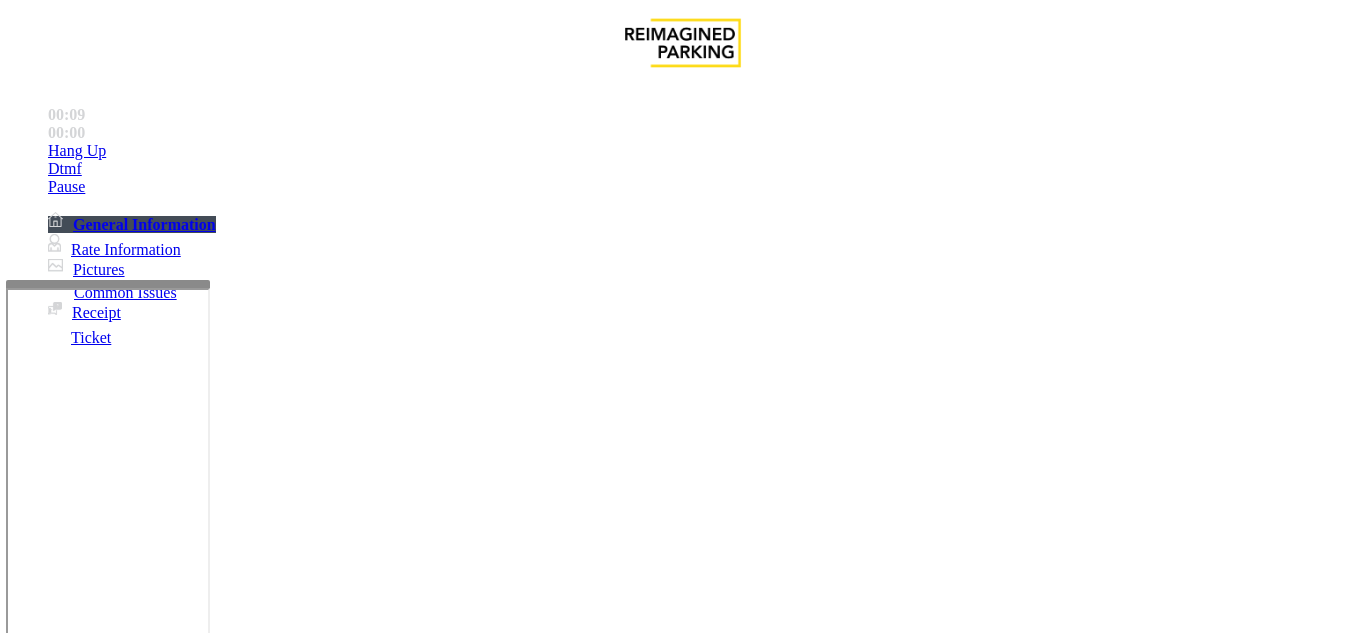 click on "Validation Error" at bounding box center [262, 1286] 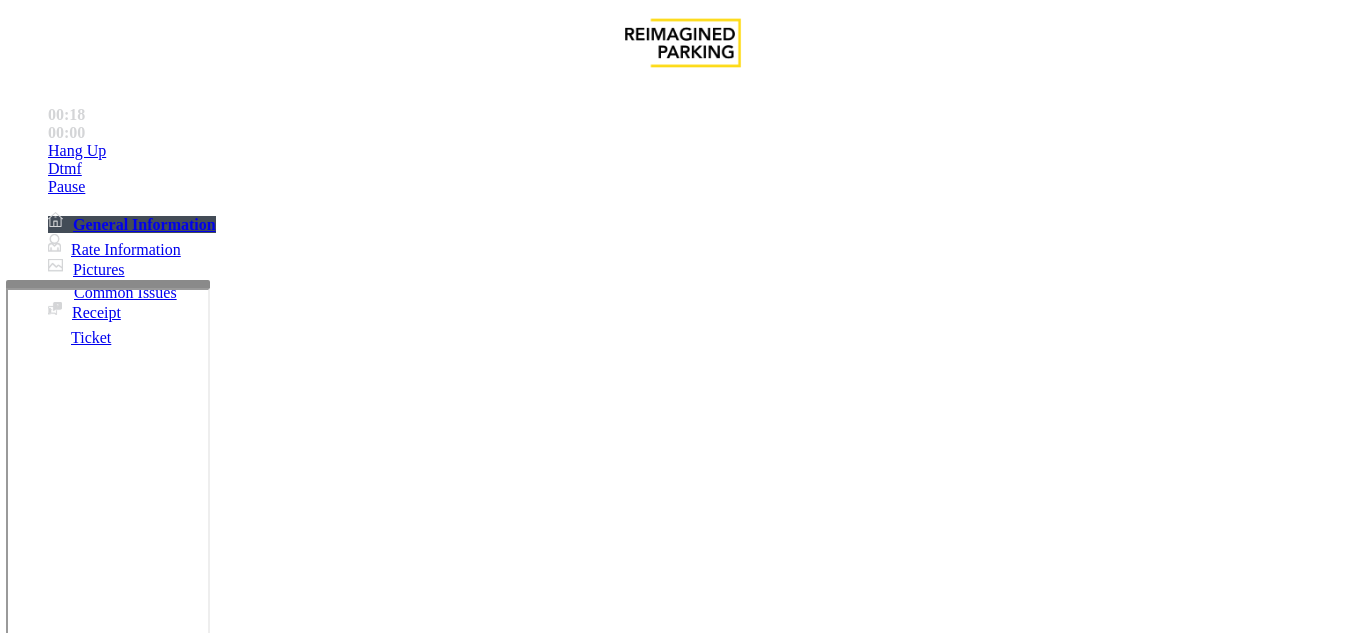 paste on "**********" 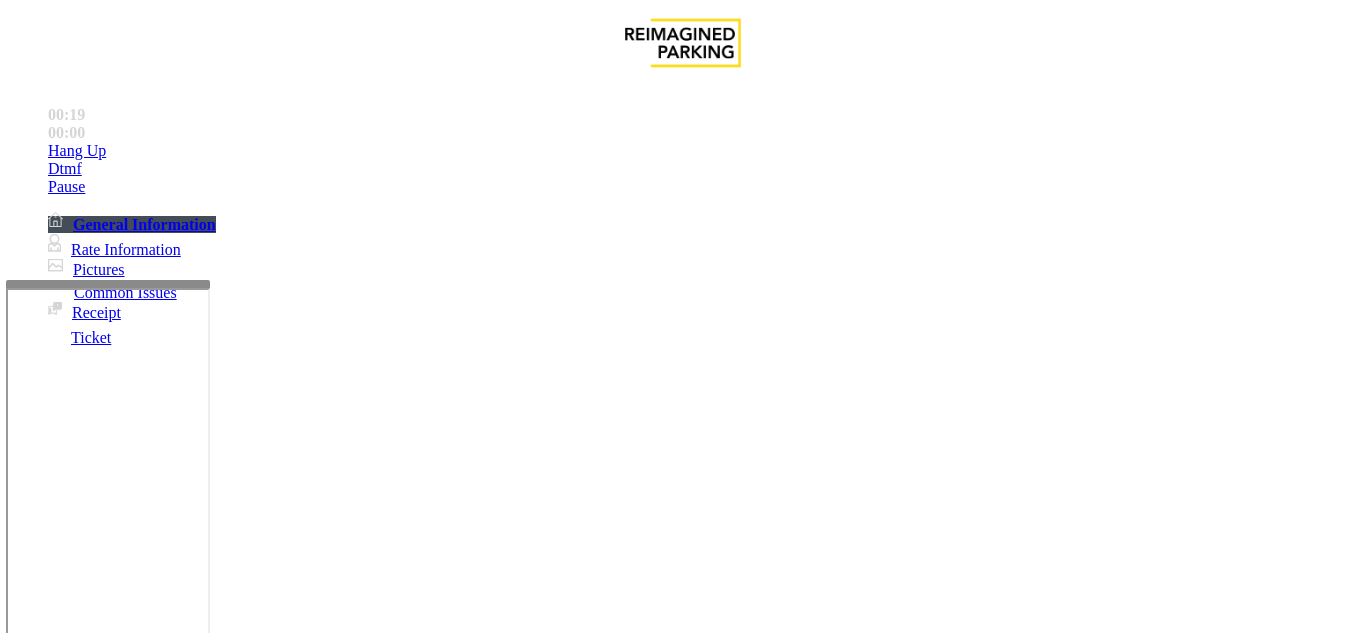 click on "Validation Error" at bounding box center (682, 1271) 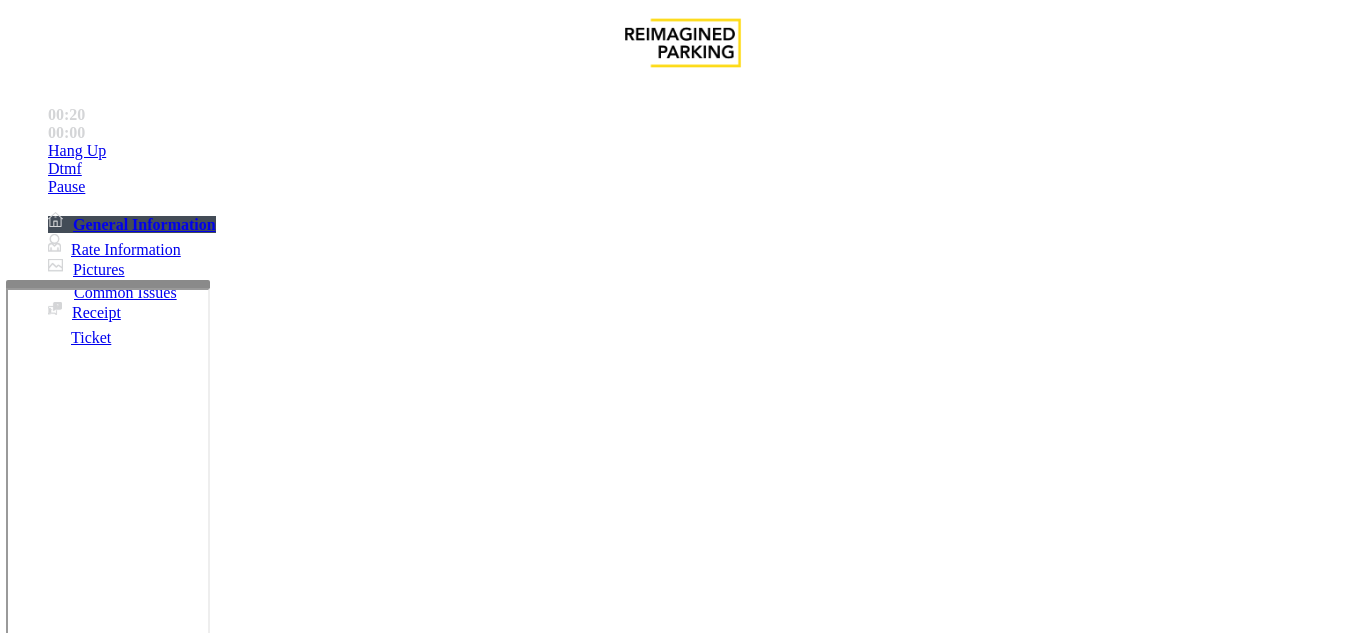 click on "Validation Error" at bounding box center [682, 1271] 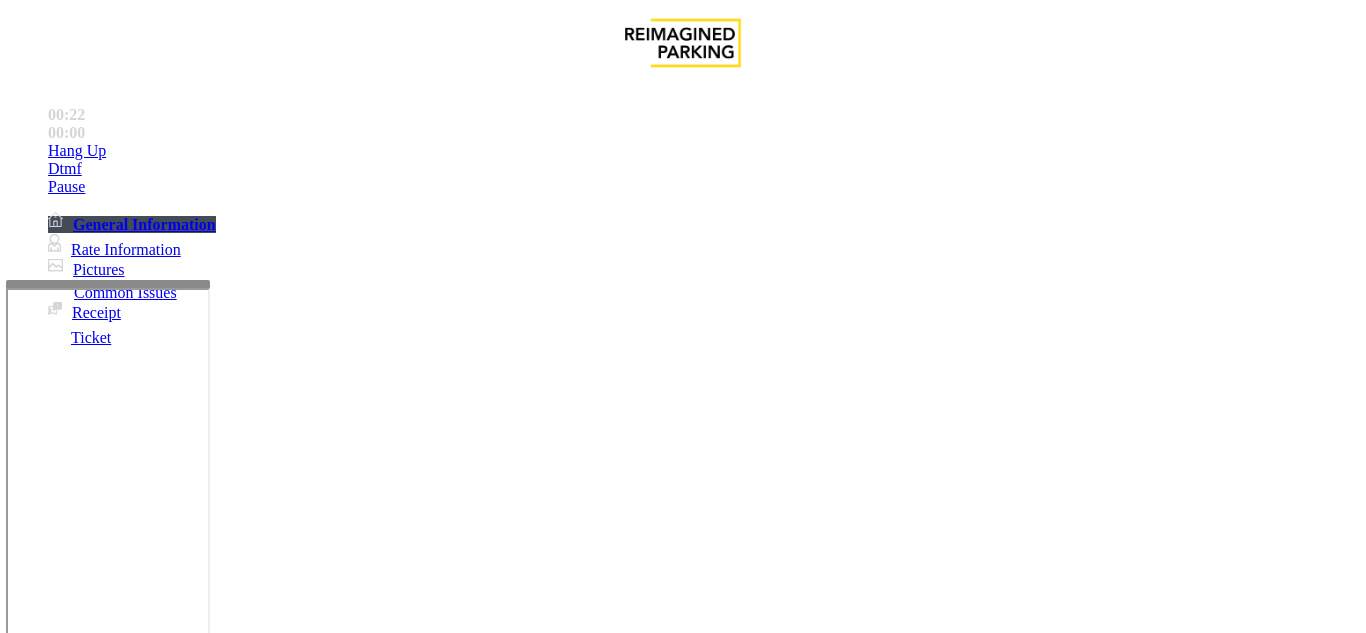 click at bounding box center (229, 1334) 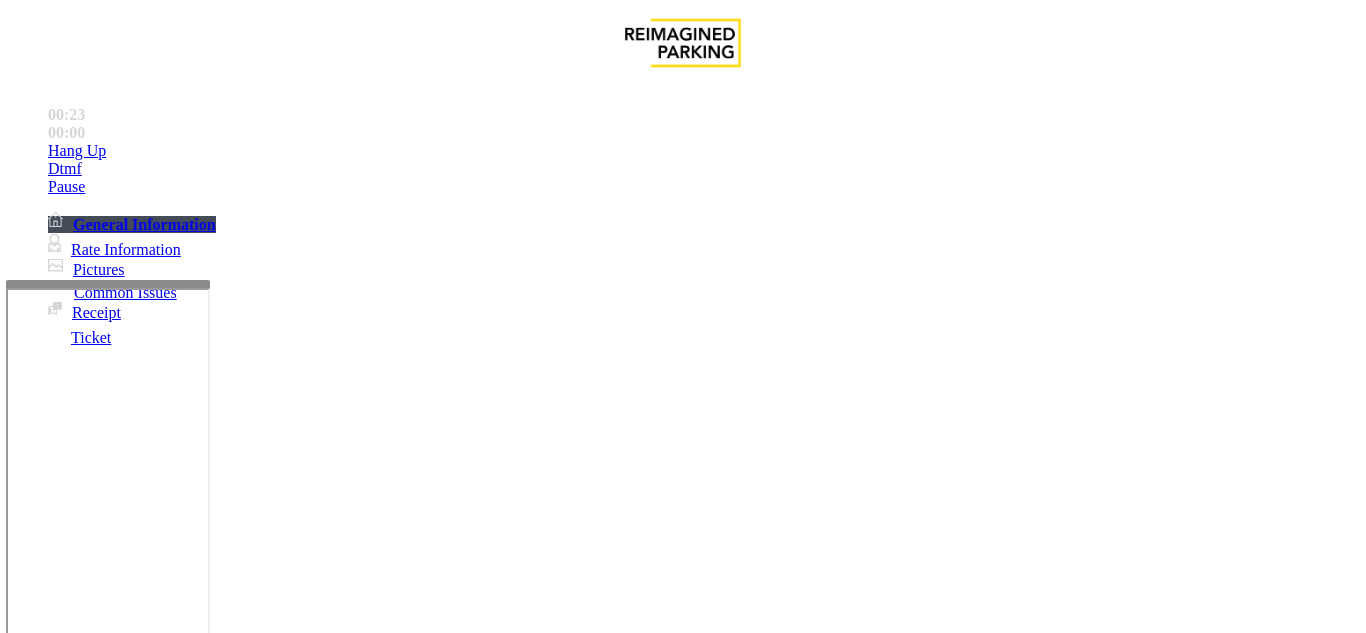 click at bounding box center [229, 1334] 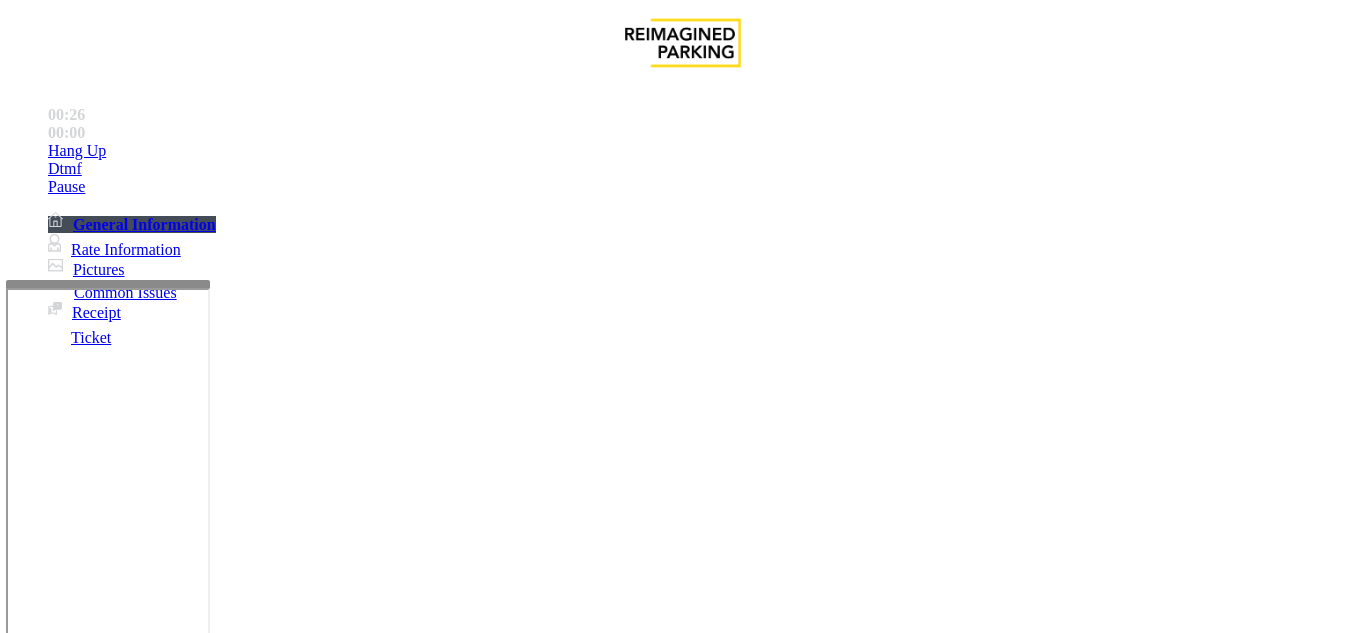 click at bounding box center (229, 1334) 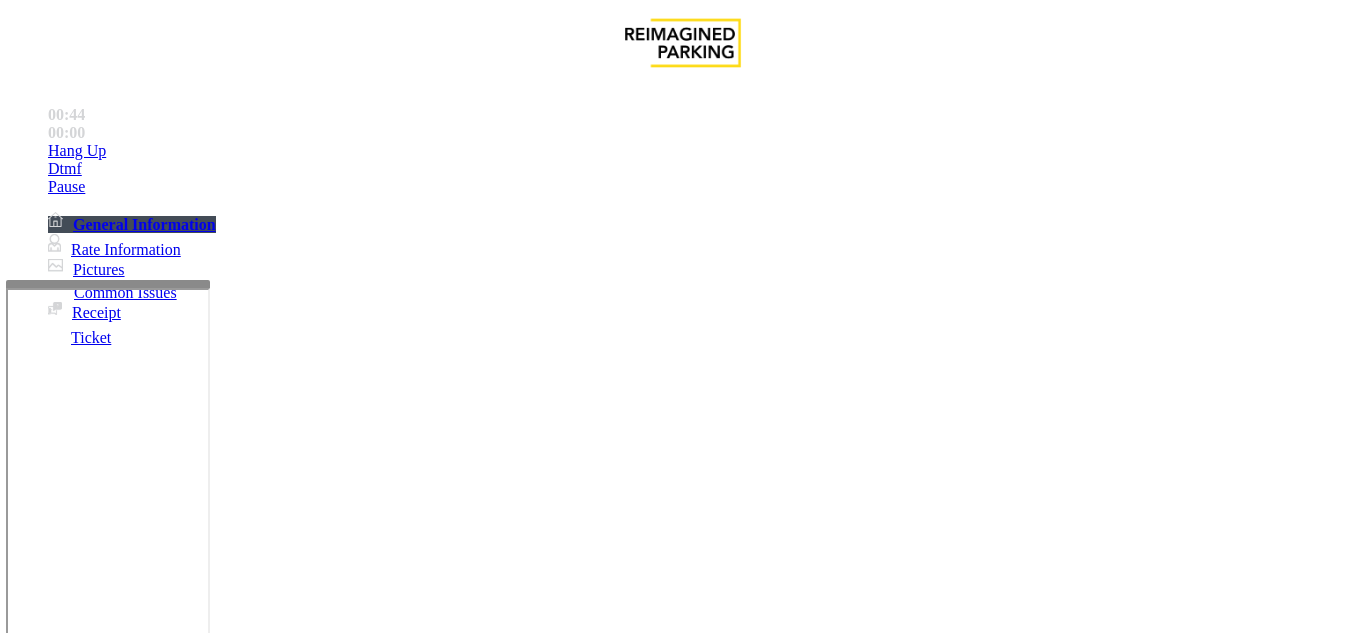 scroll, scrollTop: 57, scrollLeft: 0, axis: vertical 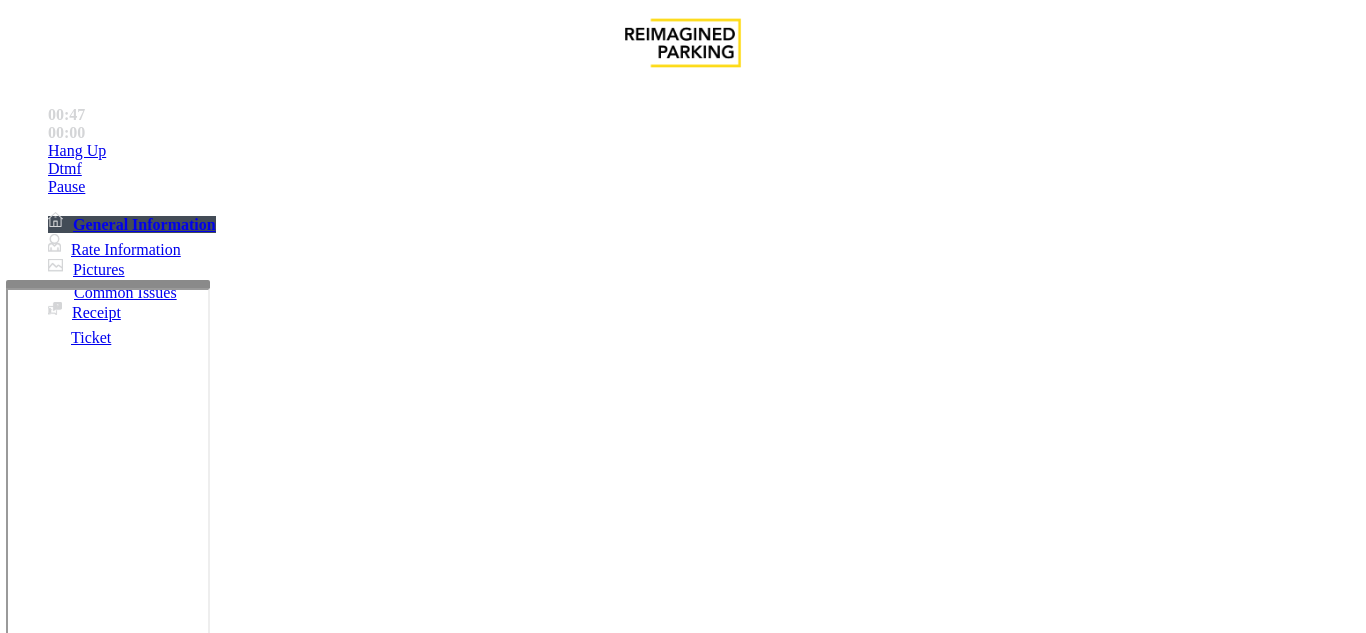 click at bounding box center [229, 1334] 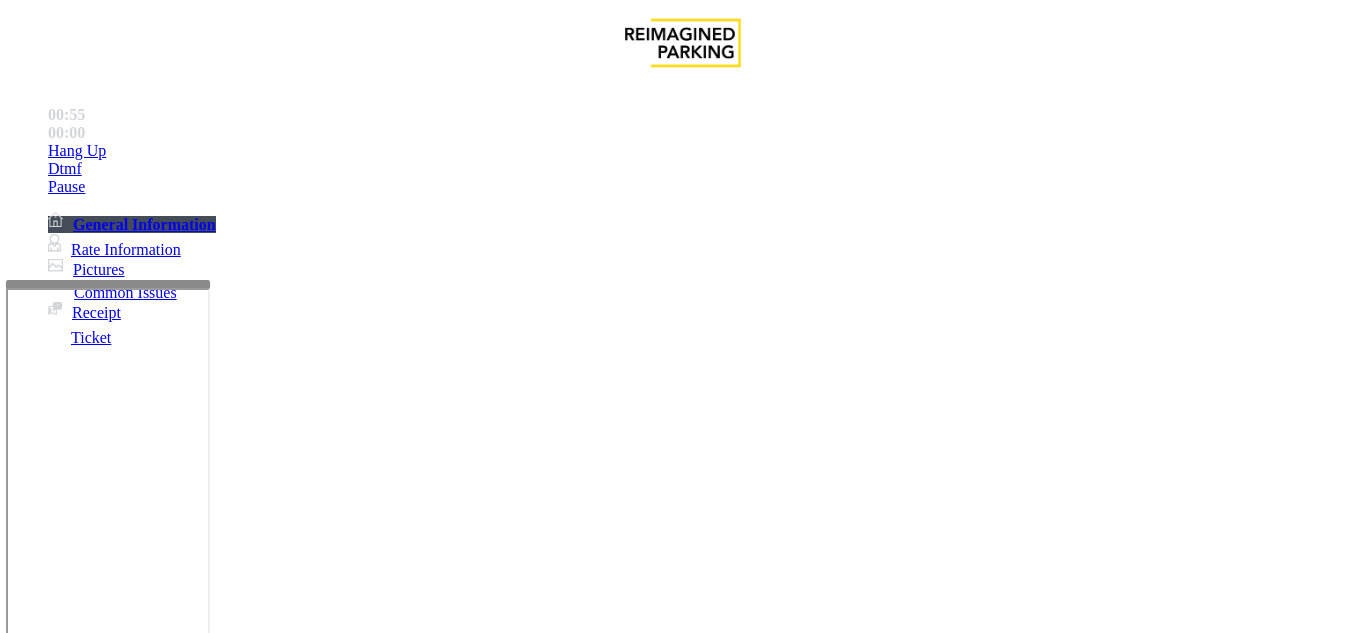 drag, startPoint x: 348, startPoint y: 261, endPoint x: 297, endPoint y: 300, distance: 64.202805 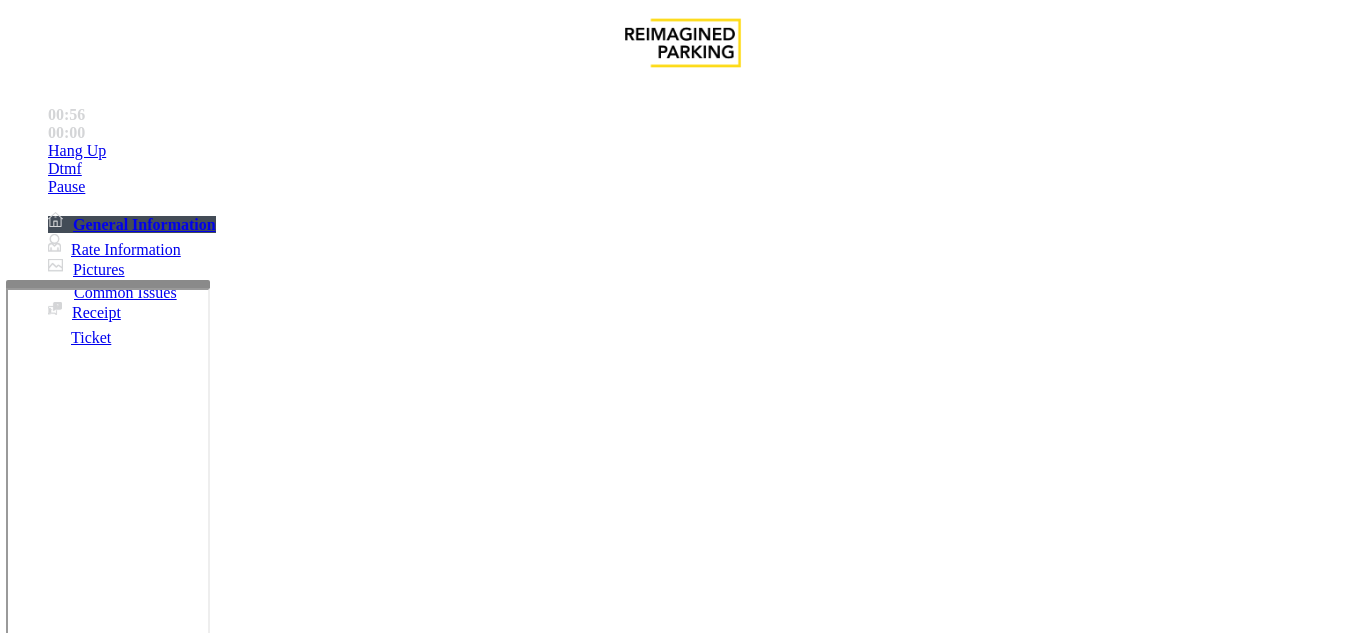 click on "Notes:                      Send alerts to manager  Vend Gate  * Vend will be performed using 1 tone  Steps to Resolve Vend if unable to resolve. Note default parker details." at bounding box center [682, 1417] 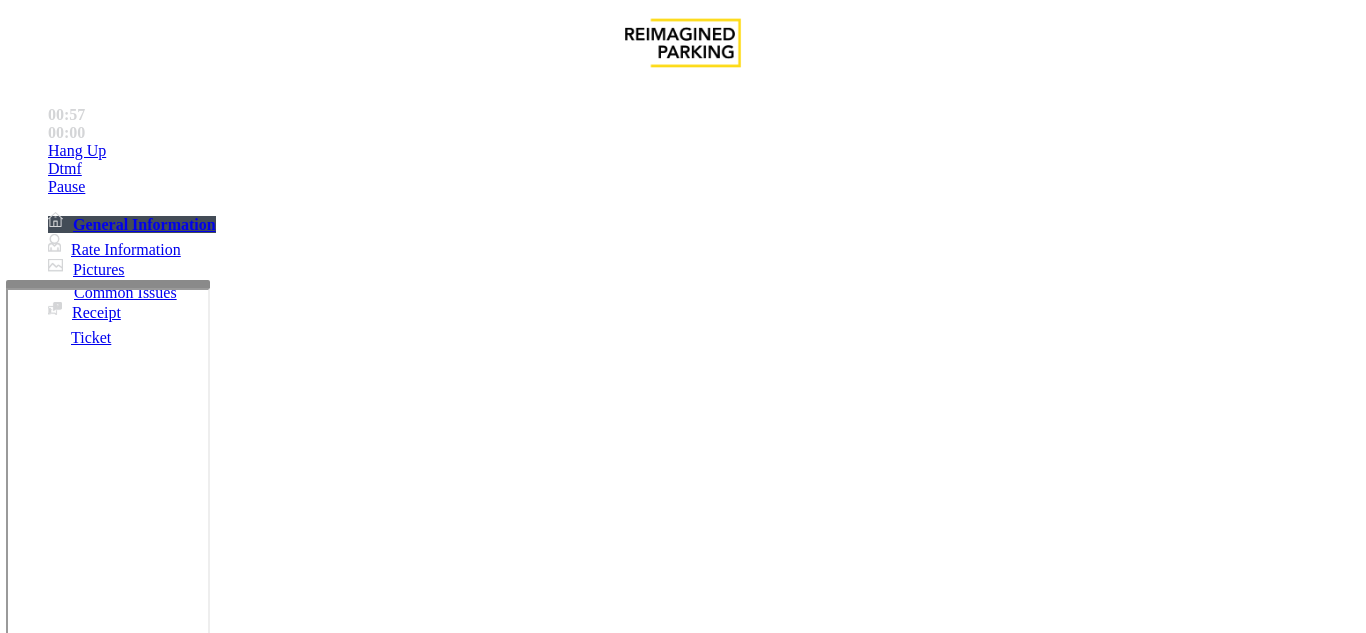 click at bounding box center [229, 1334] 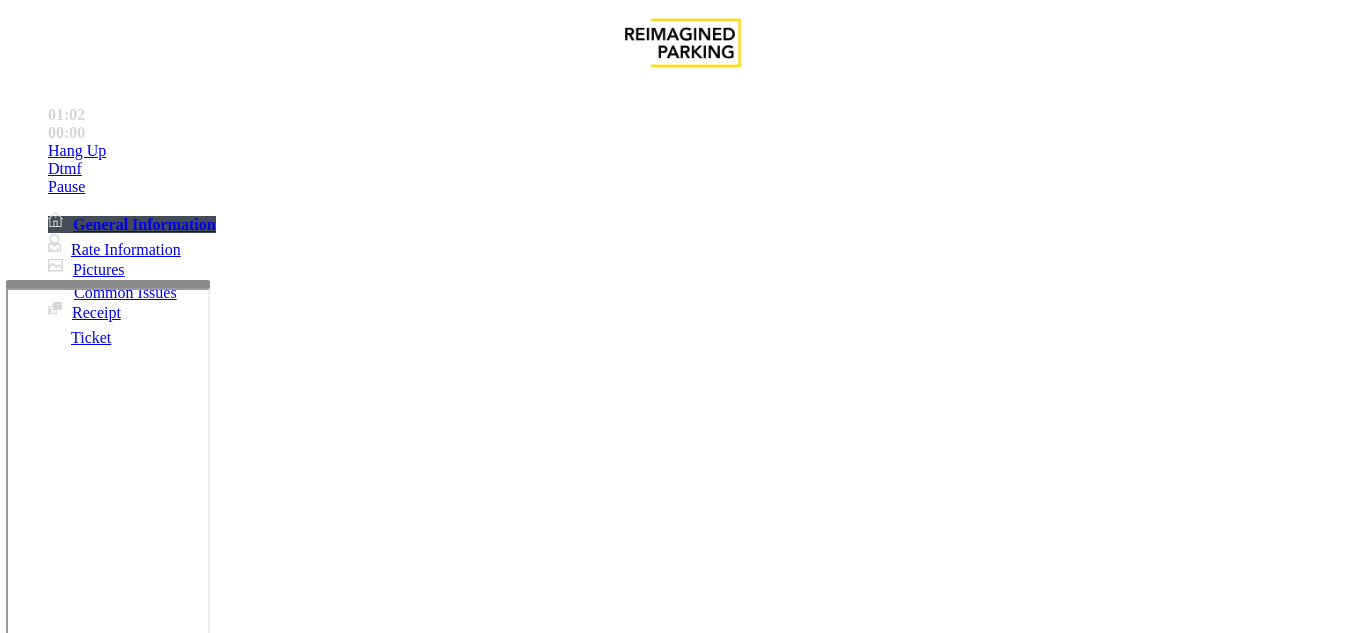 scroll, scrollTop: 56, scrollLeft: 0, axis: vertical 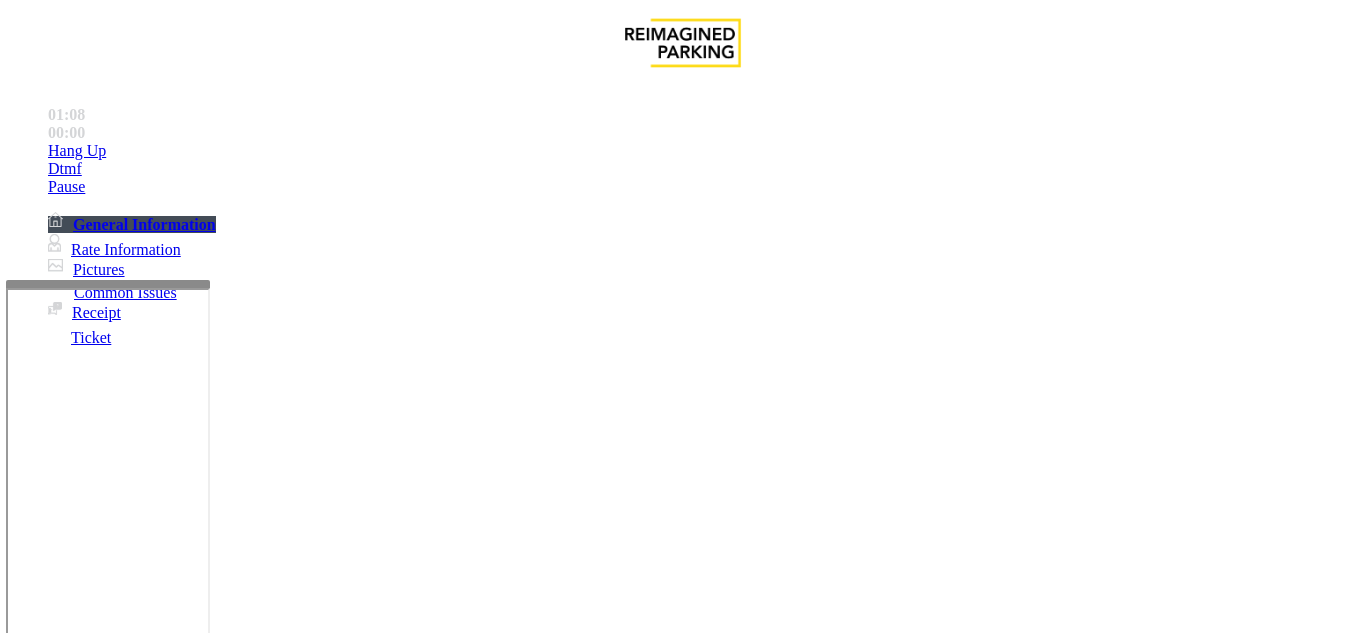 click at bounding box center [229, 1334] 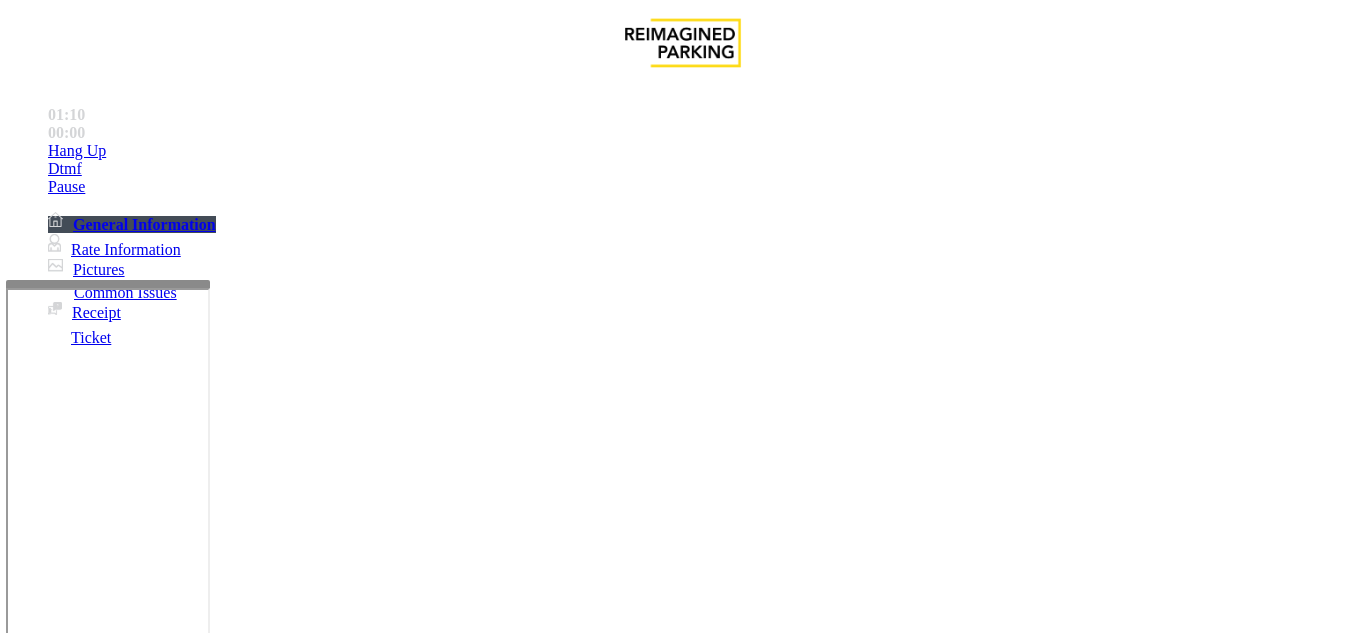 scroll, scrollTop: 0, scrollLeft: 0, axis: both 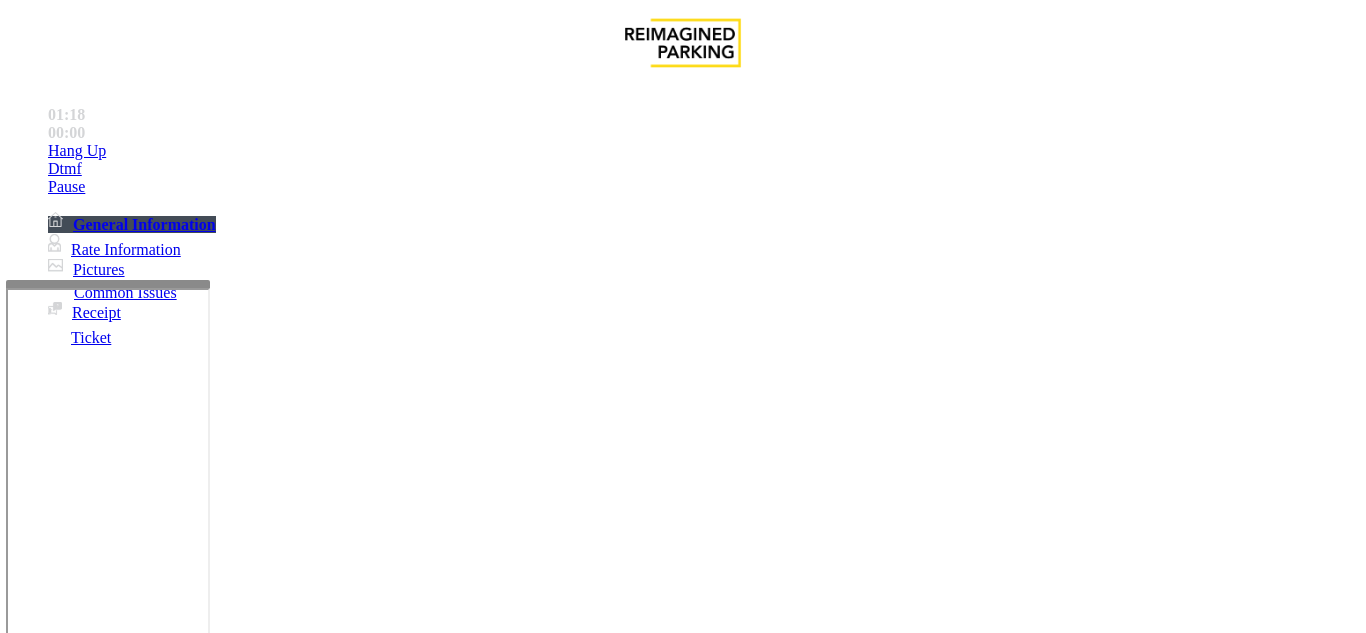drag, startPoint x: 586, startPoint y: 309, endPoint x: 587, endPoint y: 393, distance: 84.00595 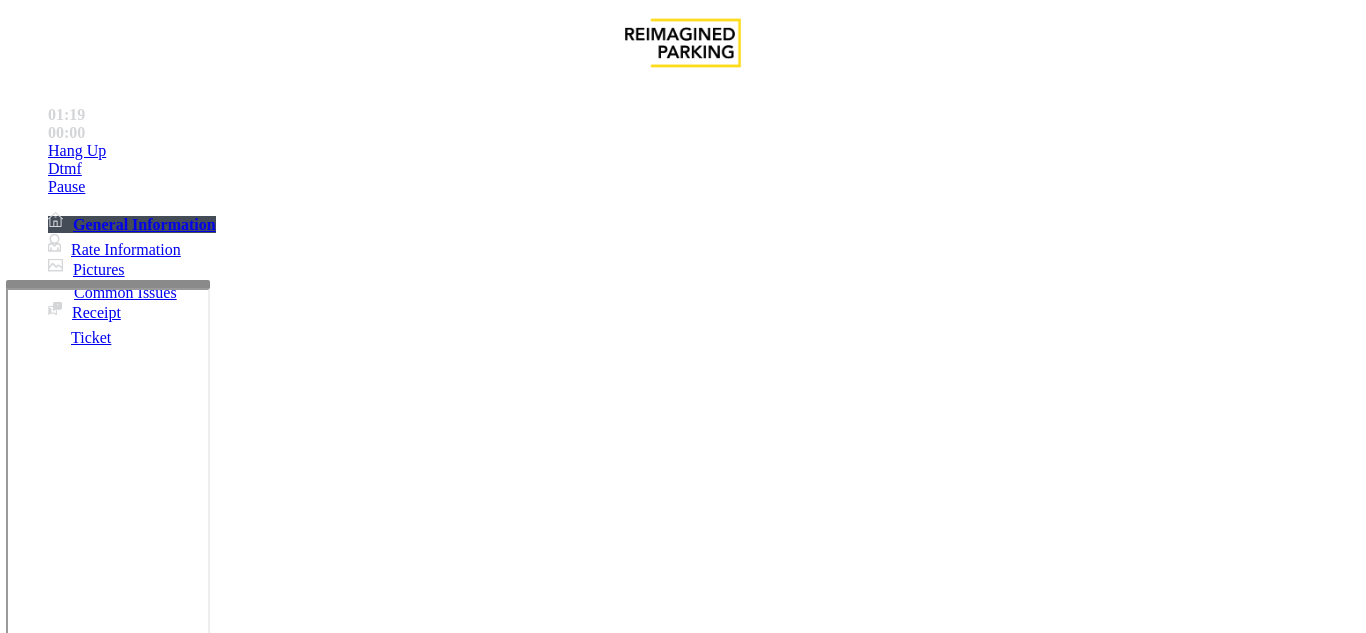 click at bounding box center [229, 1378] 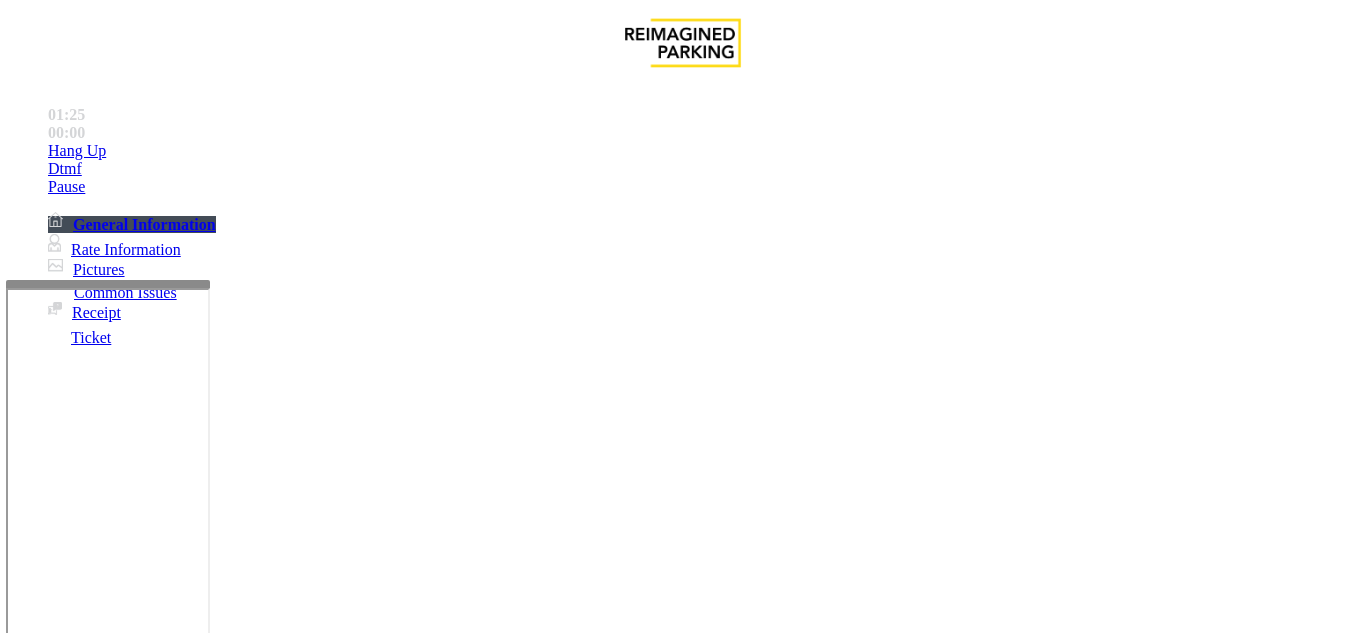 scroll, scrollTop: 800, scrollLeft: 0, axis: vertical 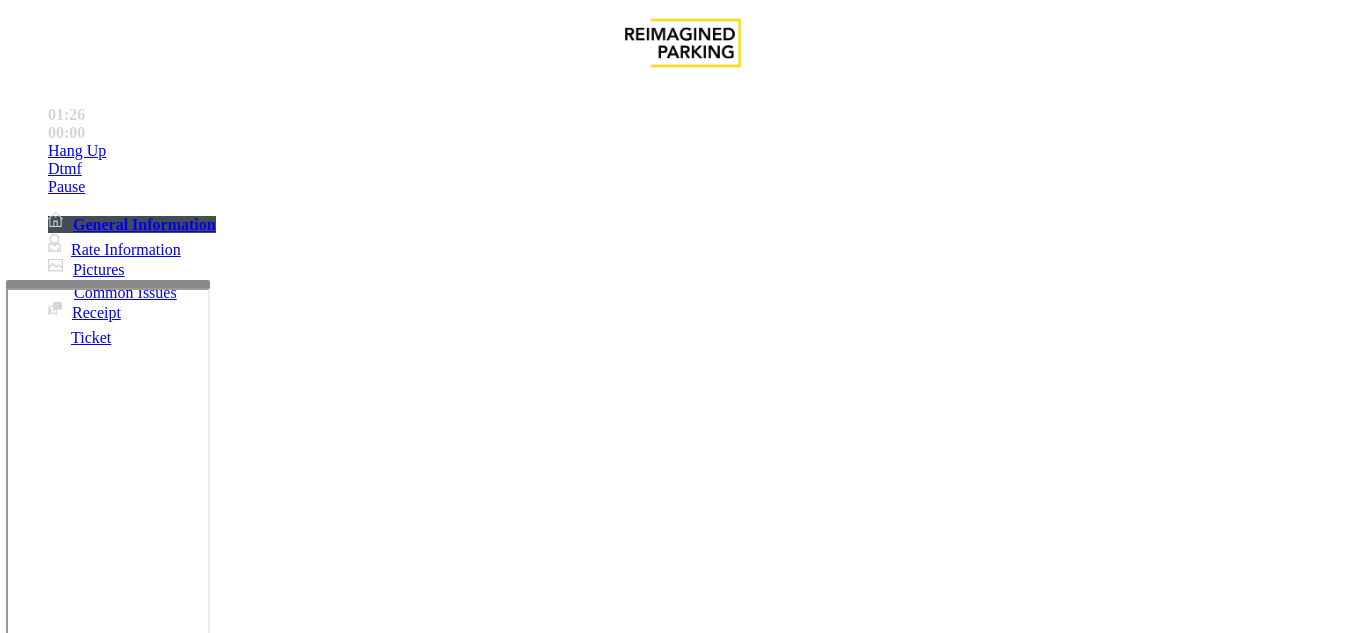 click on "Time Zone" at bounding box center (682, 2948) 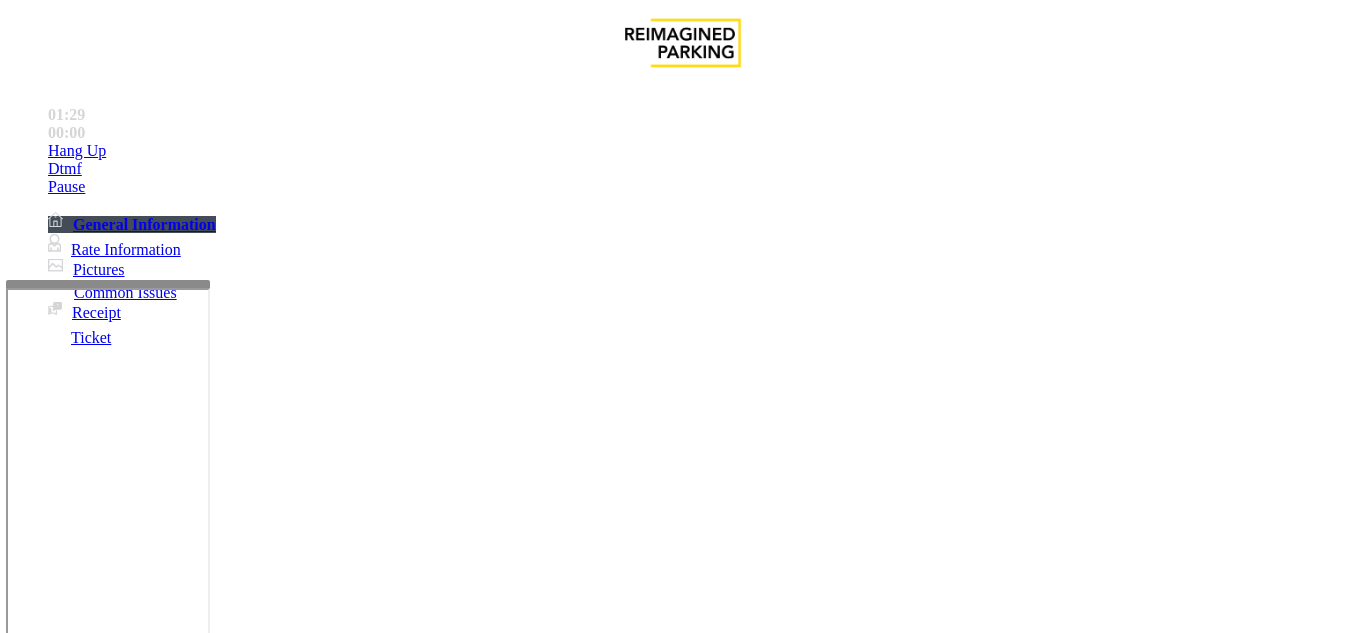 click on "Vend Gate" at bounding box center (69, 1515) 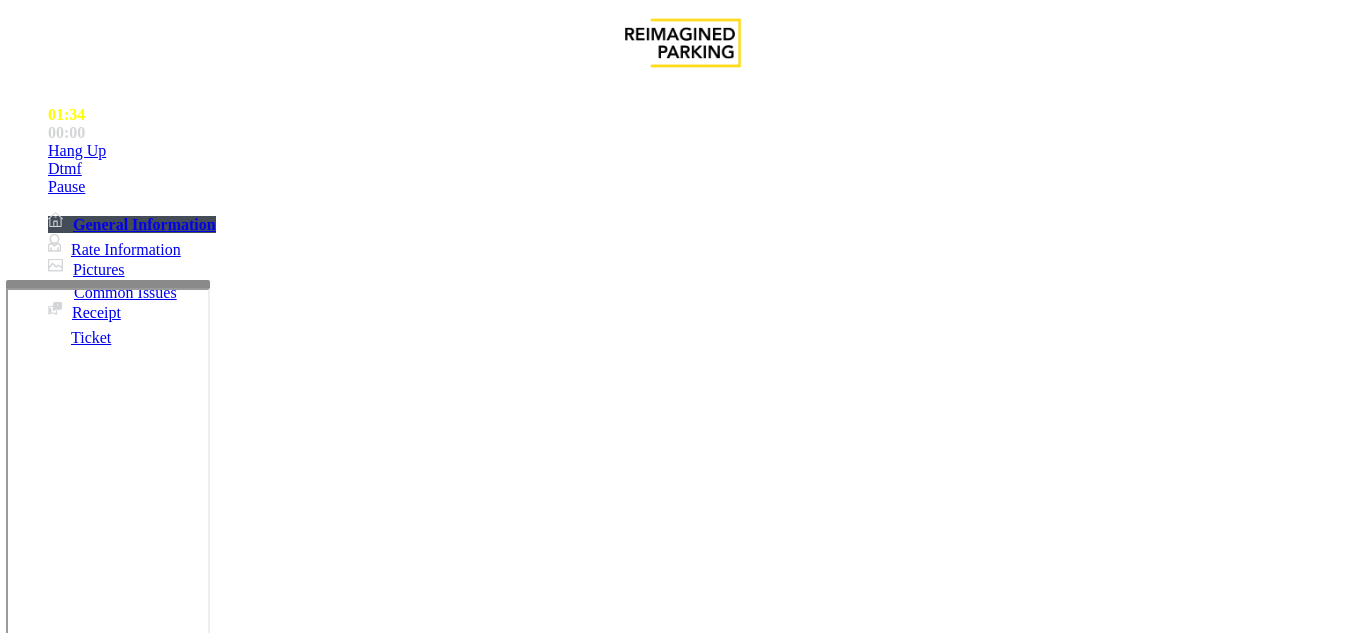 click at bounding box center [221, 1378] 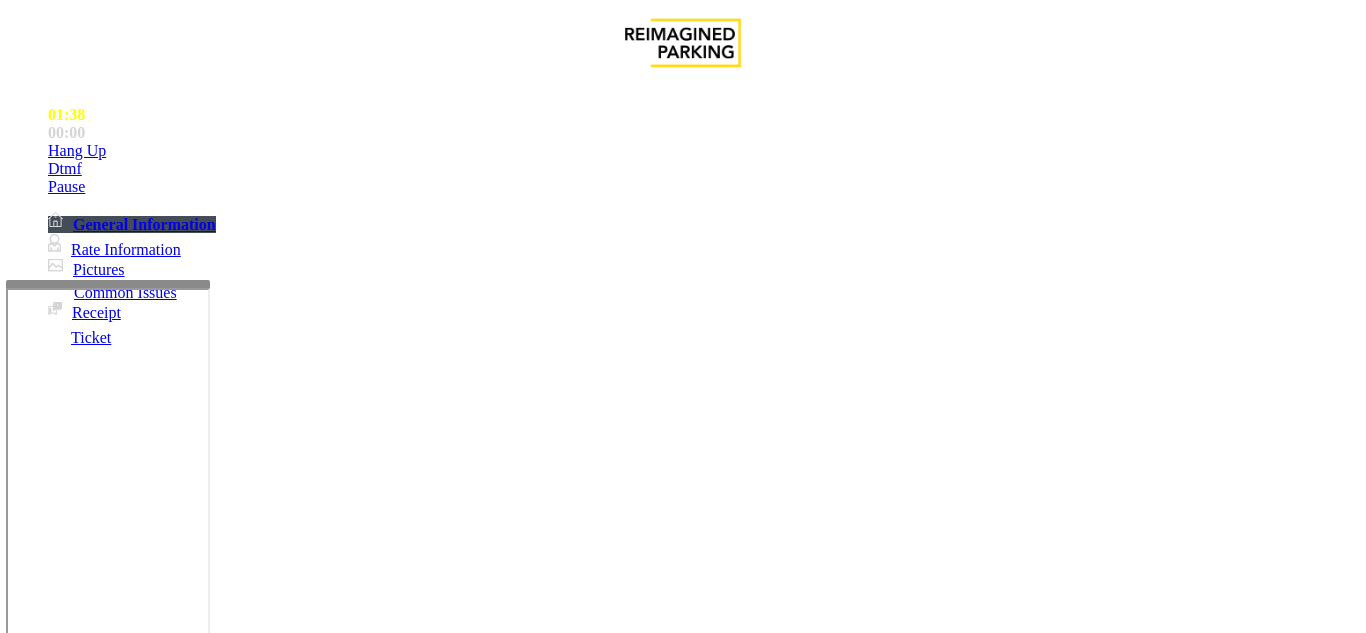 type on "**********" 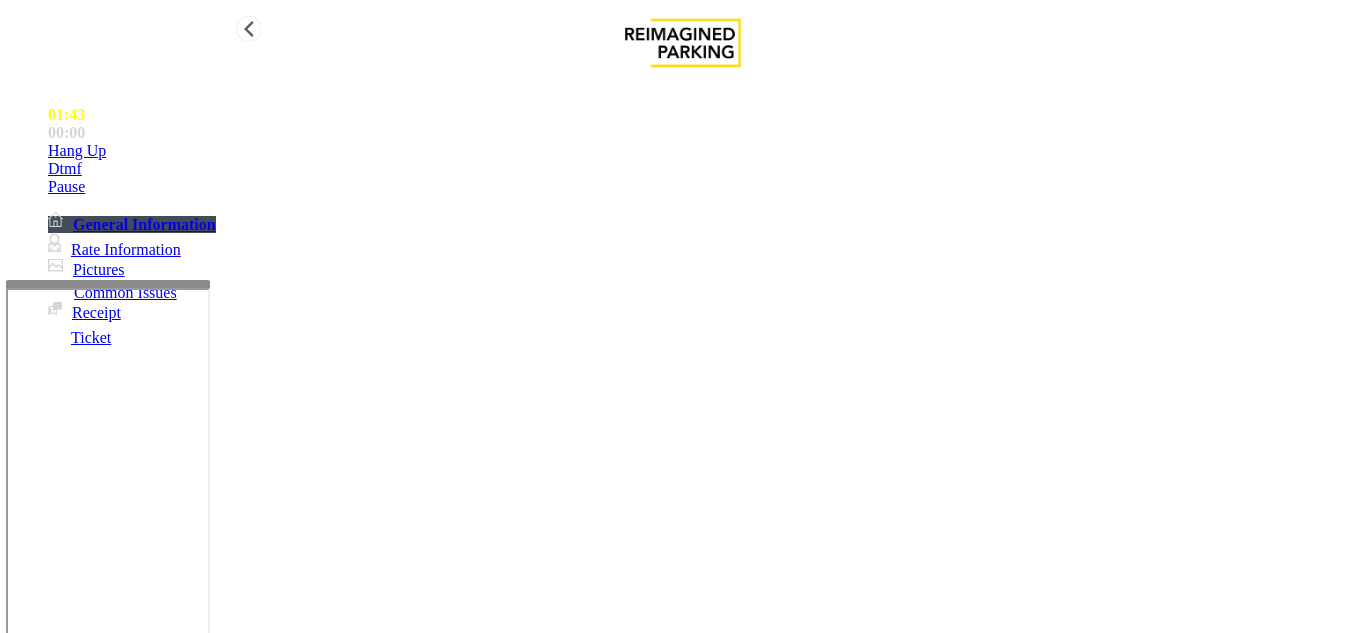 click on "Hang Up" at bounding box center (77, 151) 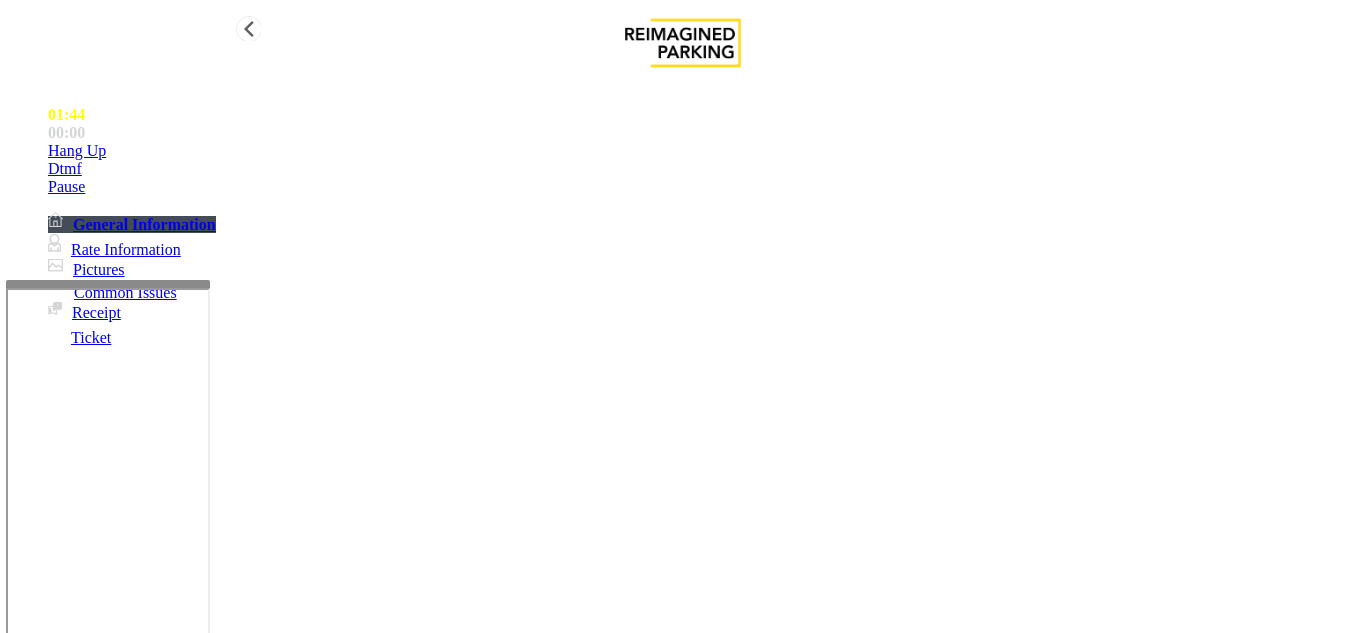 click on "Hang Up" at bounding box center (77, 151) 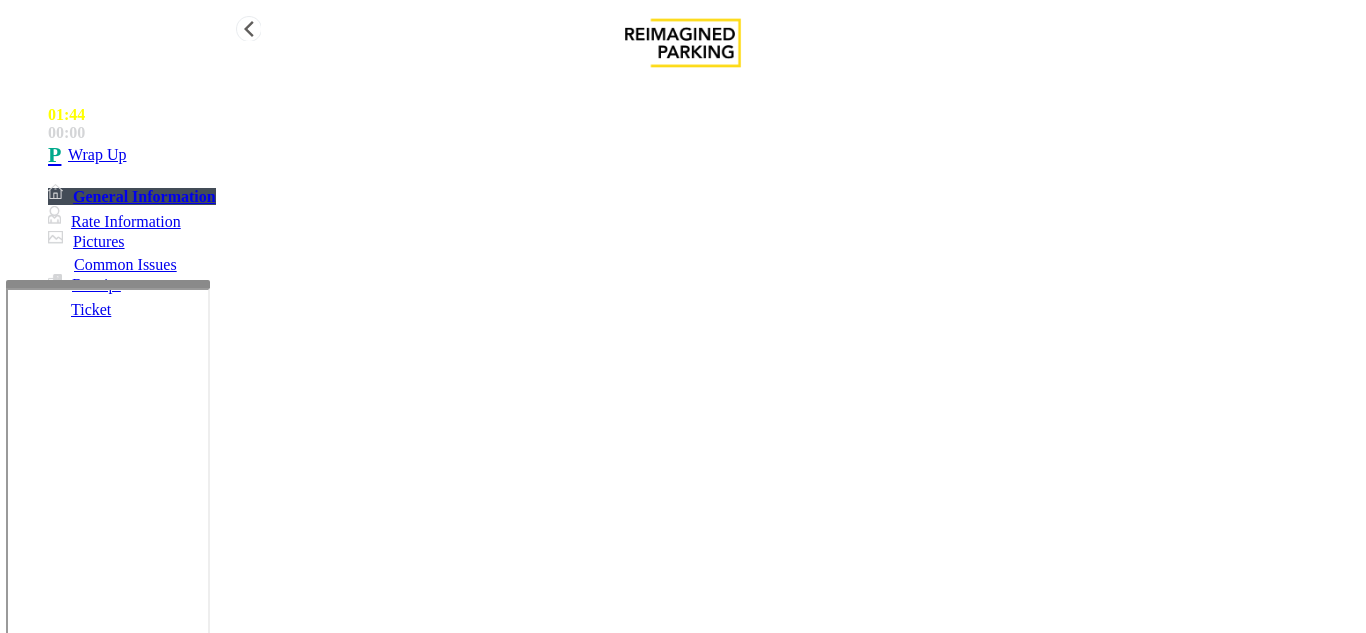 click on "Wrap Up" at bounding box center (703, 155) 